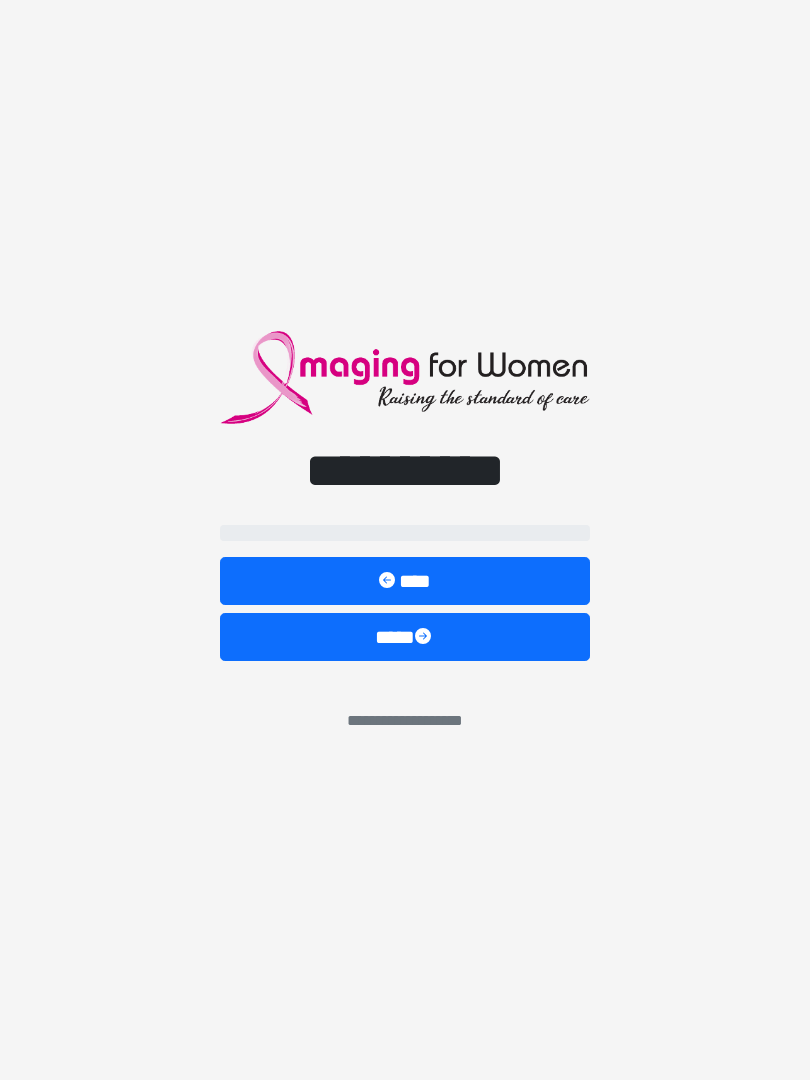 scroll, scrollTop: 0, scrollLeft: 0, axis: both 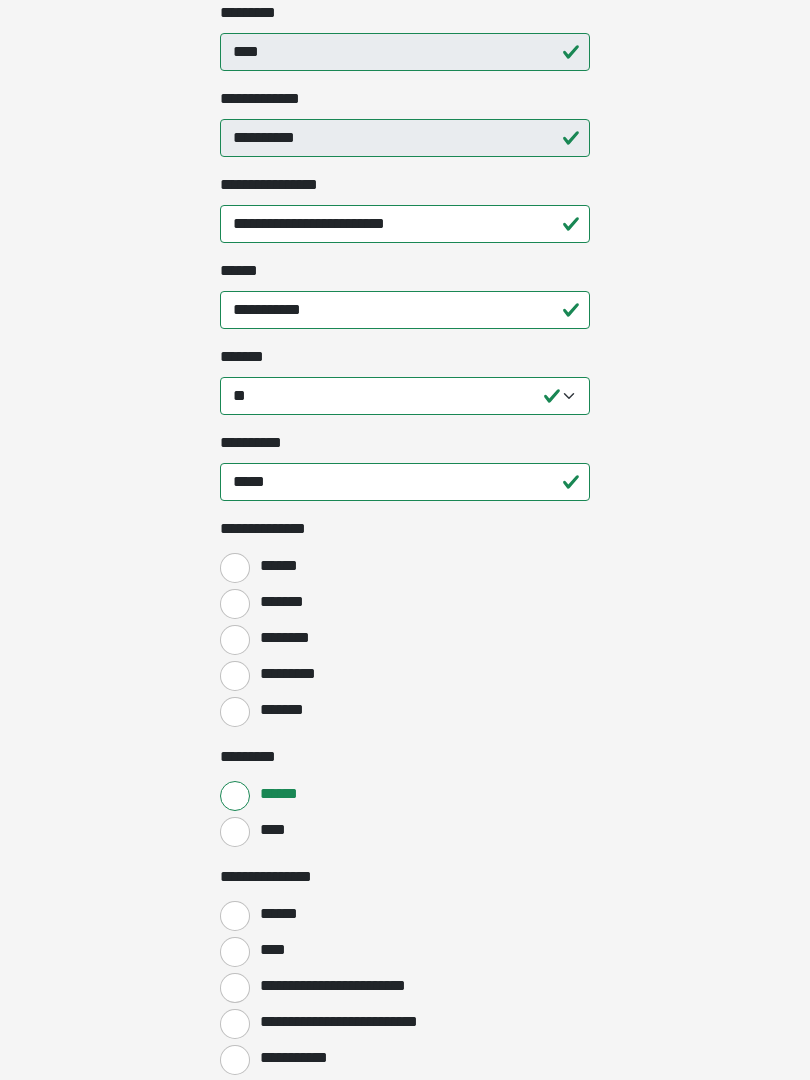 click on "******" at bounding box center (235, 568) 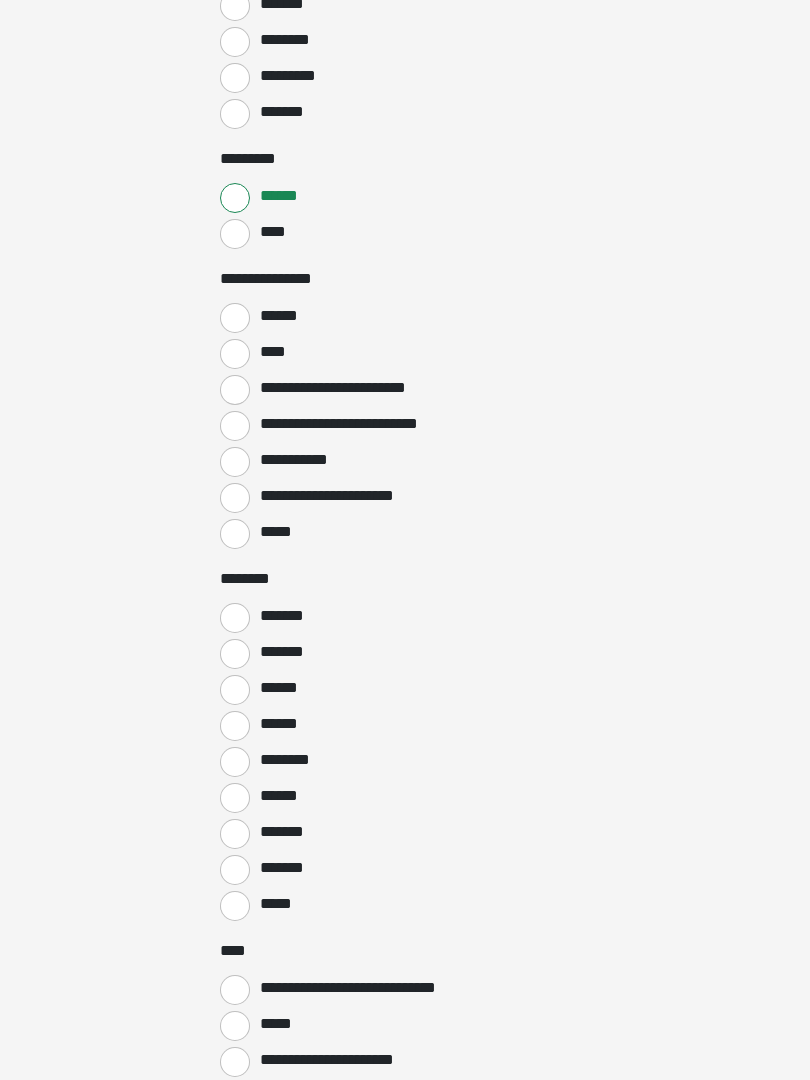 scroll, scrollTop: 1123, scrollLeft: 0, axis: vertical 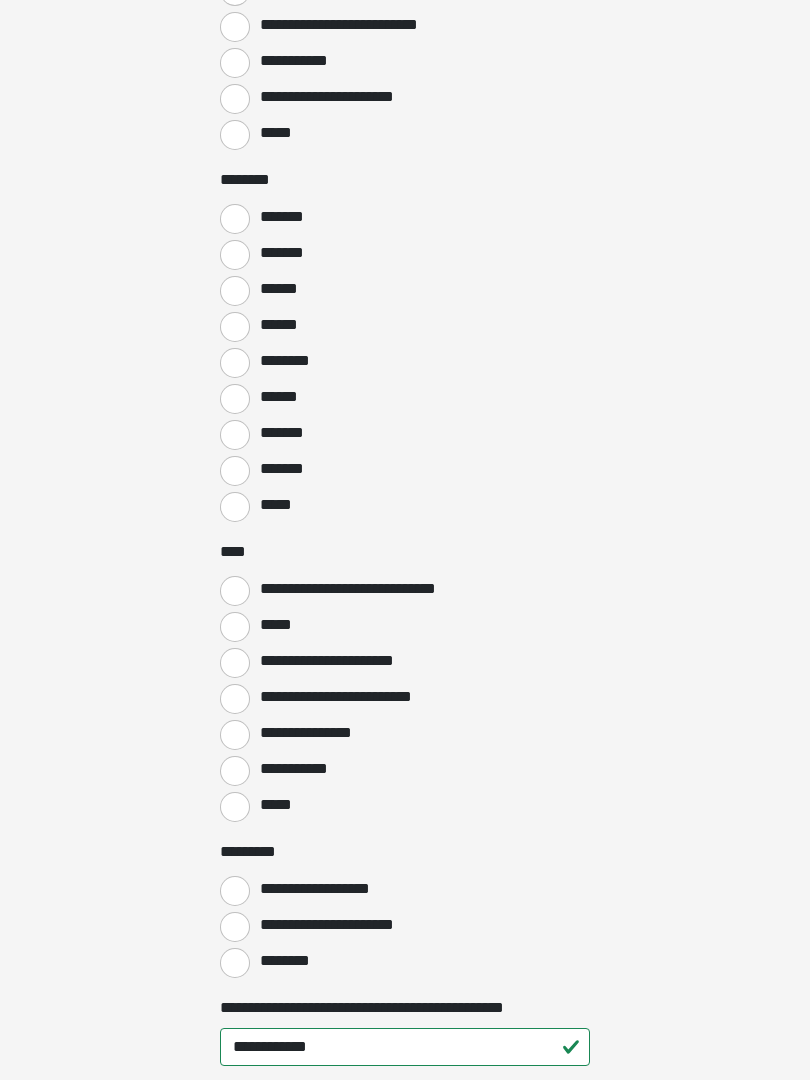 click on "*******" at bounding box center [235, 219] 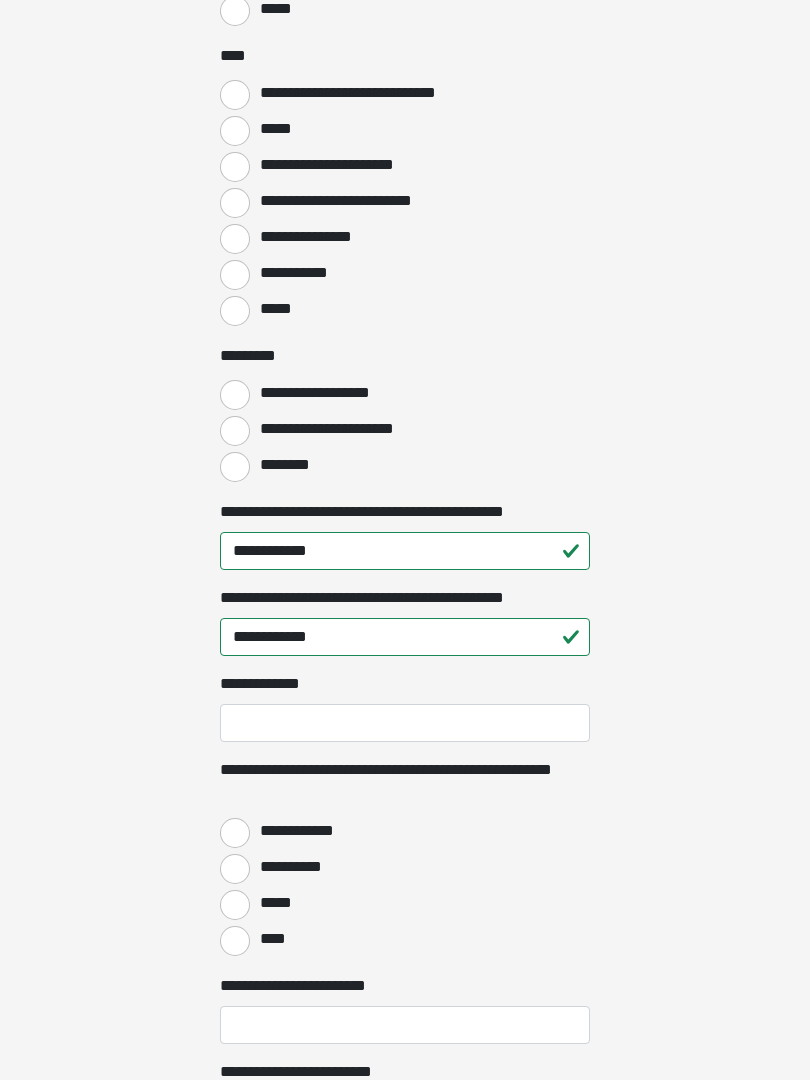 scroll, scrollTop: 2015, scrollLeft: 0, axis: vertical 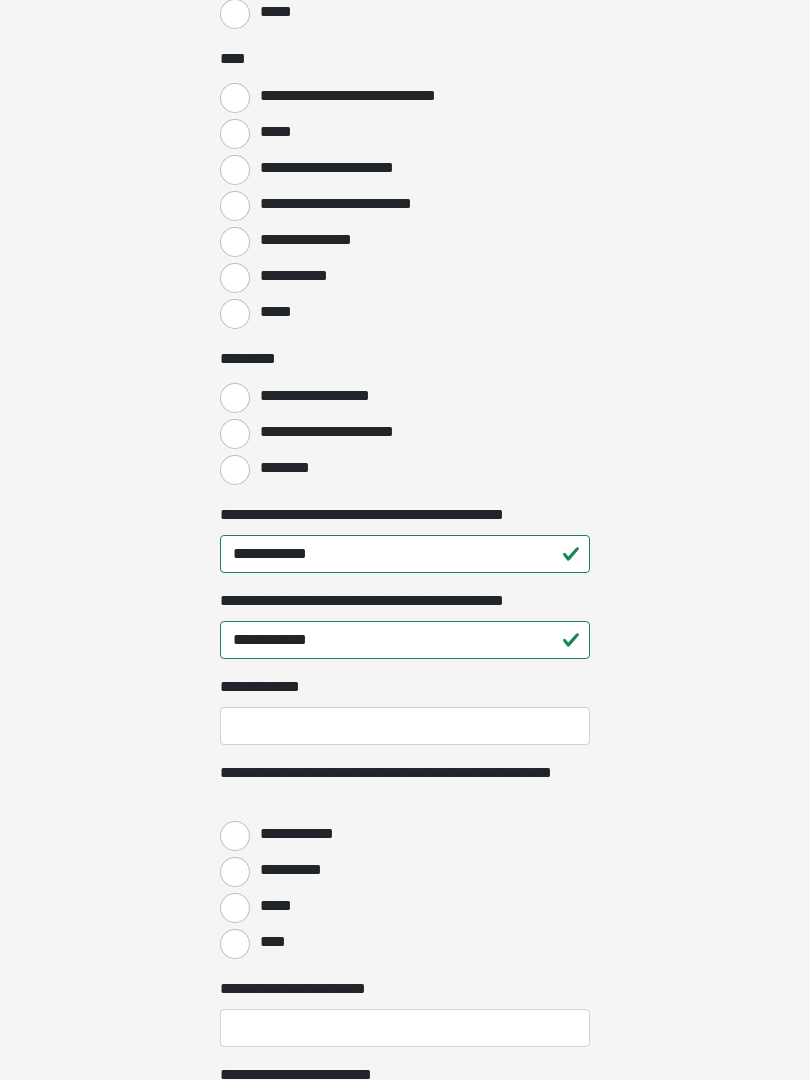 click on "**********" at bounding box center (335, 432) 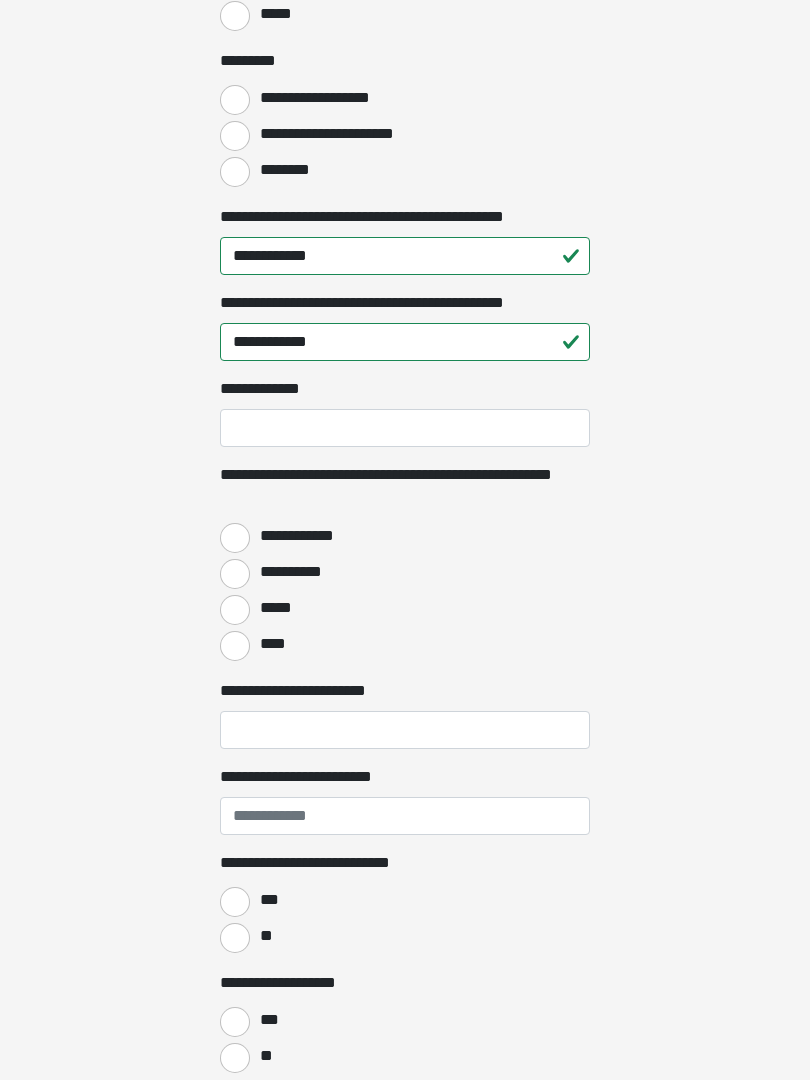 scroll, scrollTop: 2308, scrollLeft: 0, axis: vertical 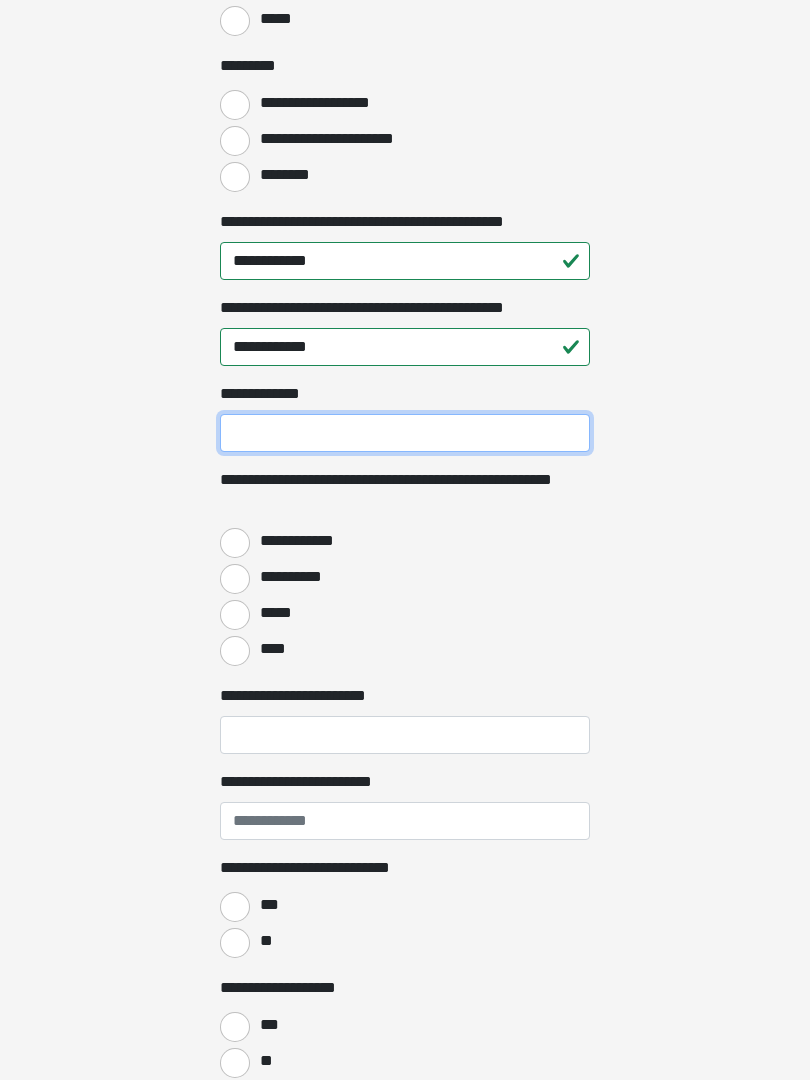 click on "**********" at bounding box center (405, 433) 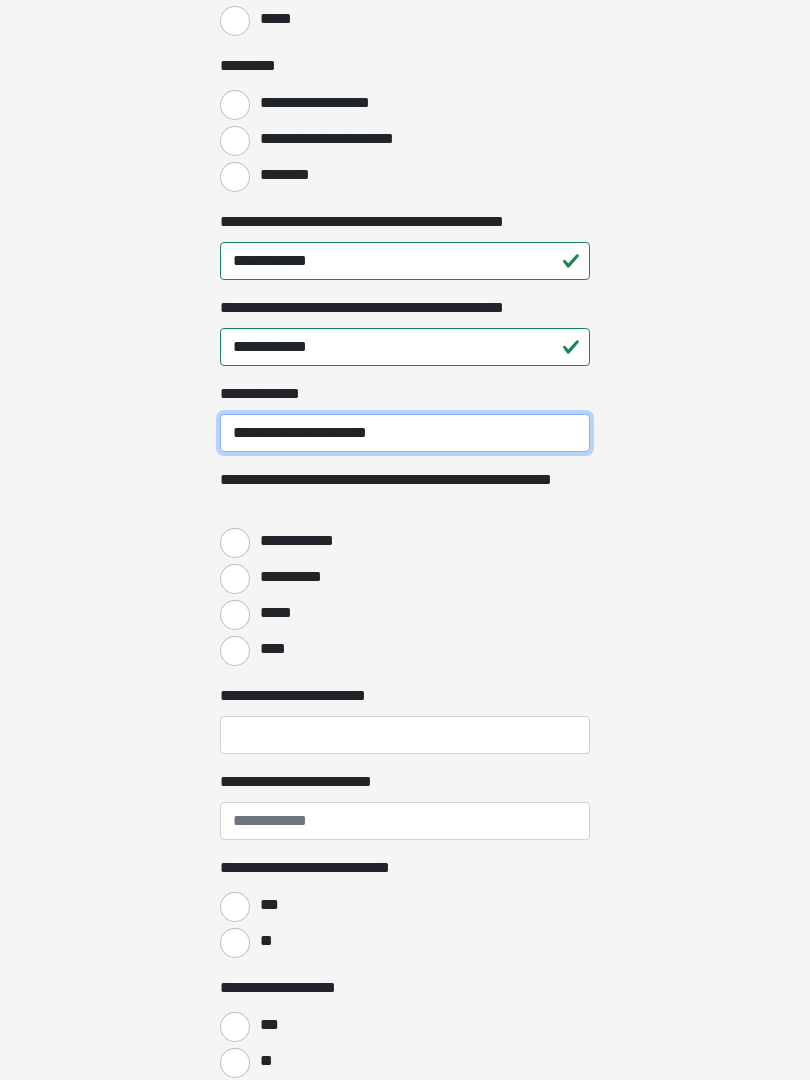type on "**********" 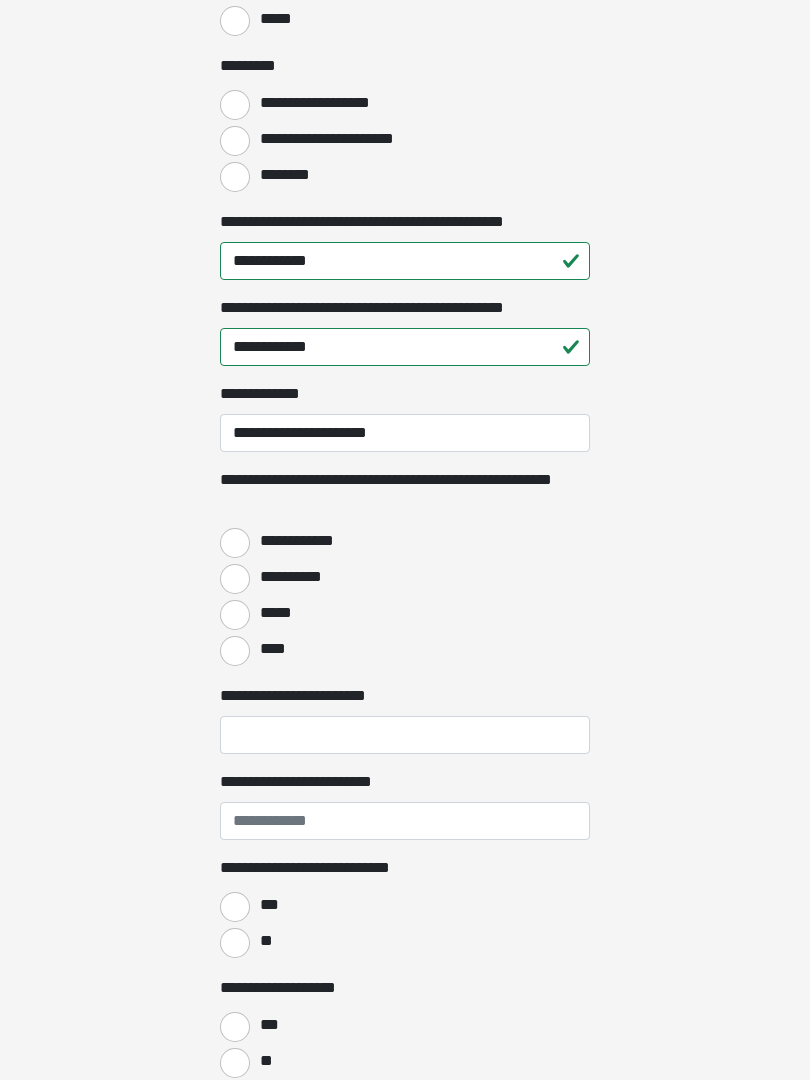 click on "**********" at bounding box center [235, 543] 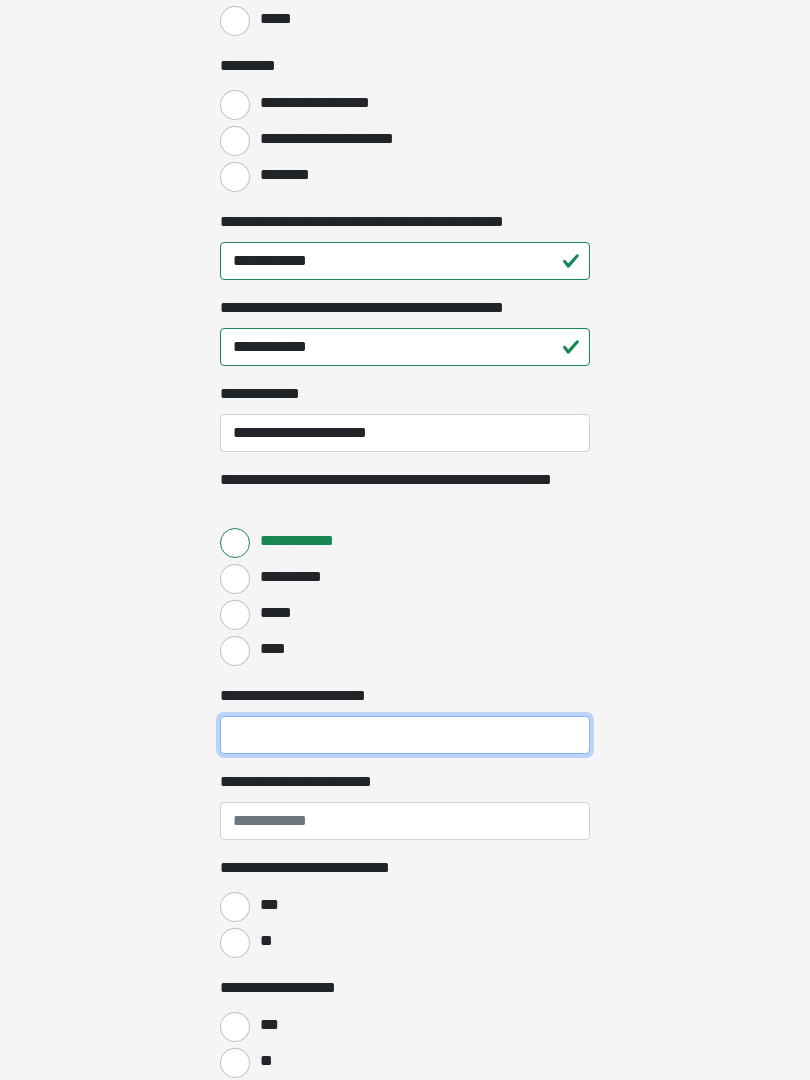 click on "**********" at bounding box center (405, 735) 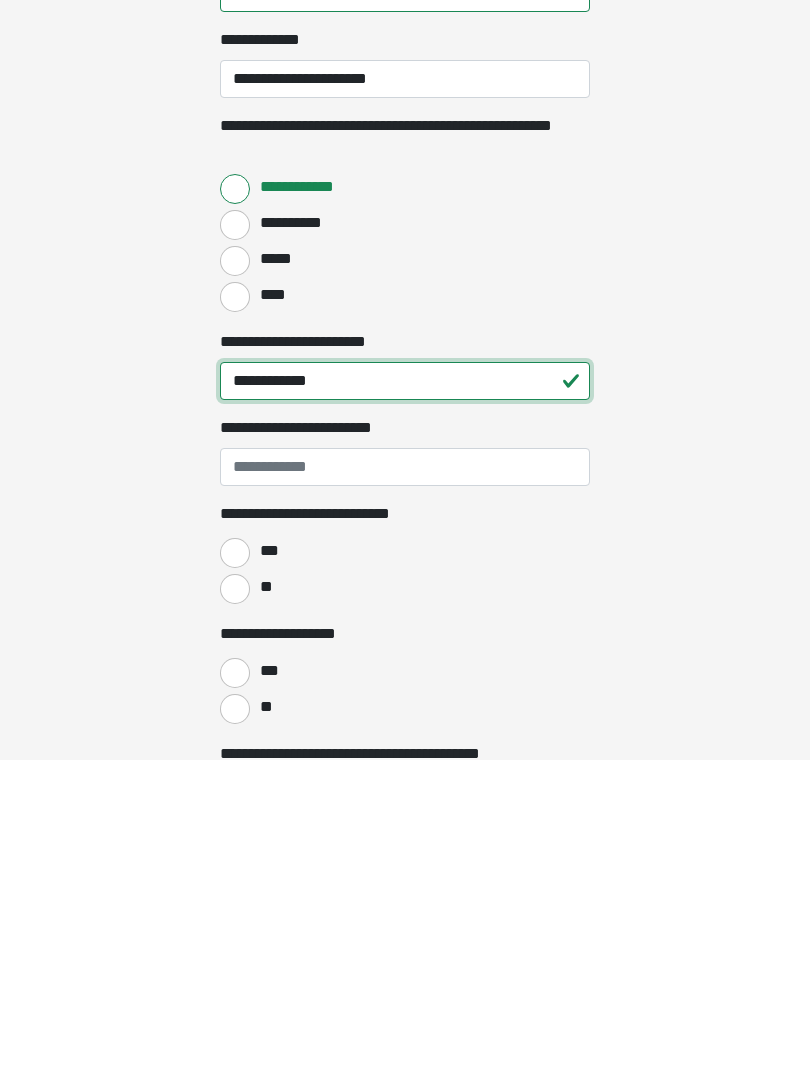 type on "**********" 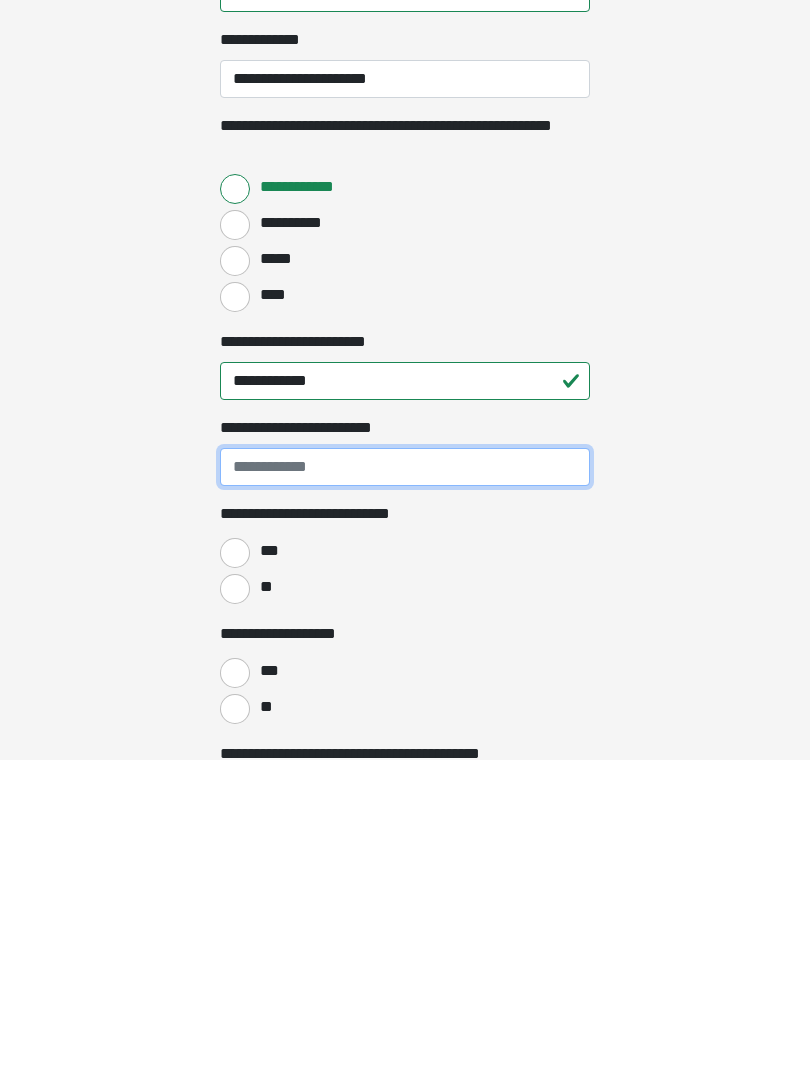 click on "**********" at bounding box center [405, 787] 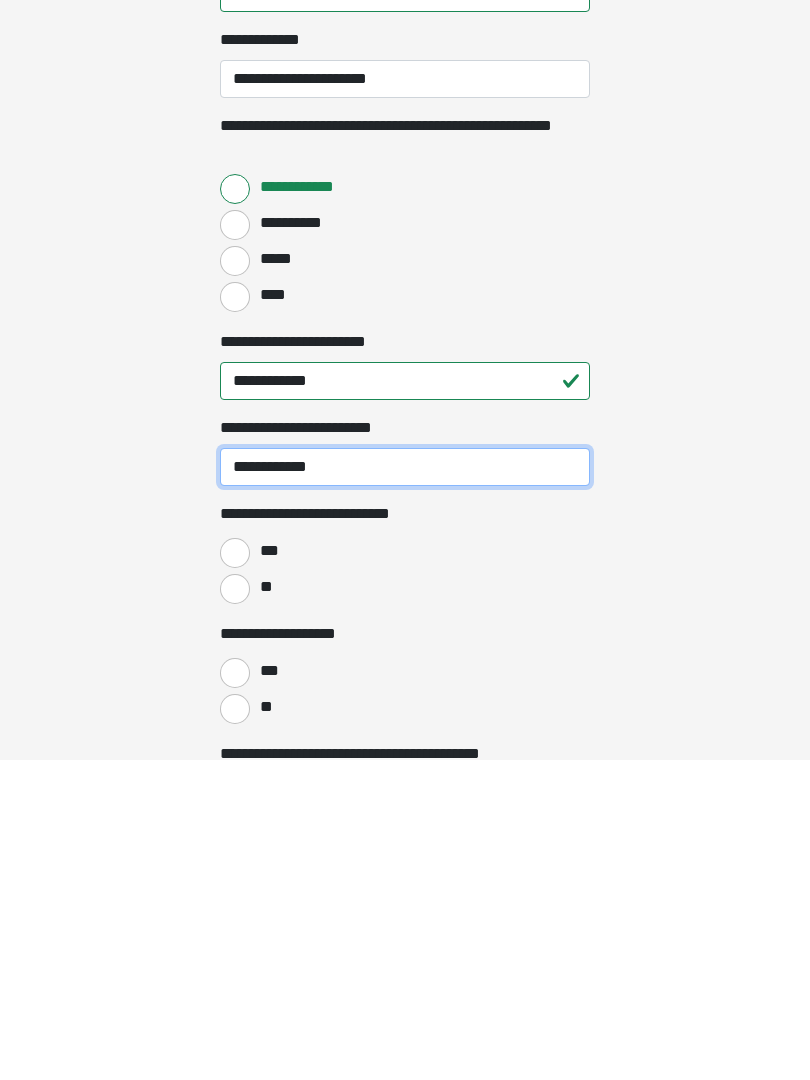 type on "**********" 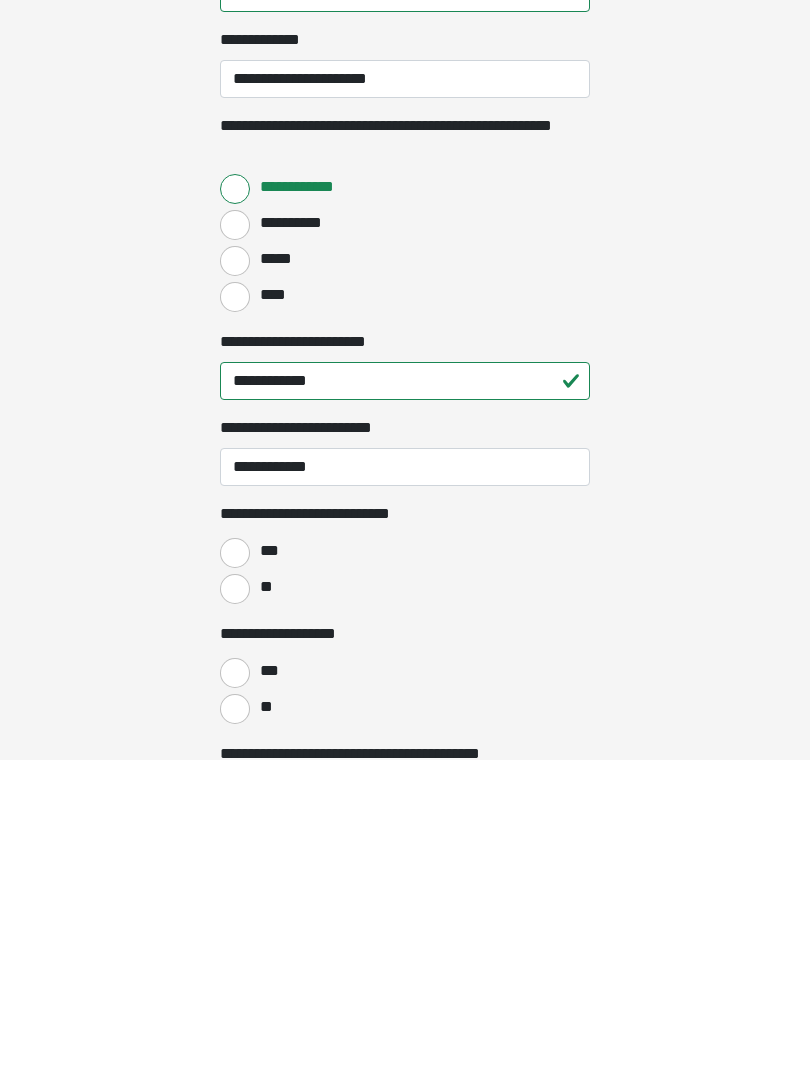 click on "**" at bounding box center (235, 909) 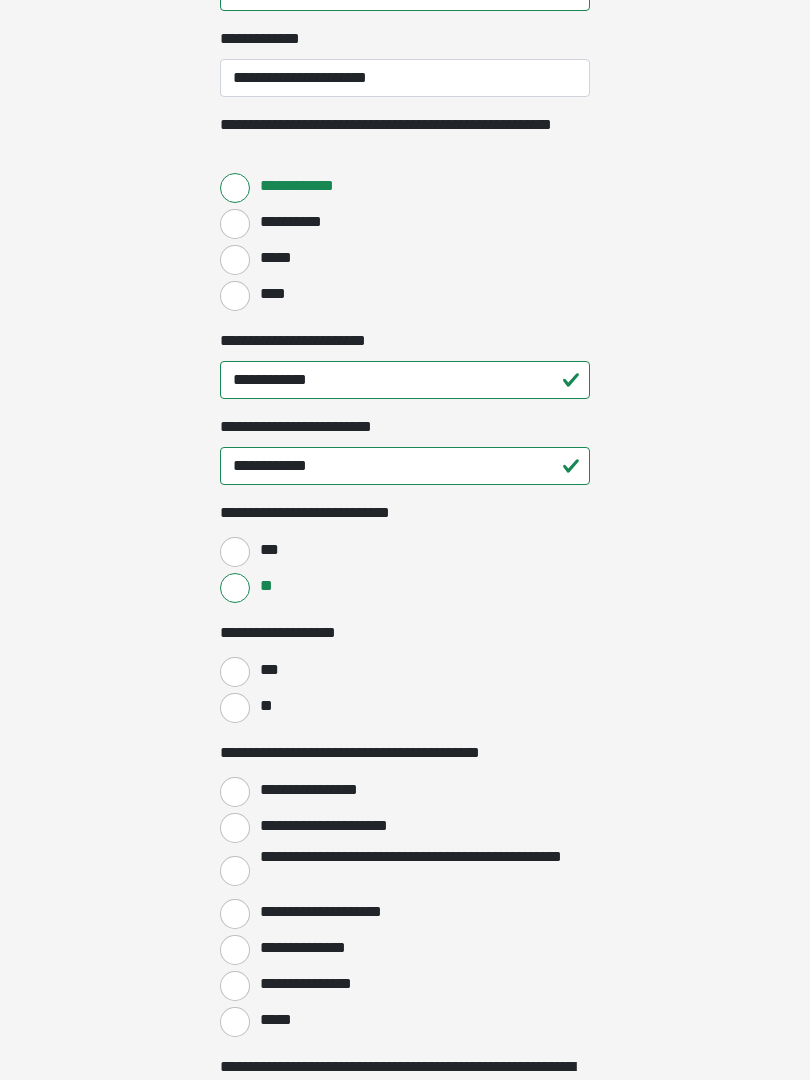 click on "**" at bounding box center [235, 708] 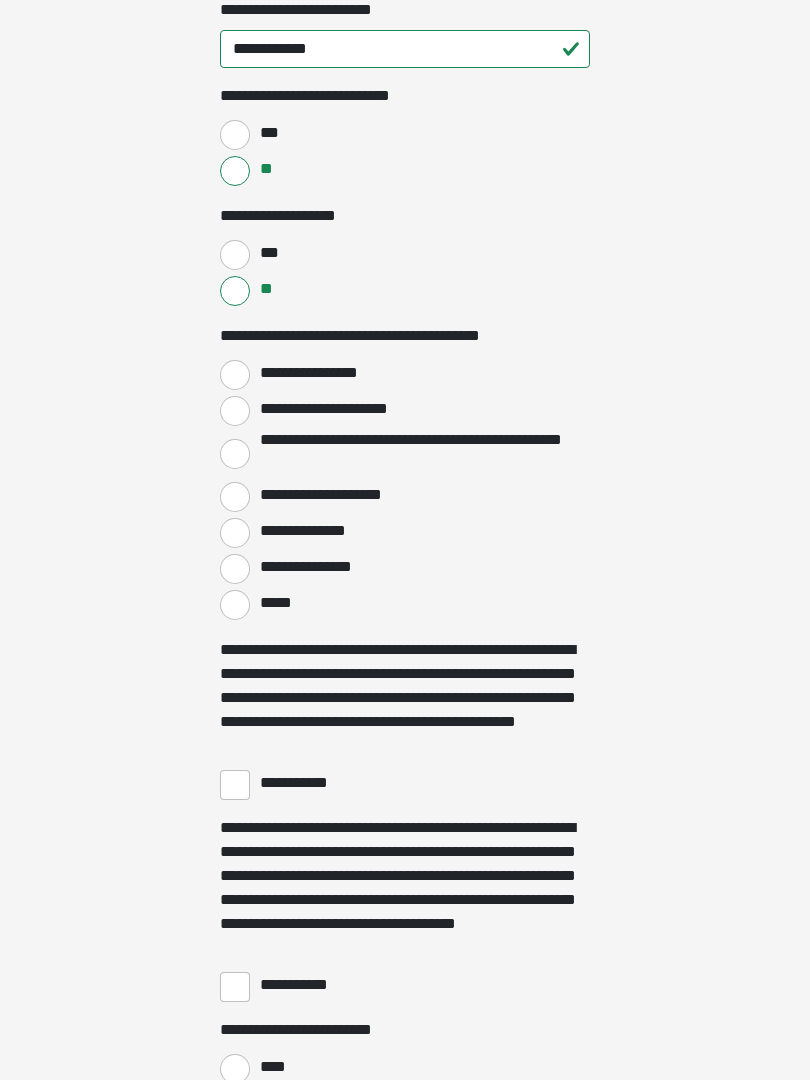 scroll, scrollTop: 3073, scrollLeft: 0, axis: vertical 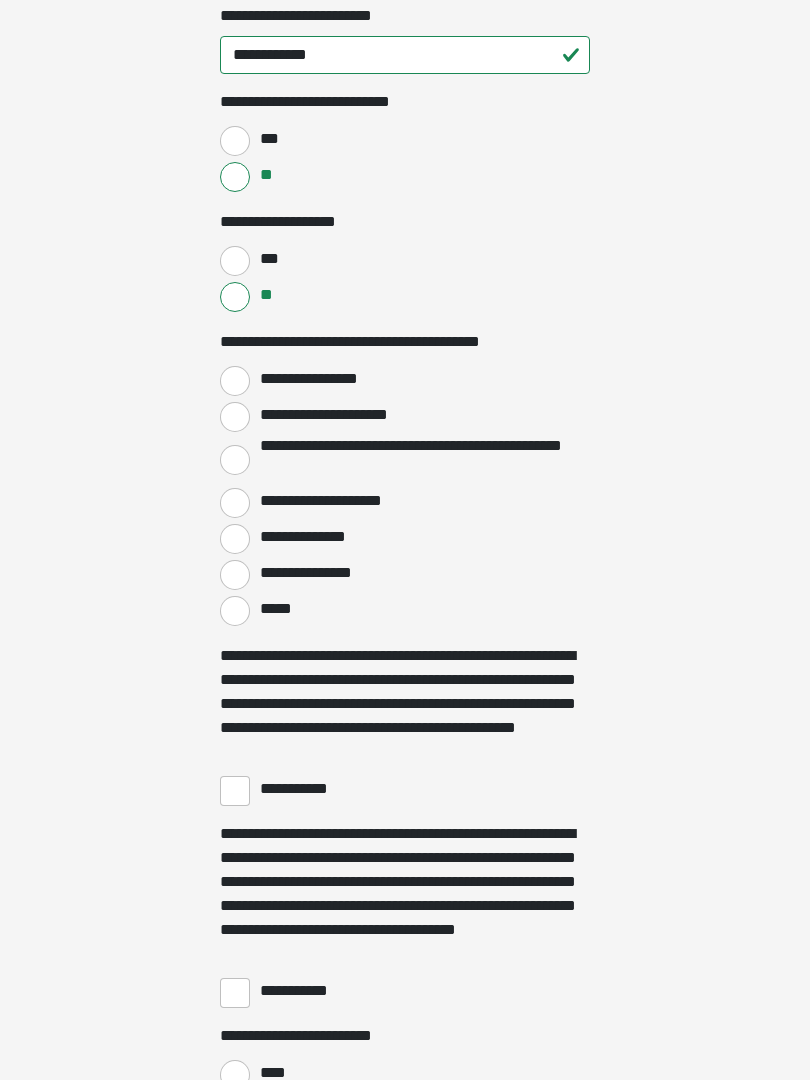 click on "**********" at bounding box center [235, 418] 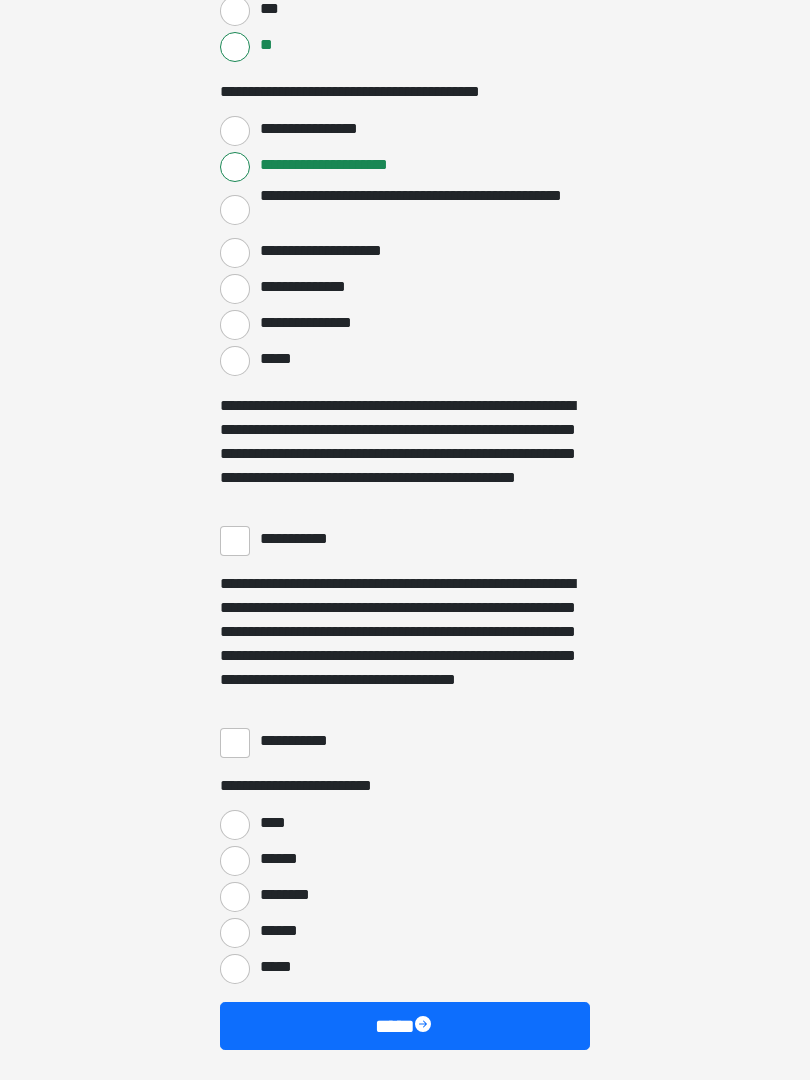 scroll, scrollTop: 3324, scrollLeft: 0, axis: vertical 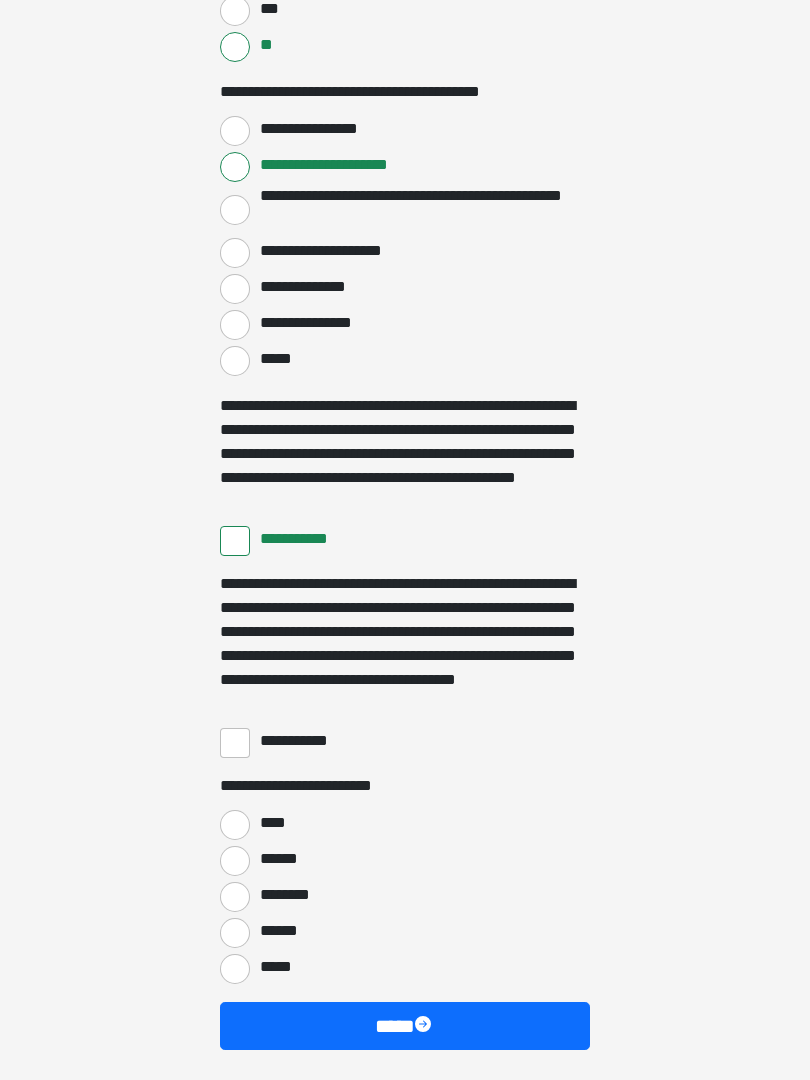 click on "**********" at bounding box center (235, 743) 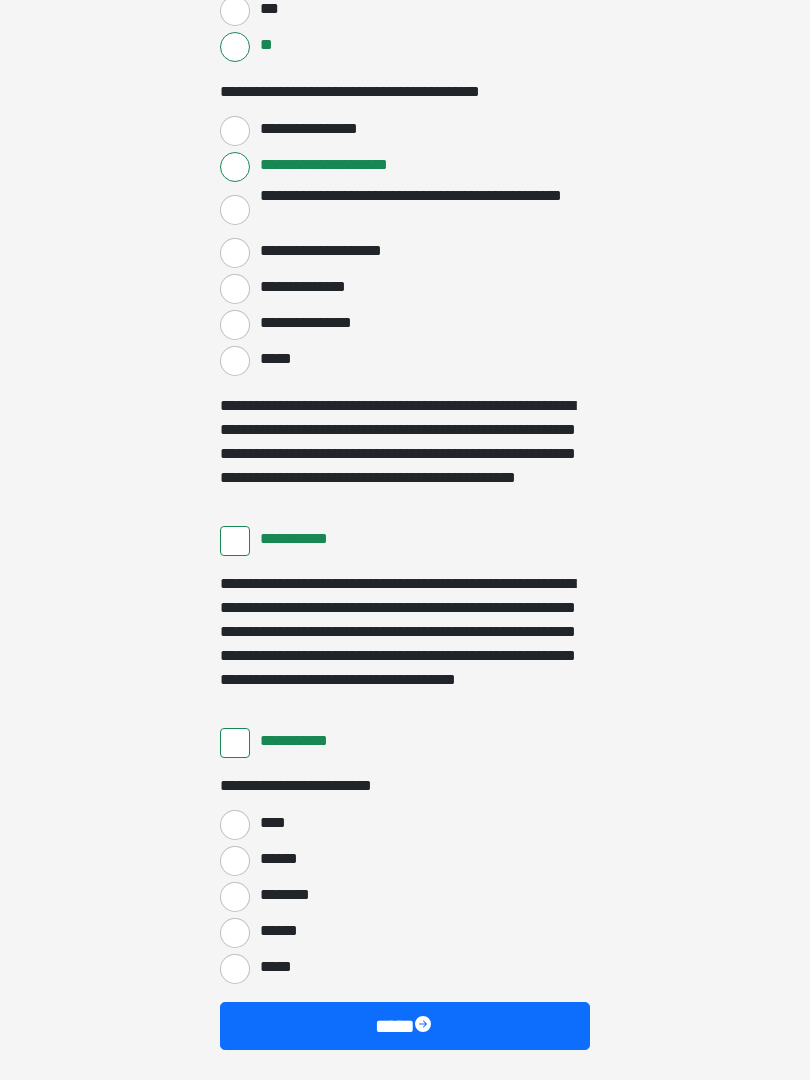 click on "****" at bounding box center [405, 823] 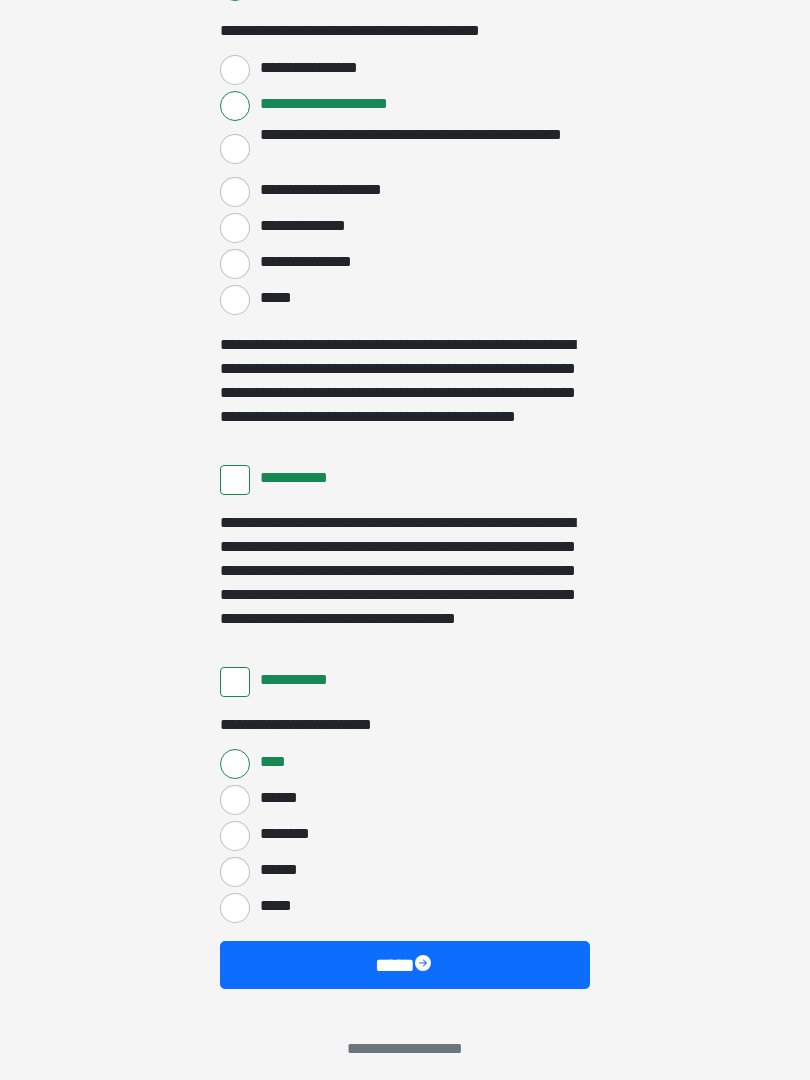 scroll, scrollTop: 3397, scrollLeft: 0, axis: vertical 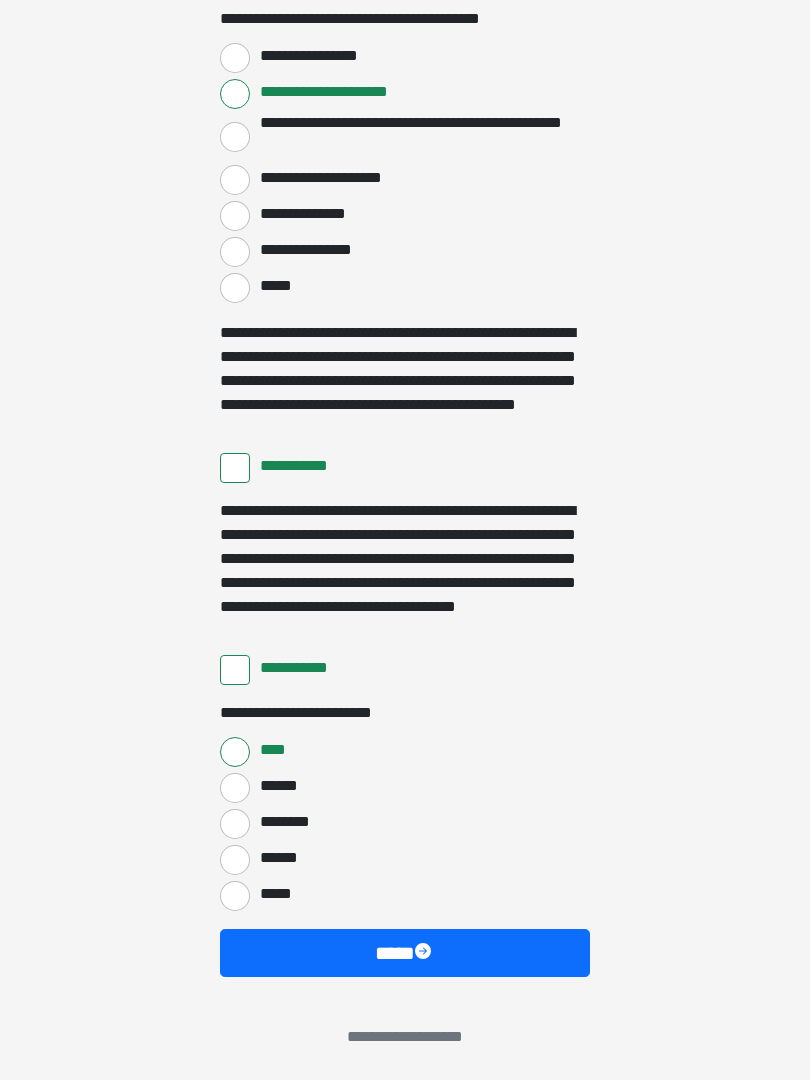 click at bounding box center (425, 953) 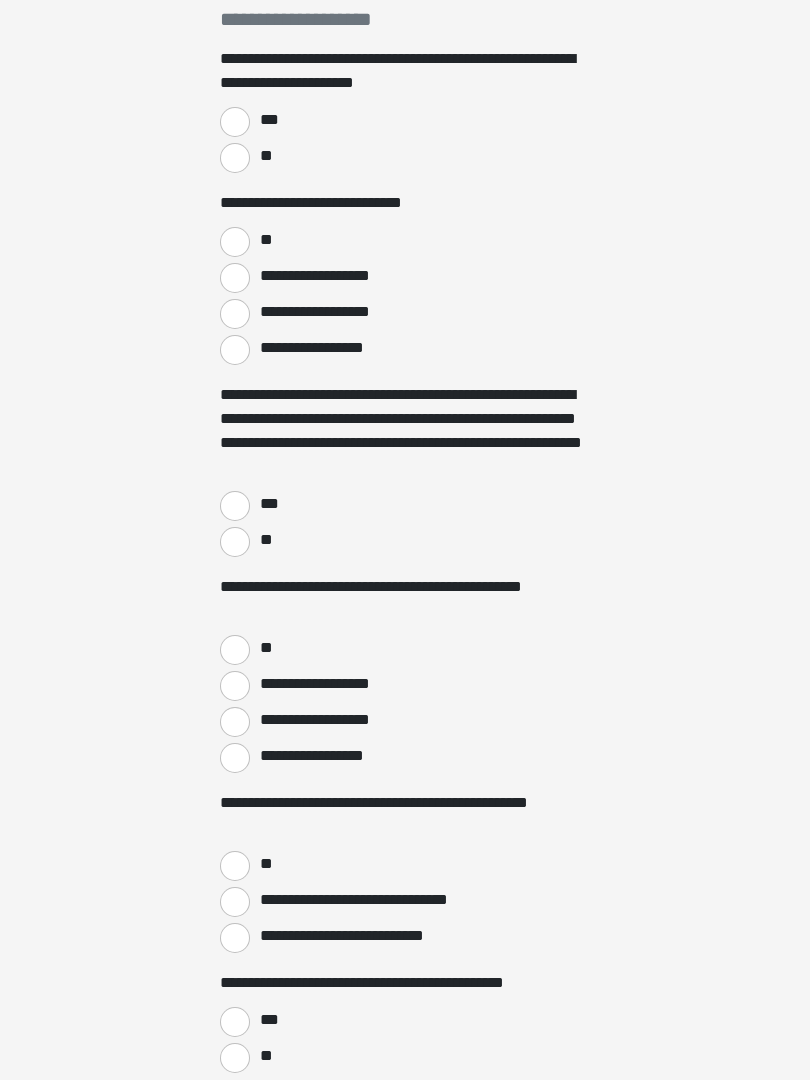 scroll, scrollTop: 0, scrollLeft: 0, axis: both 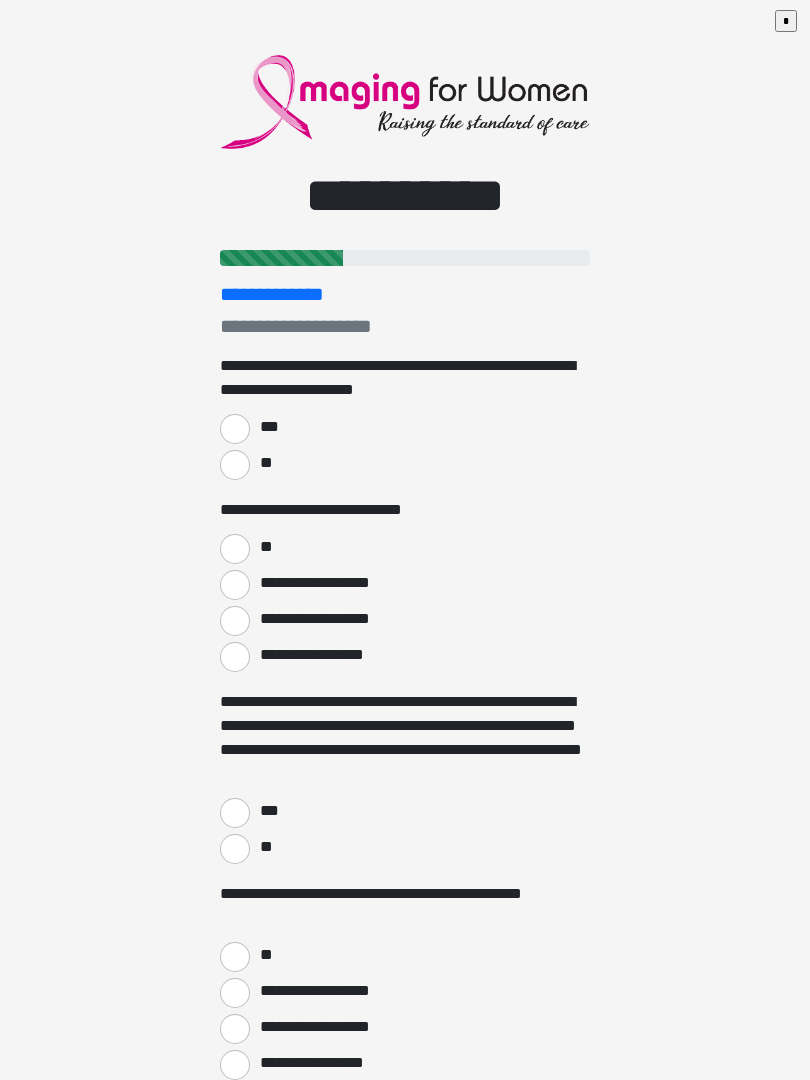 click on "**" at bounding box center [235, 465] 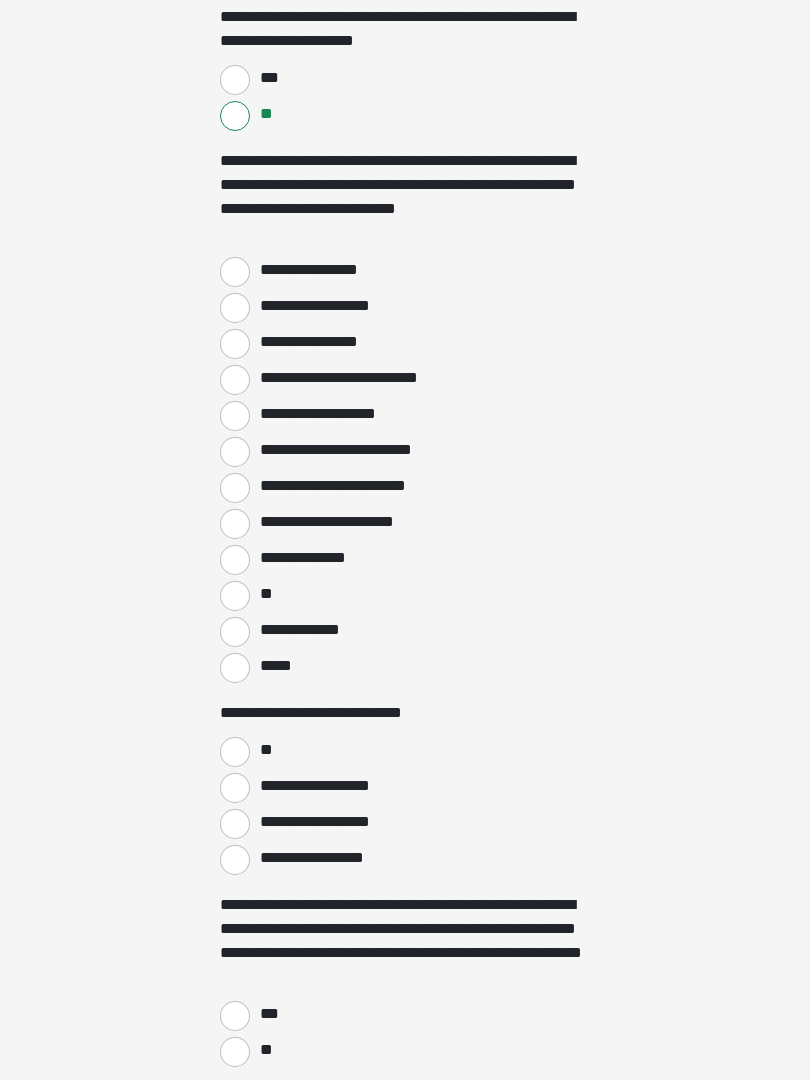scroll, scrollTop: 353, scrollLeft: 0, axis: vertical 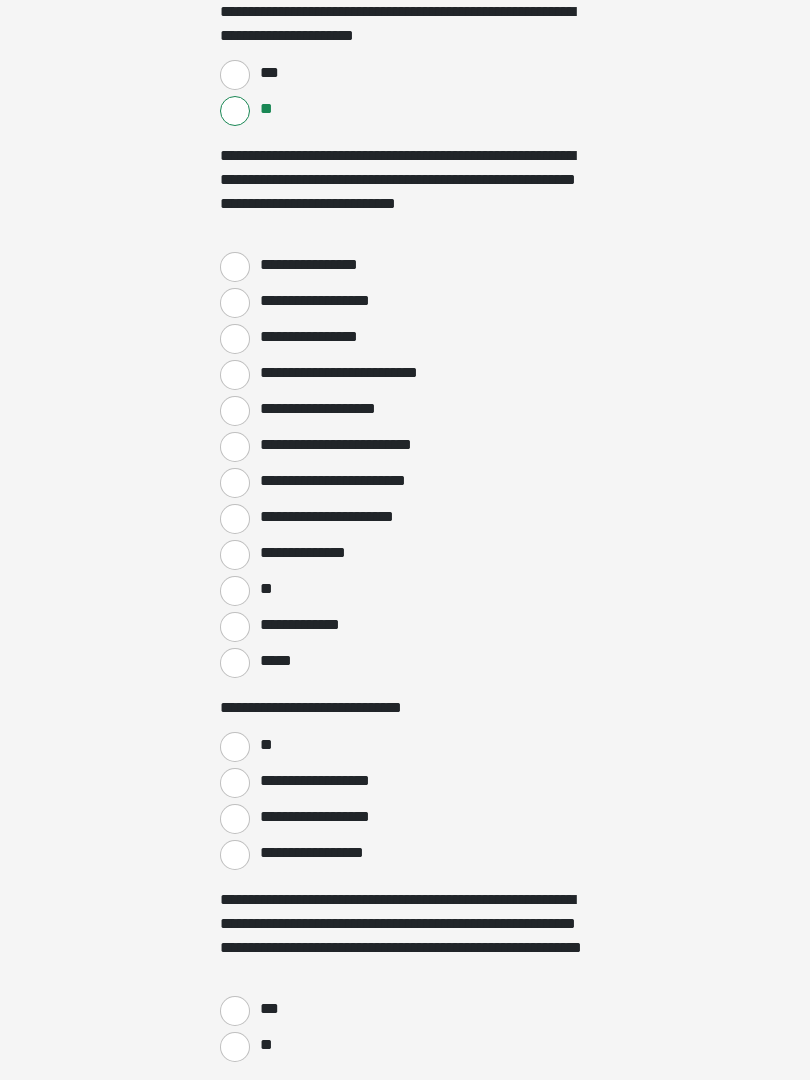 click on "**********" at bounding box center [235, 628] 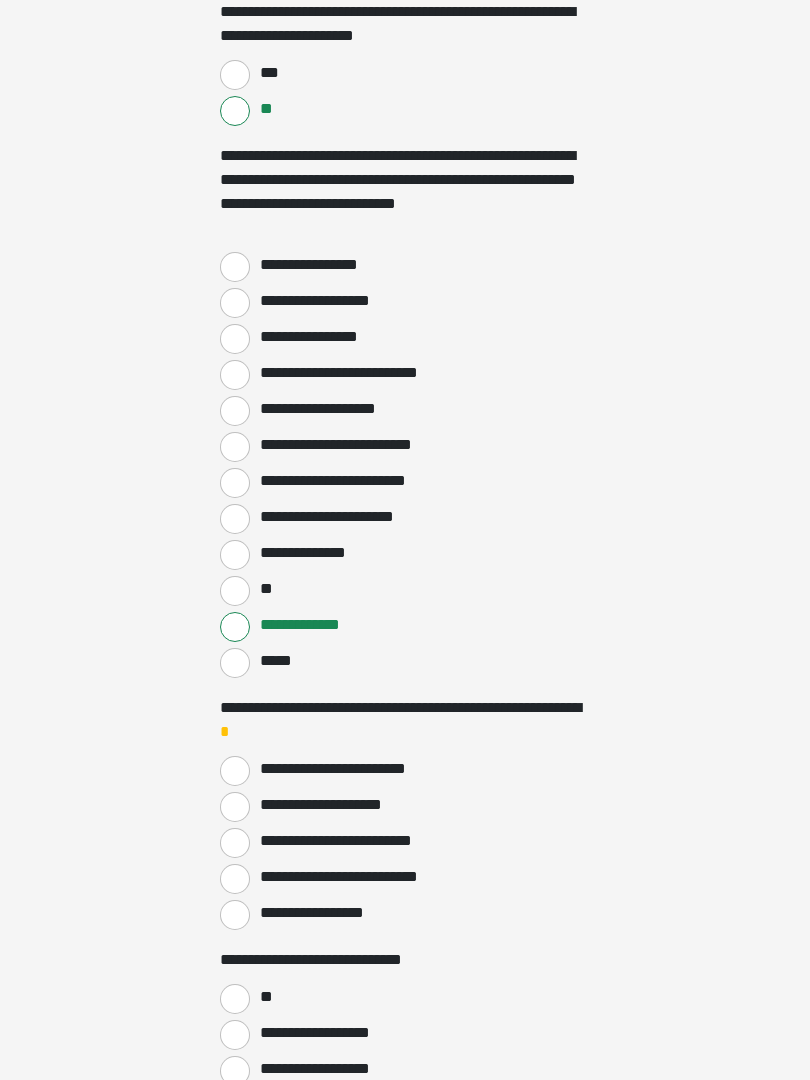 click on "**********" at bounding box center (235, 843) 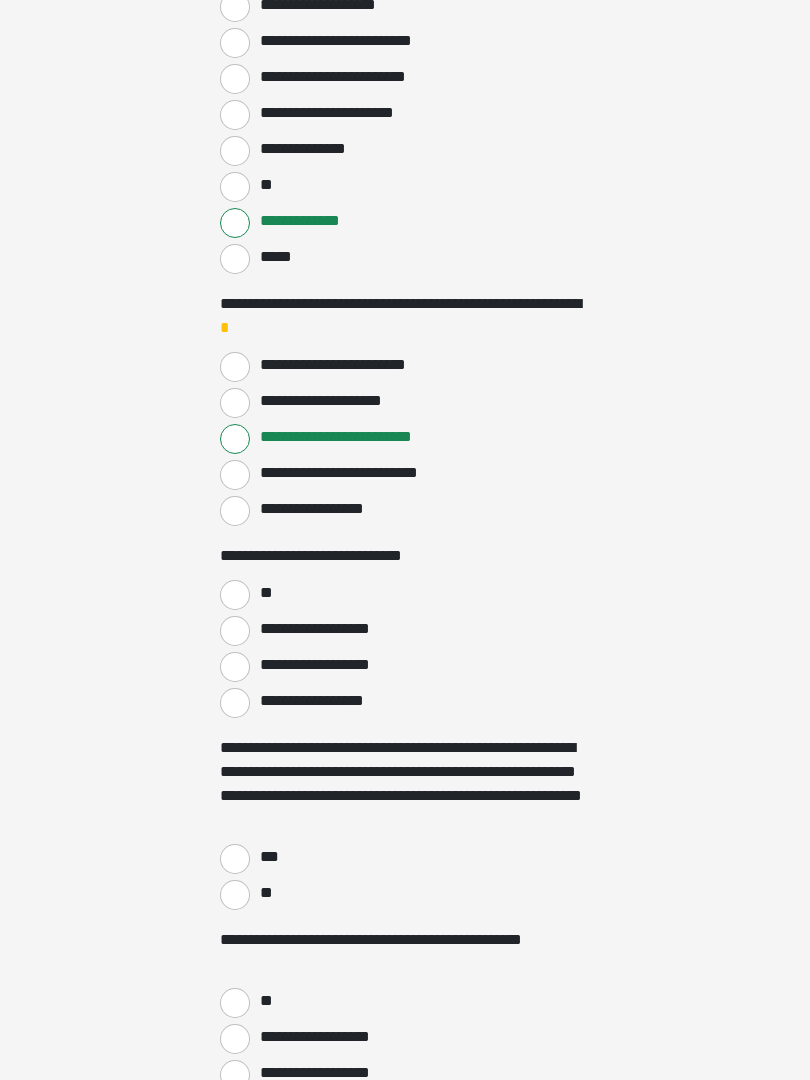 scroll, scrollTop: 759, scrollLeft: 0, axis: vertical 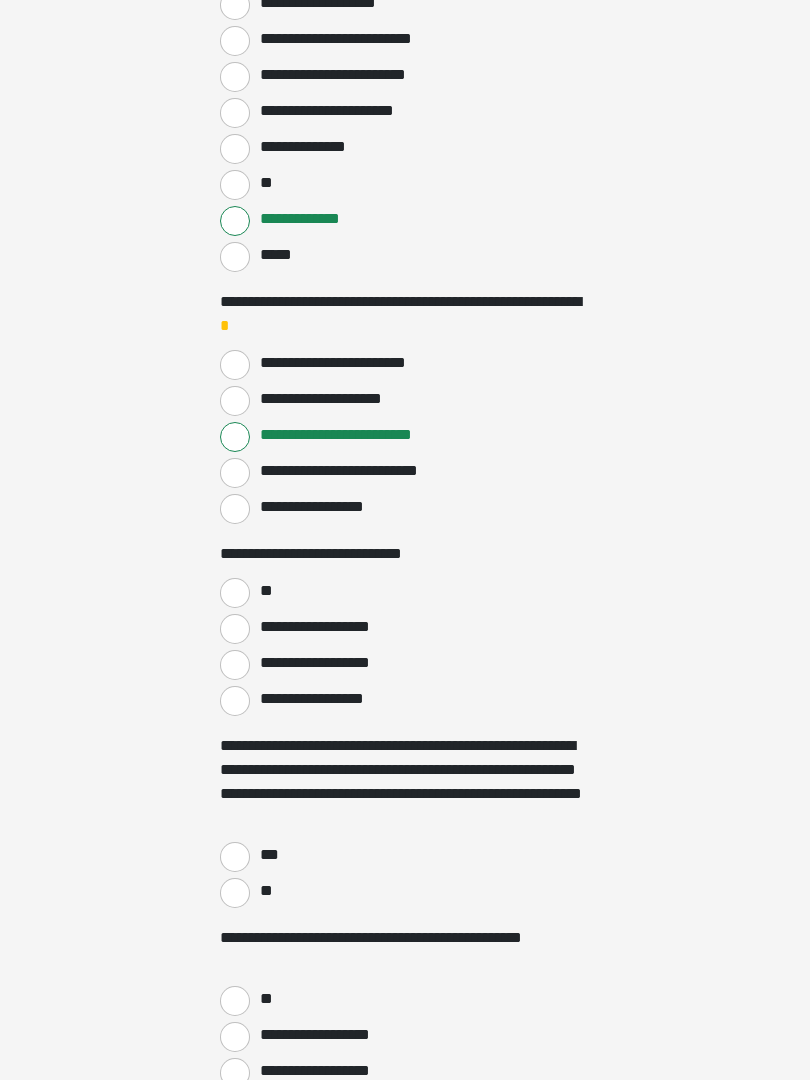 click on "**" at bounding box center [235, 594] 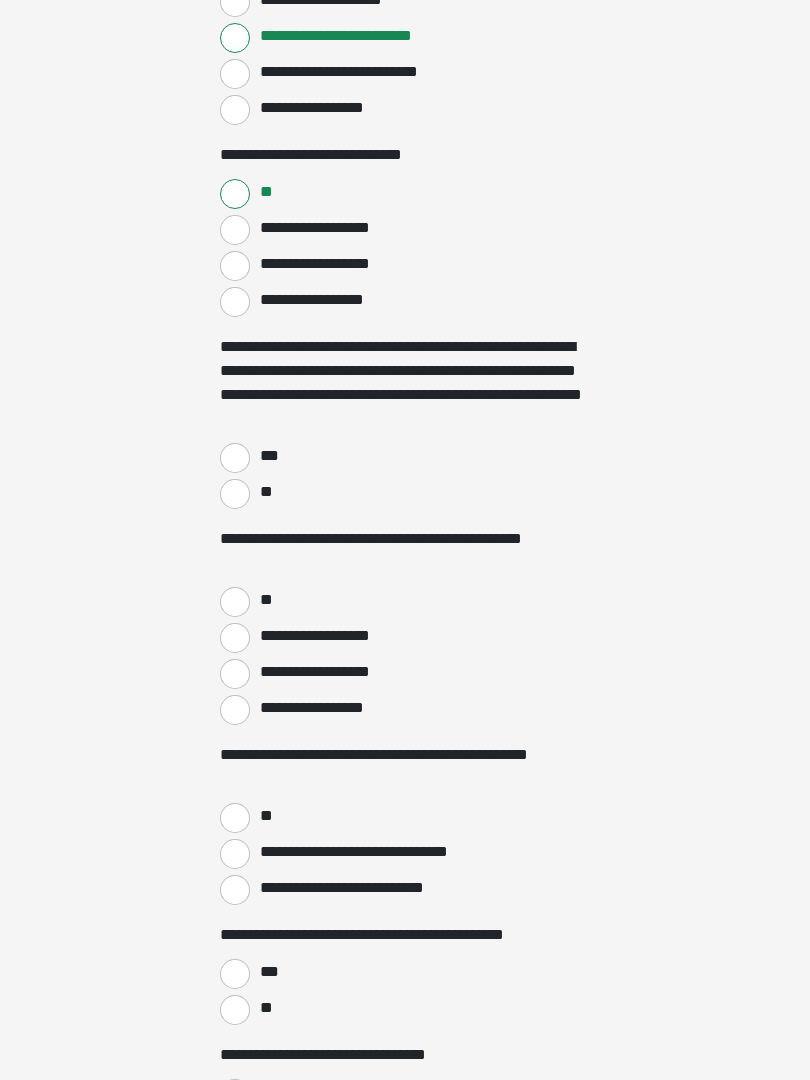 scroll, scrollTop: 1184, scrollLeft: 0, axis: vertical 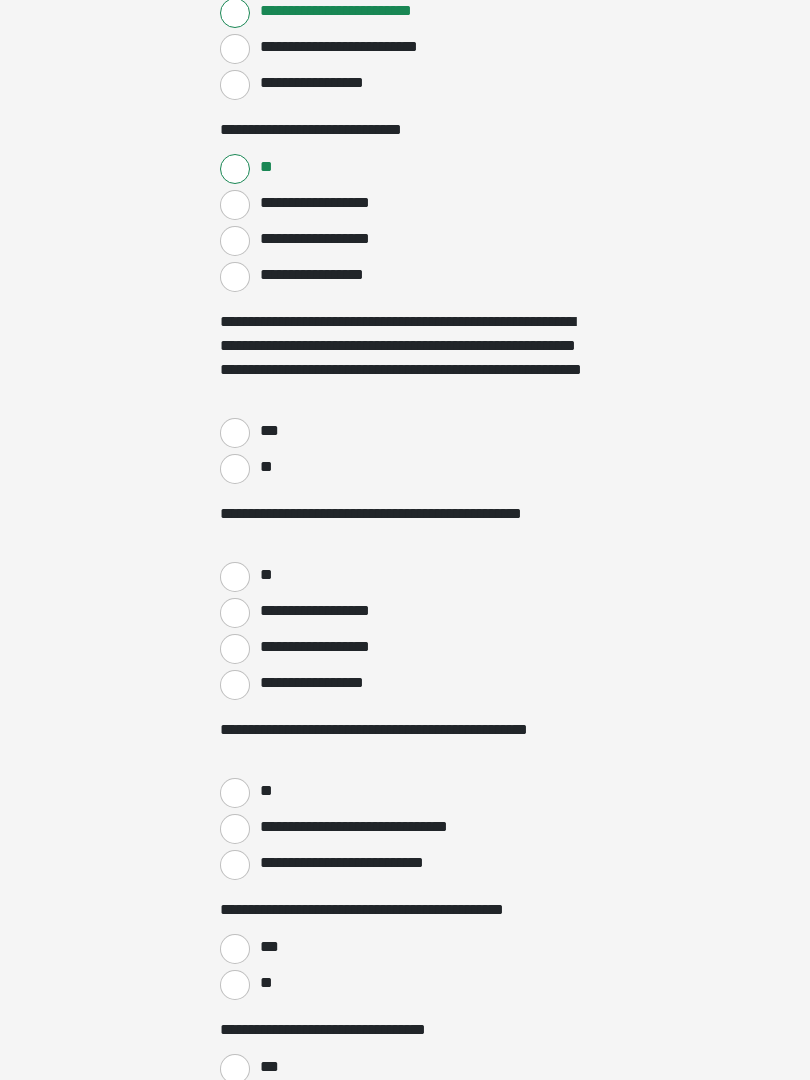 click on "***" at bounding box center (235, 433) 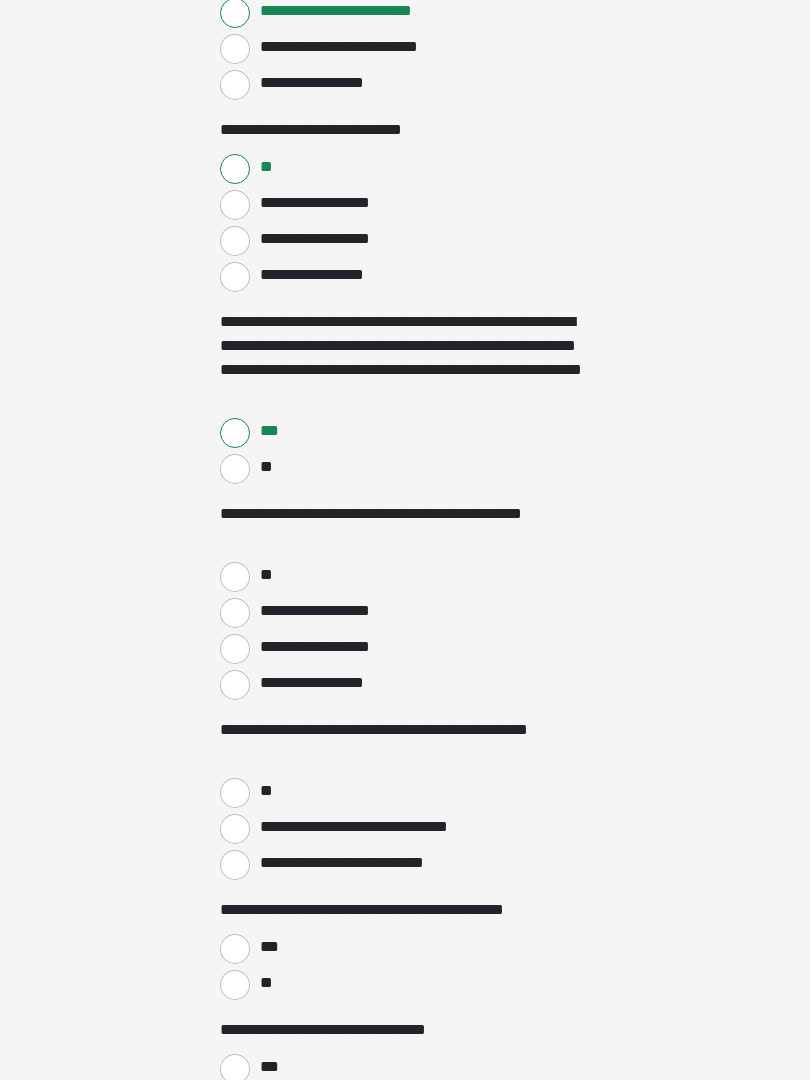 click on "**" at bounding box center (235, 577) 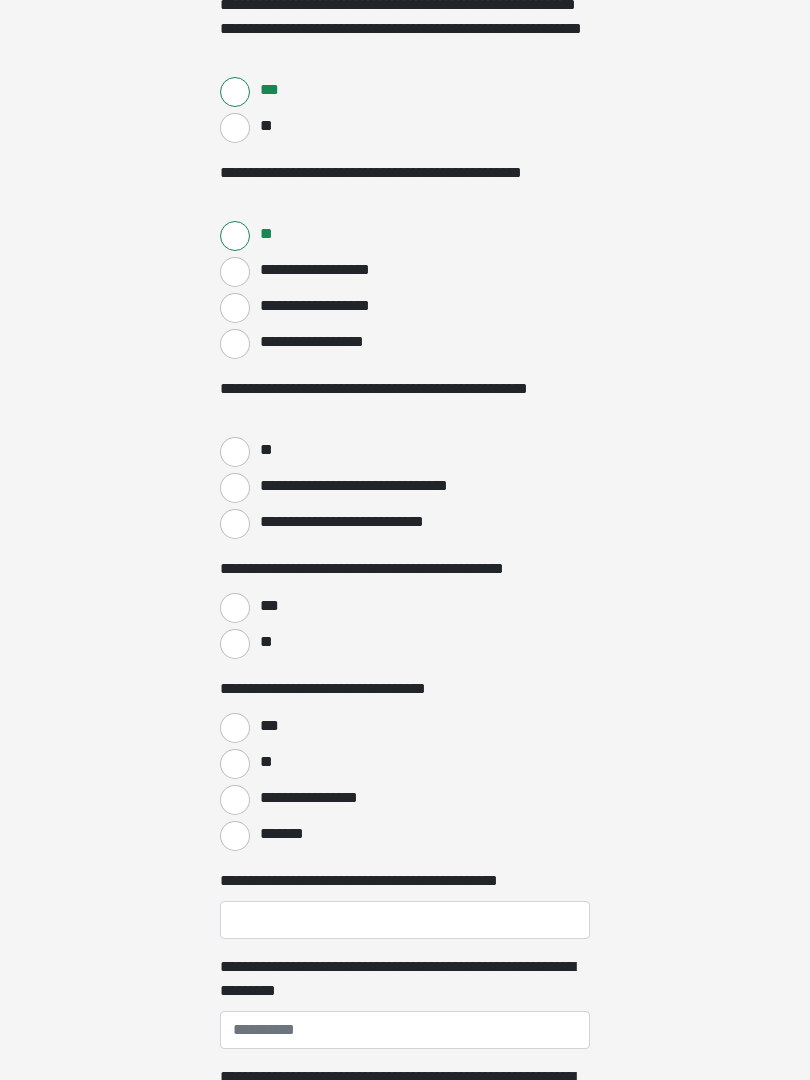 scroll, scrollTop: 1553, scrollLeft: 0, axis: vertical 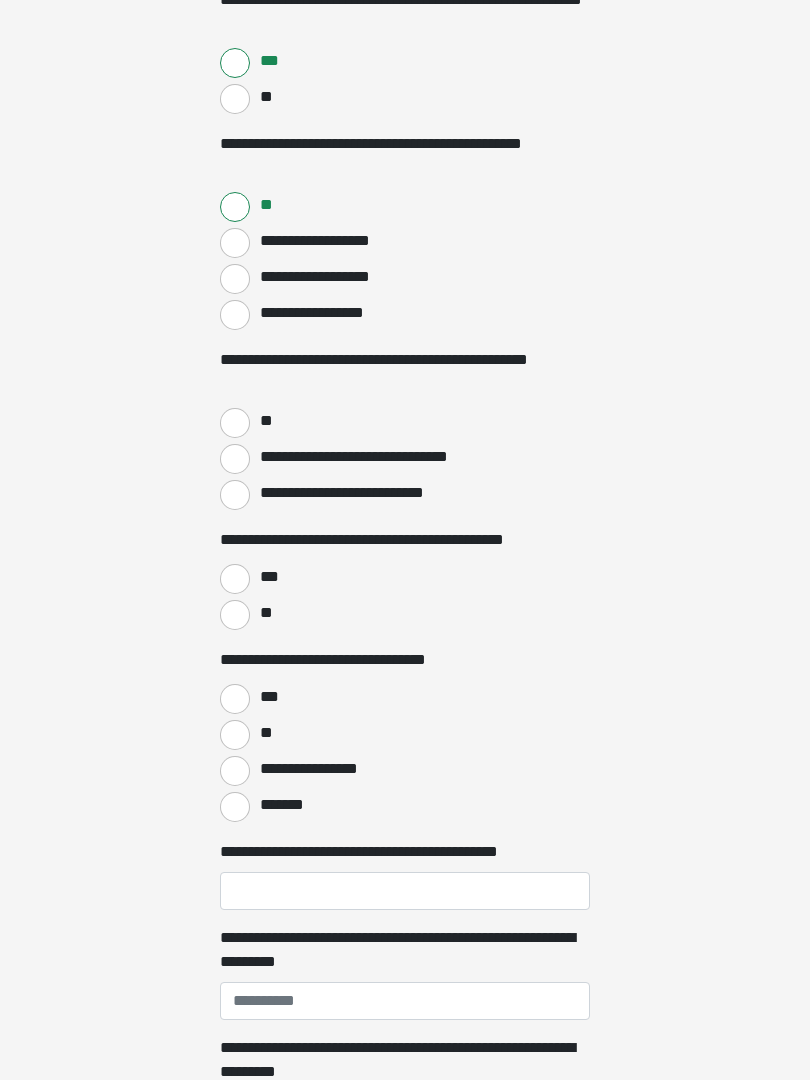 click on "**" at bounding box center [235, 424] 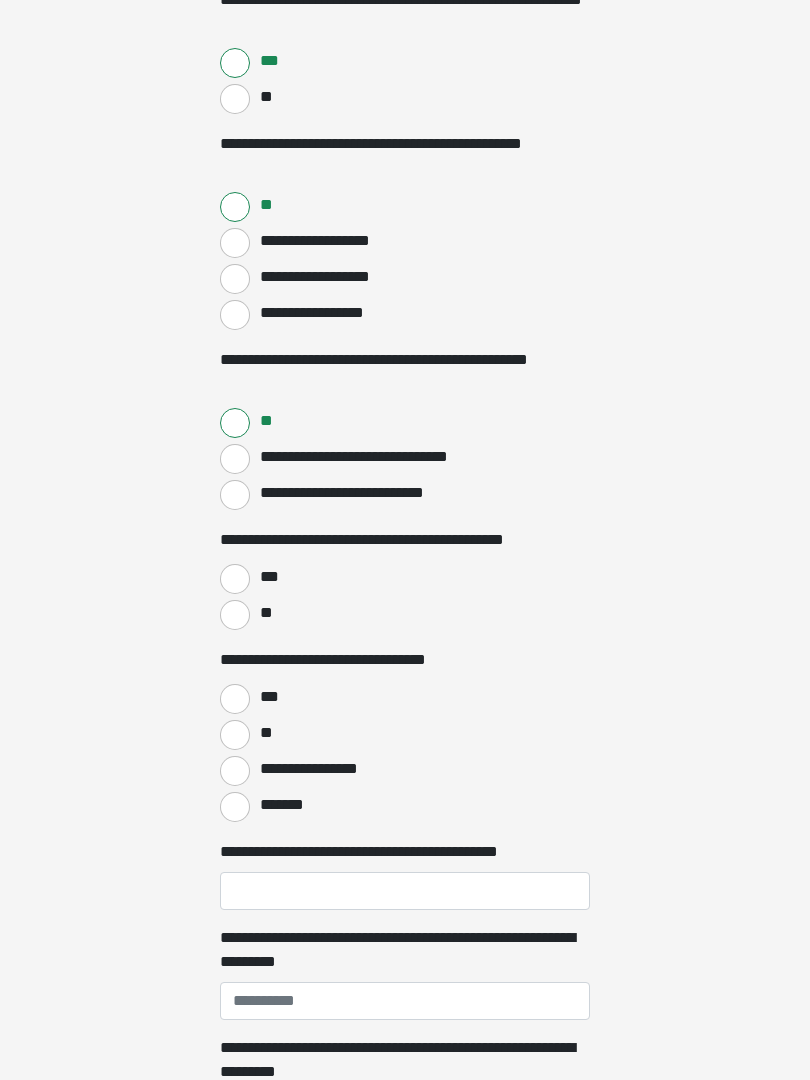 click on "**" at bounding box center [235, 615] 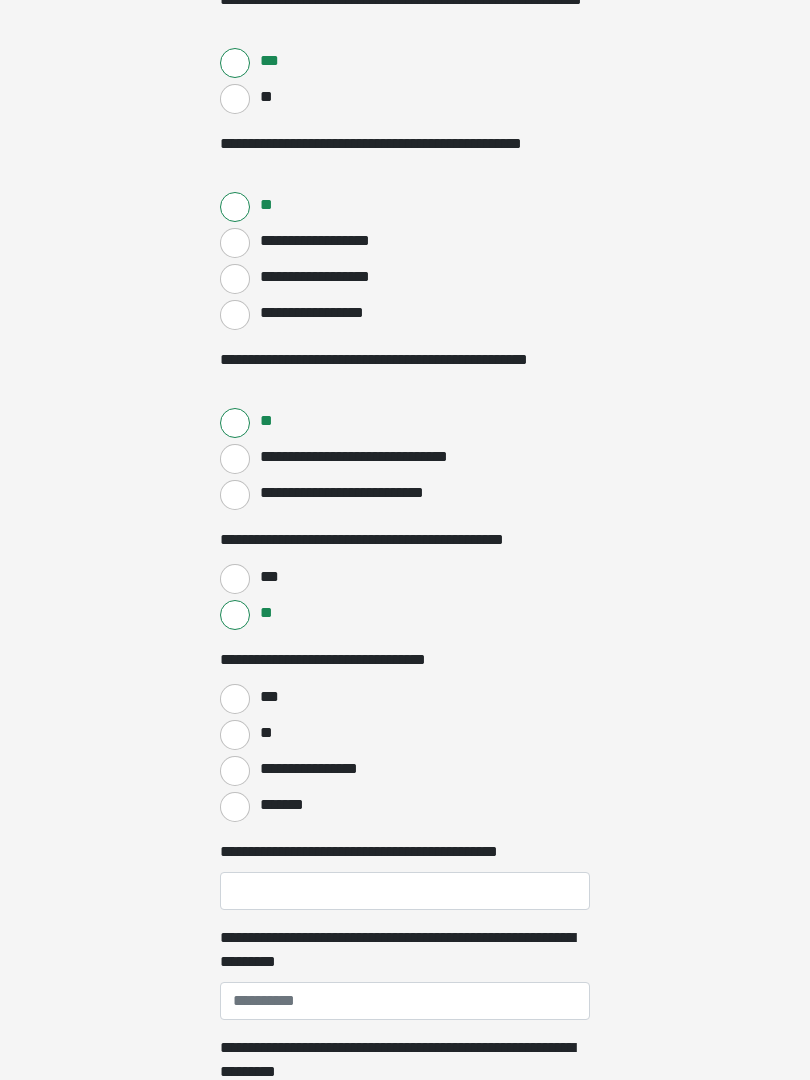 click on "**" at bounding box center [235, 735] 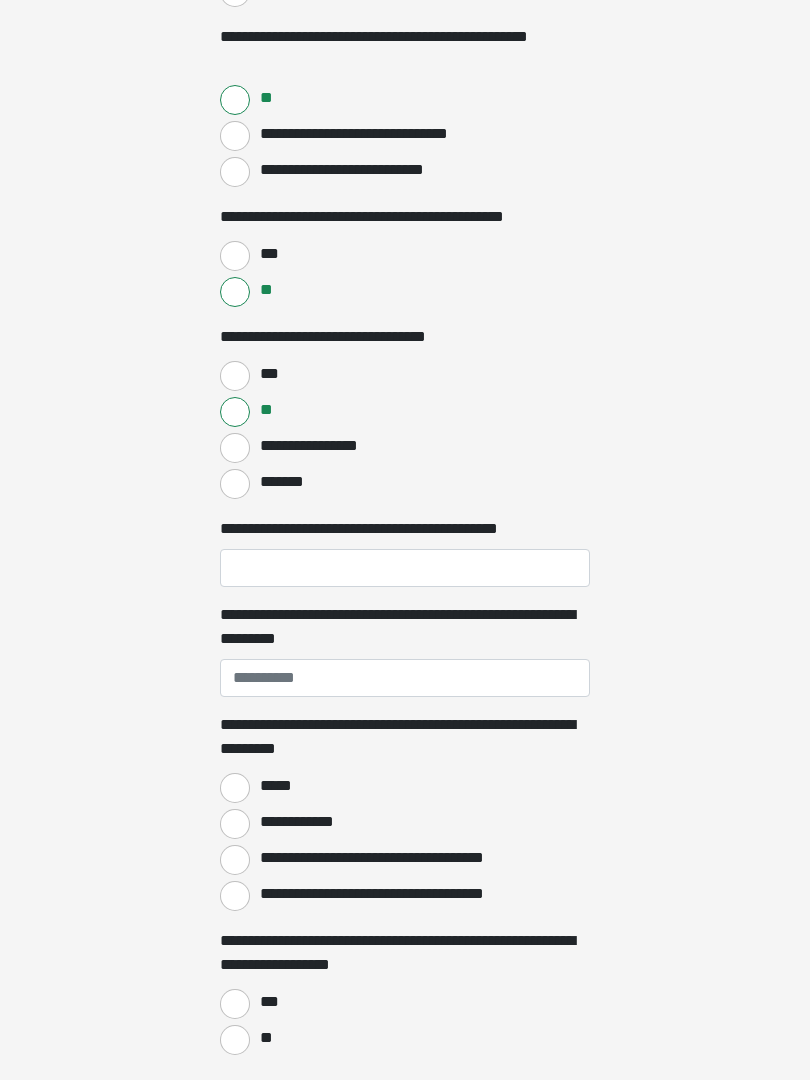 scroll, scrollTop: 1874, scrollLeft: 0, axis: vertical 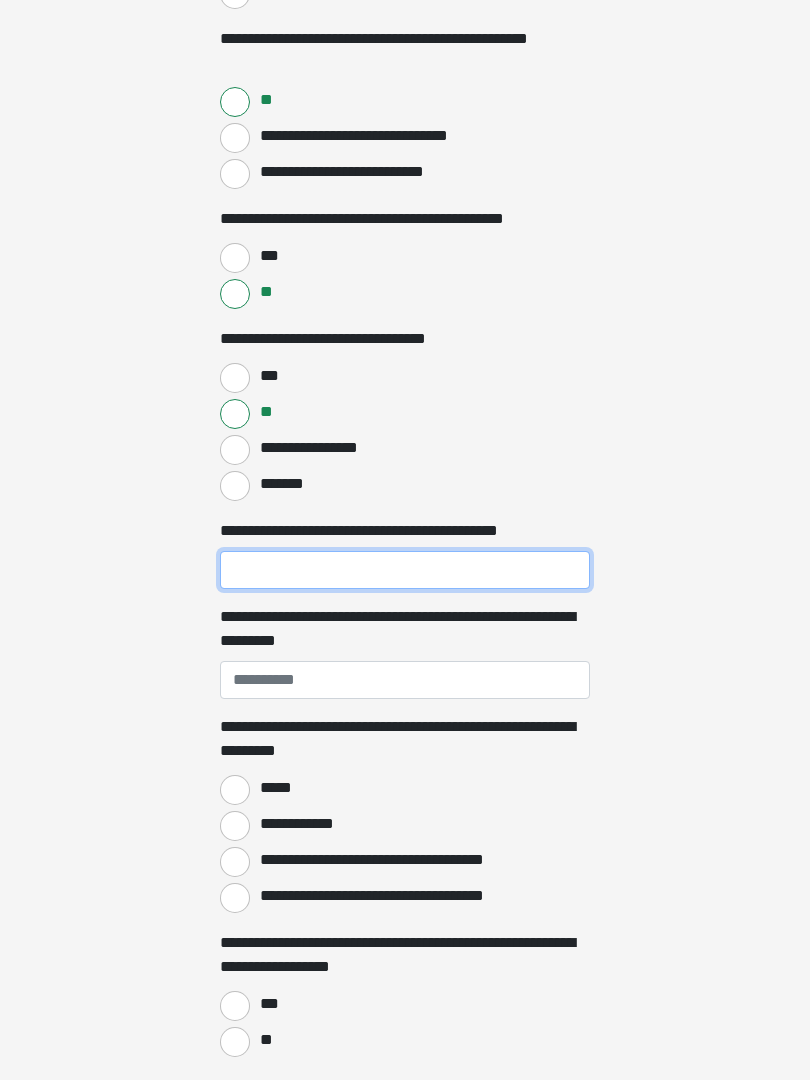 click on "**********" at bounding box center (405, 571) 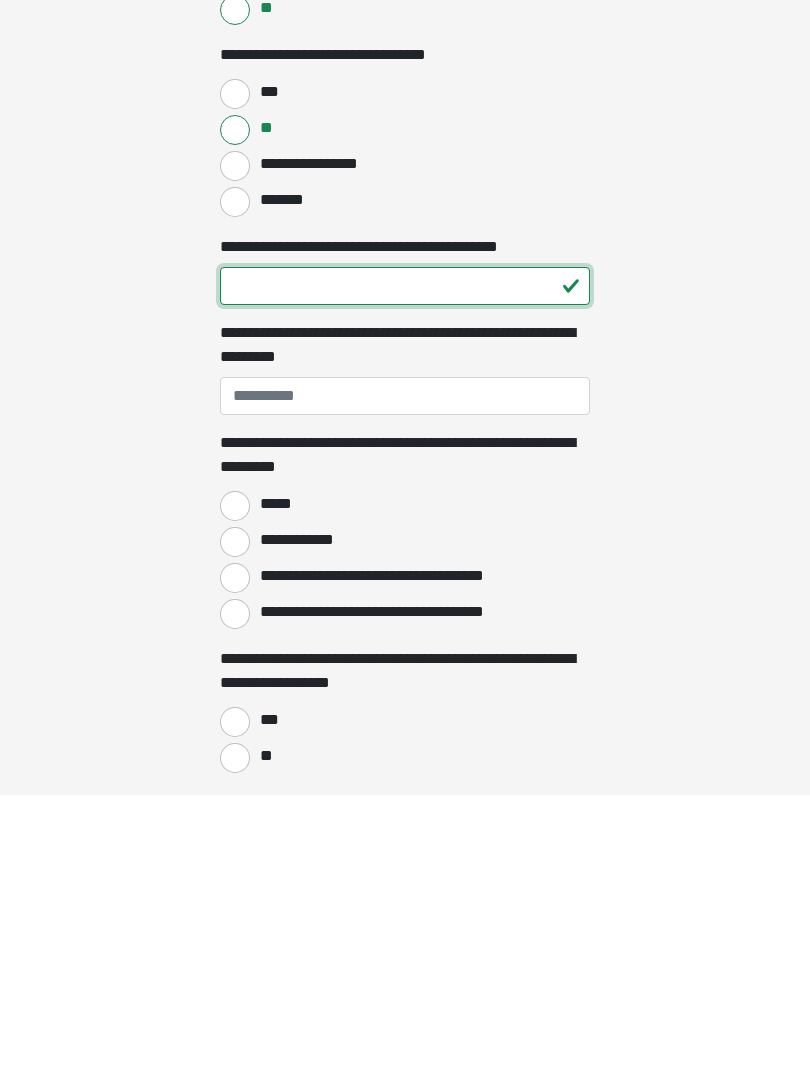 type on "**" 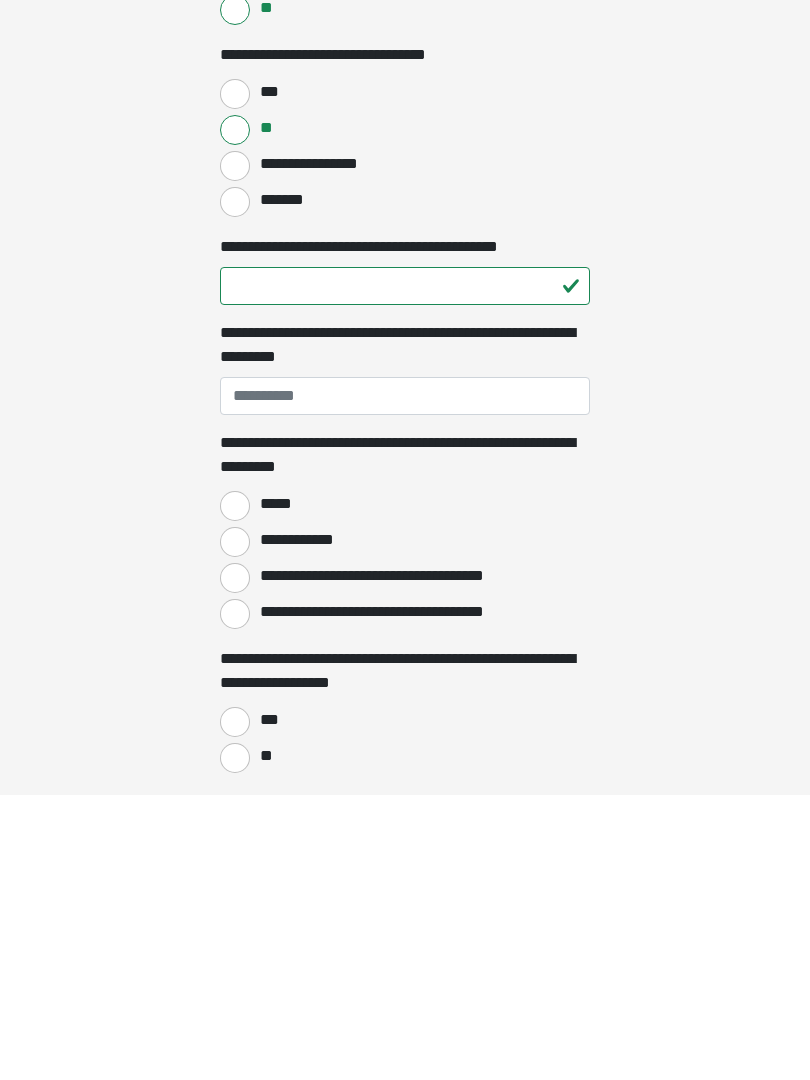 click on "**********" at bounding box center [405, 681] 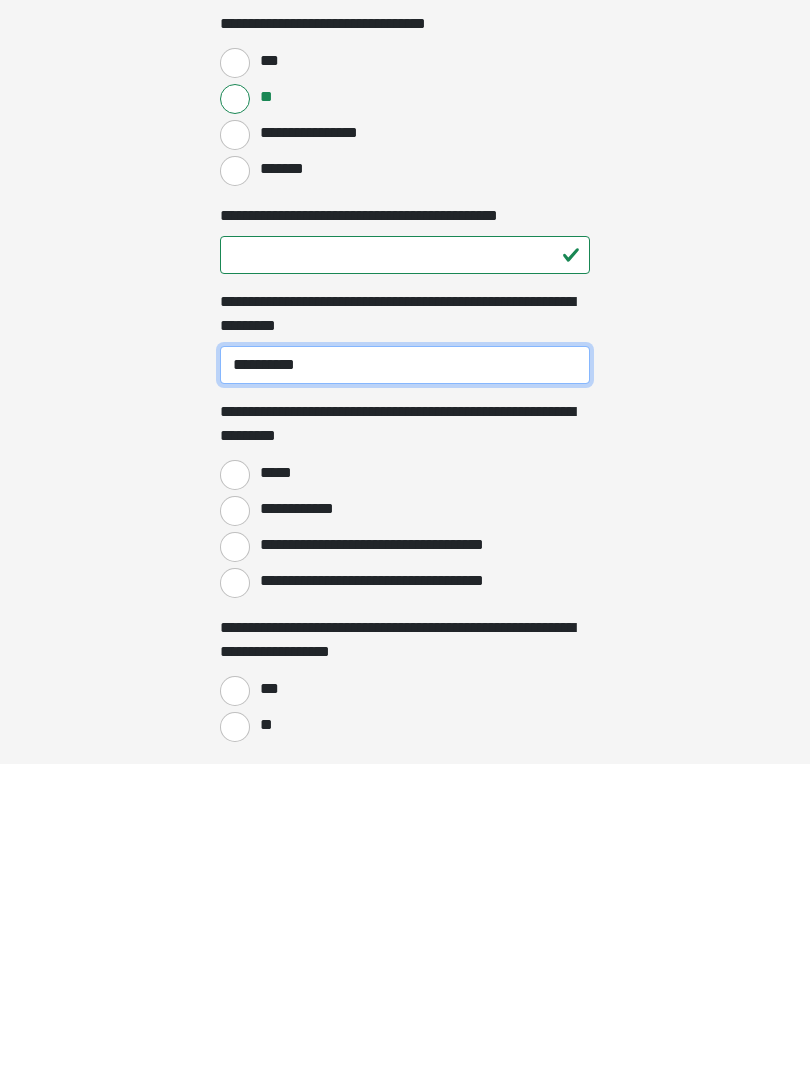 scroll, scrollTop: 2006, scrollLeft: 0, axis: vertical 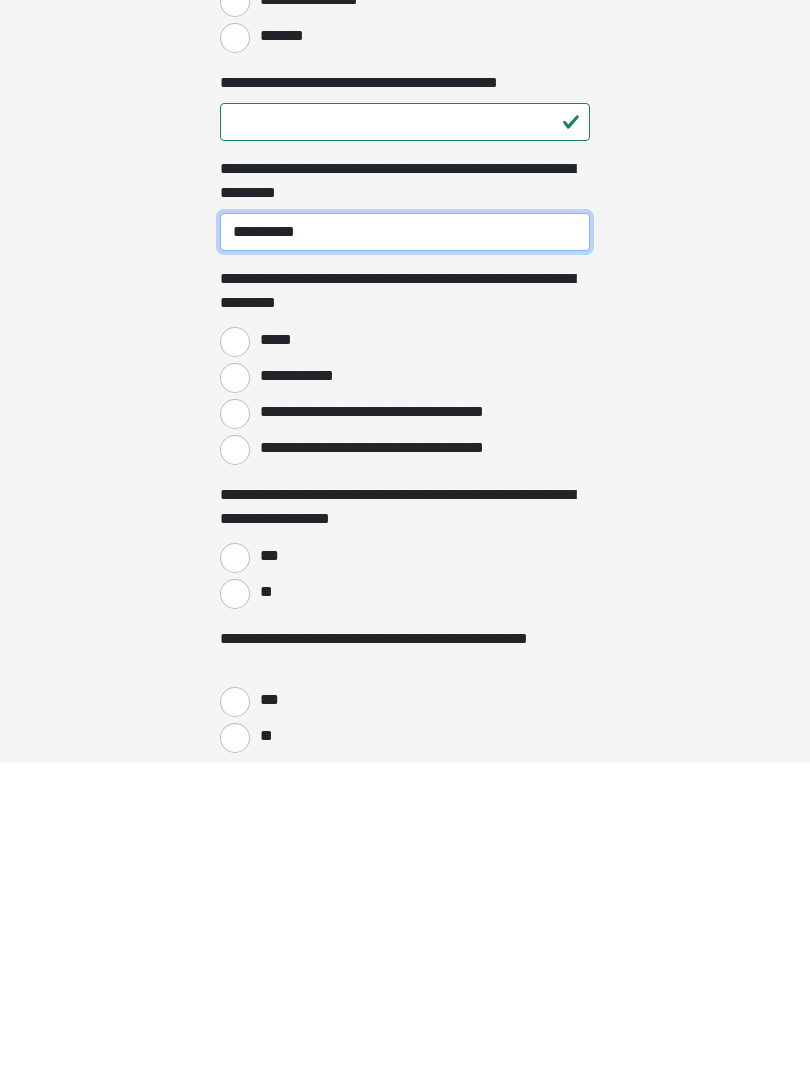 type on "**********" 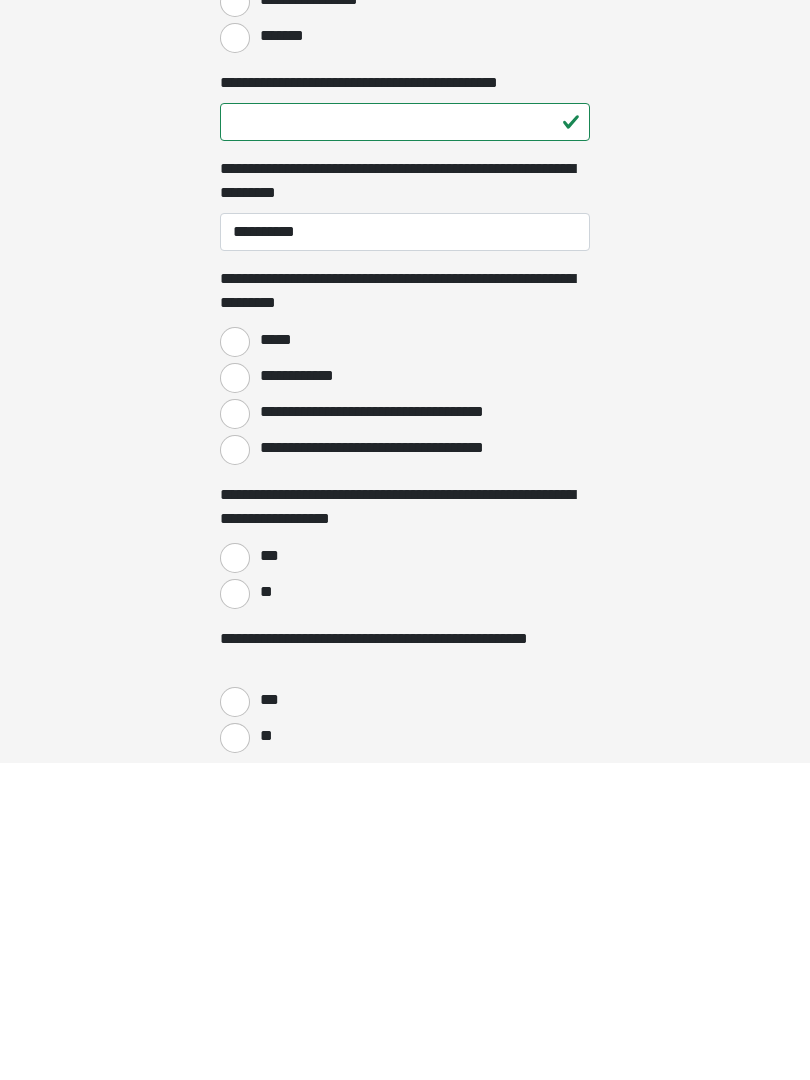 click on "*****" at bounding box center (235, 659) 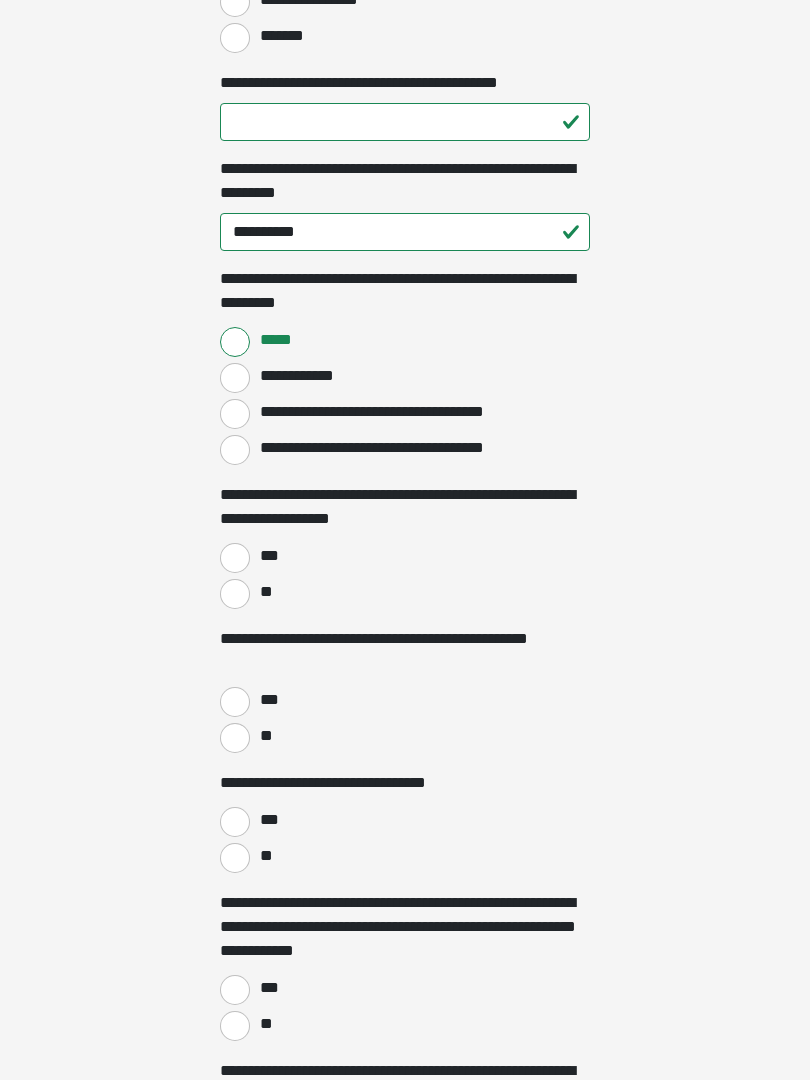 click on "***" at bounding box center [235, 558] 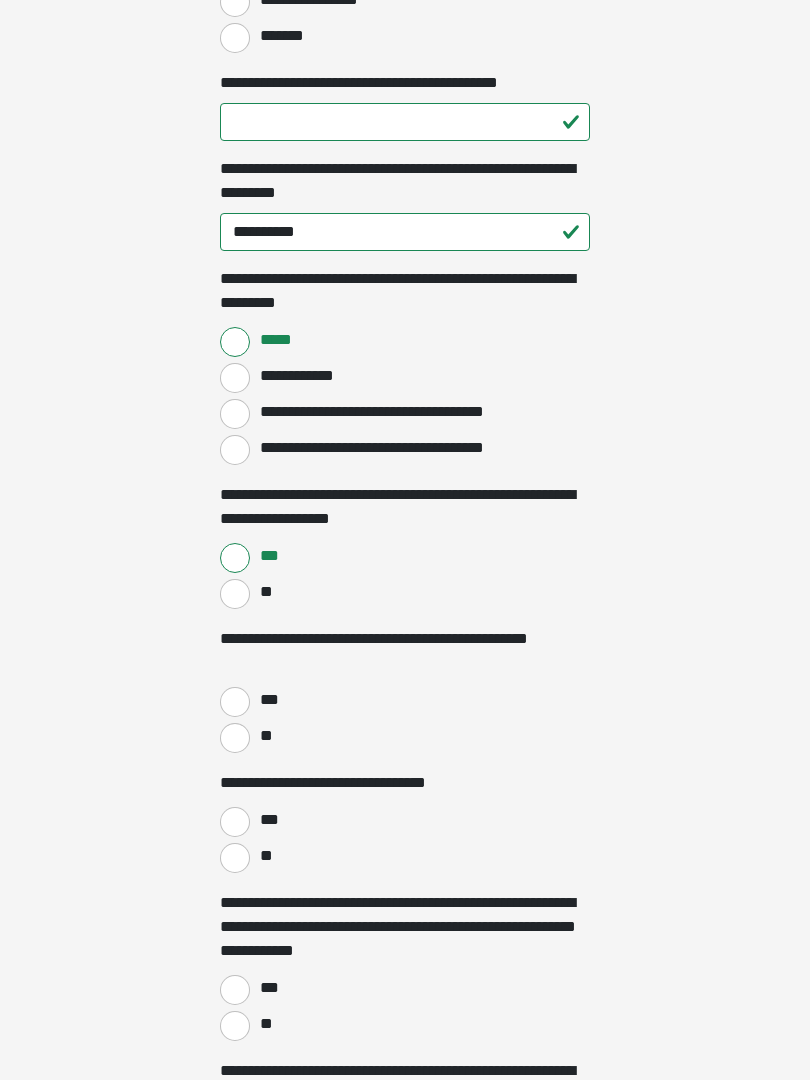 click on "**" at bounding box center (235, 738) 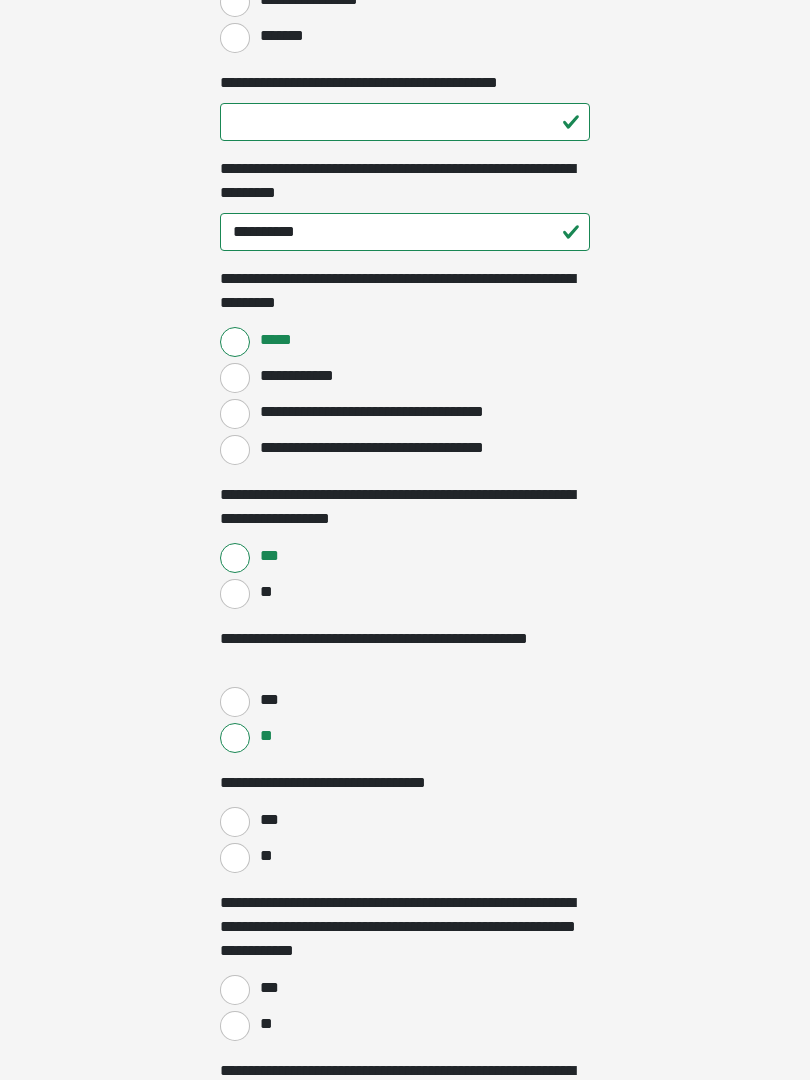 click on "***" at bounding box center [235, 822] 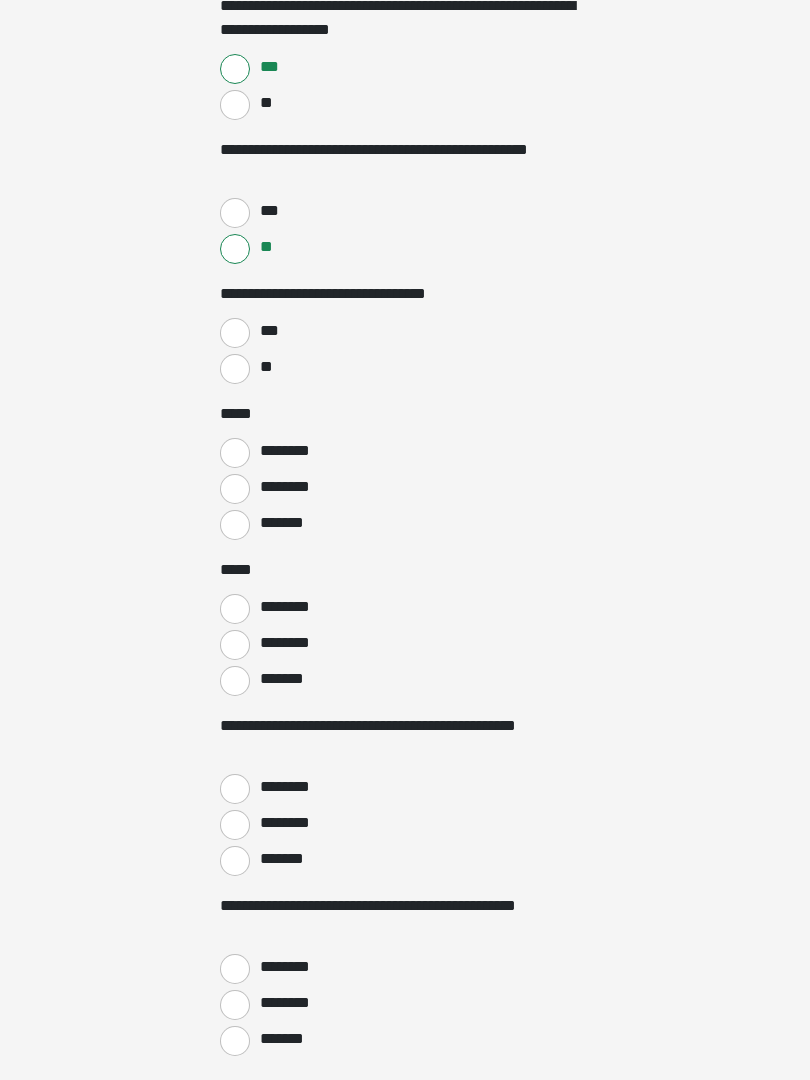 scroll, scrollTop: 2814, scrollLeft: 0, axis: vertical 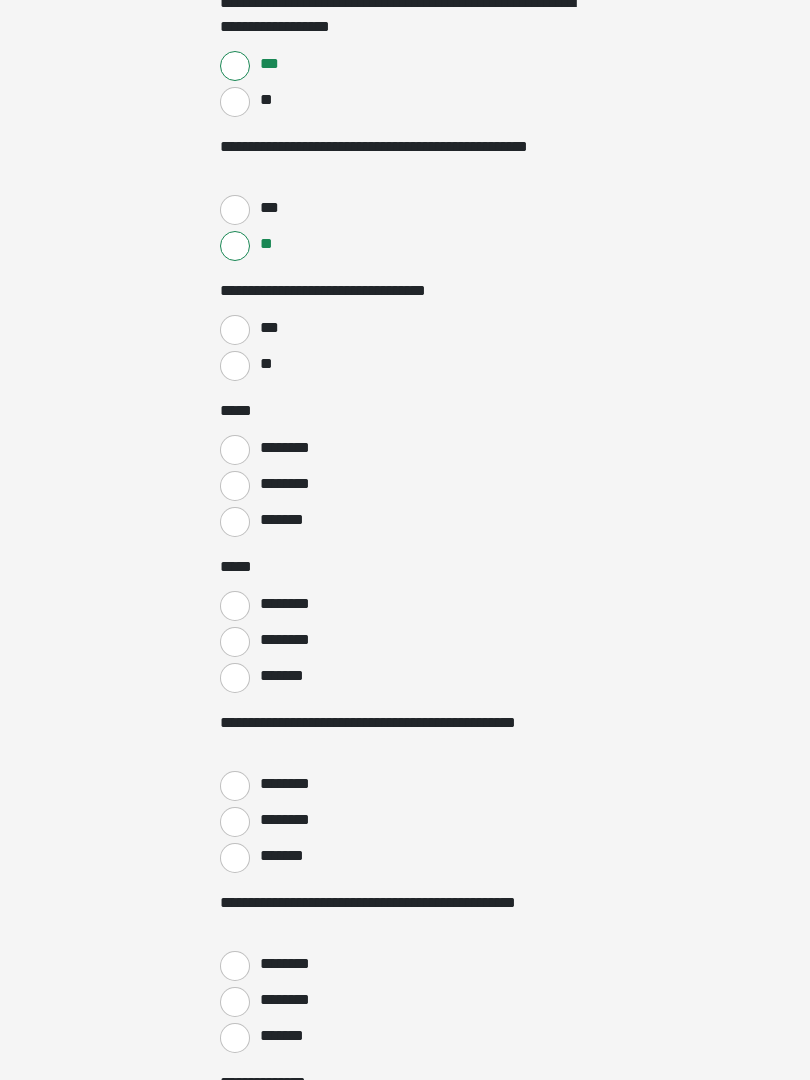 click on "**" at bounding box center [235, 367] 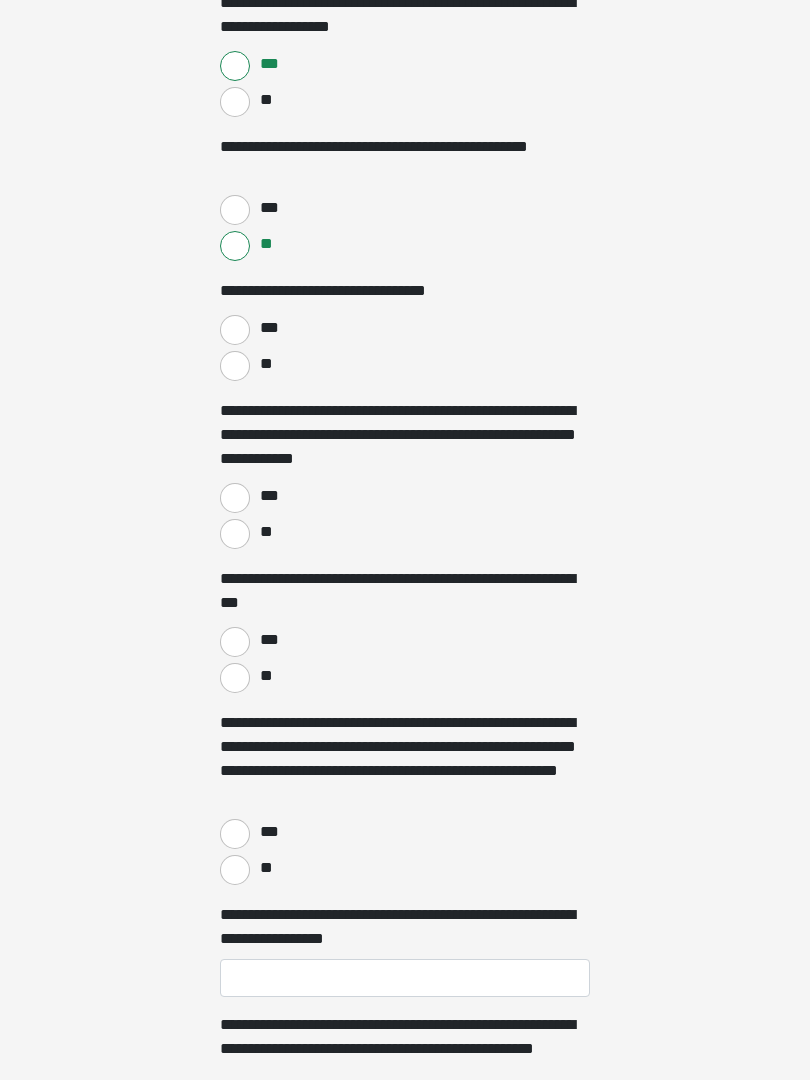 click on "***" at bounding box center (235, 330) 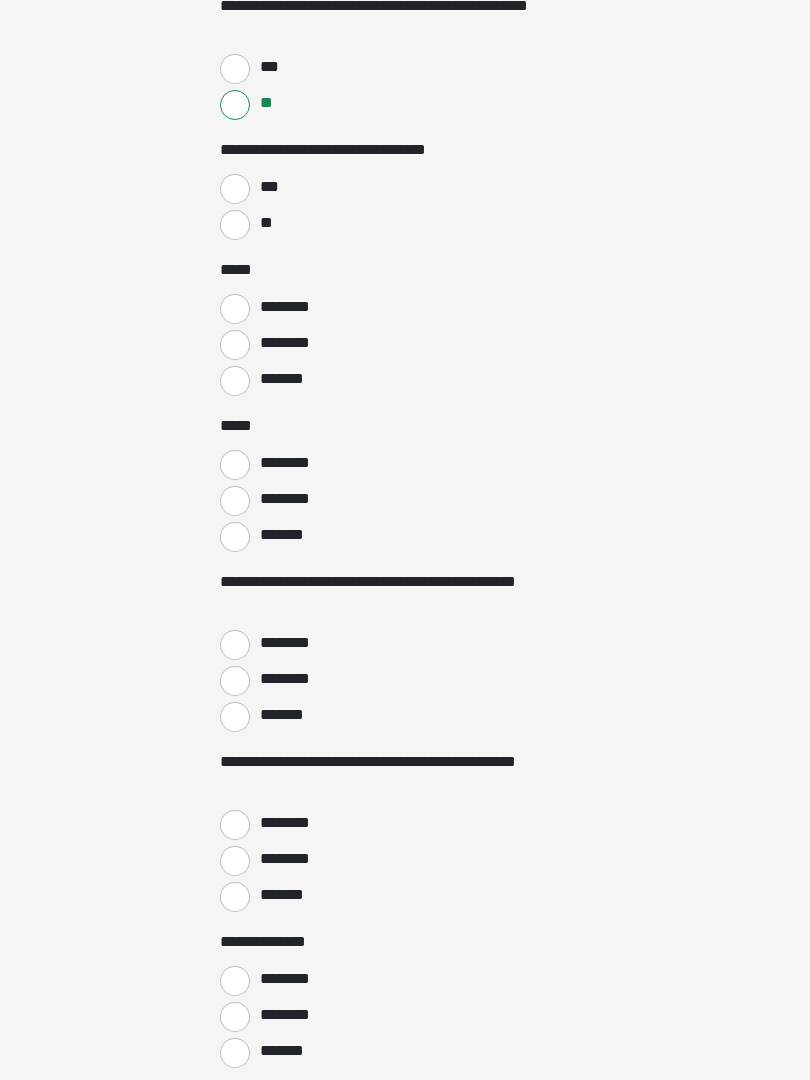 scroll, scrollTop: 2956, scrollLeft: 0, axis: vertical 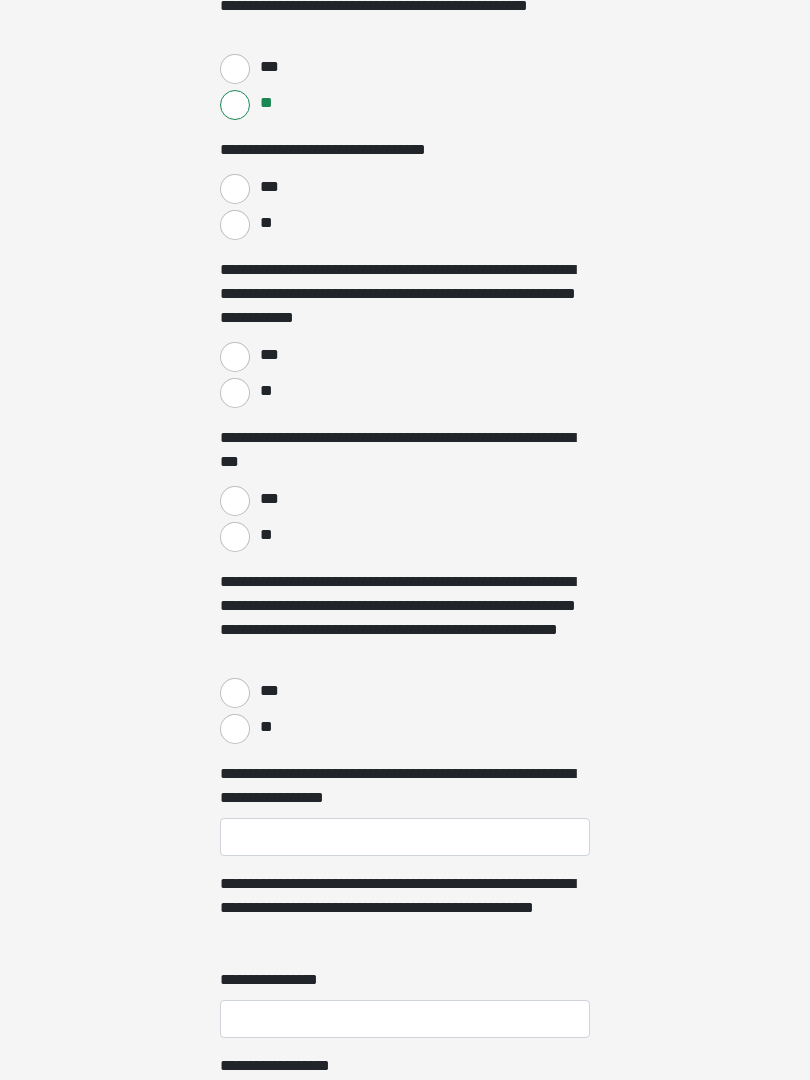 click on "***" at bounding box center (235, 357) 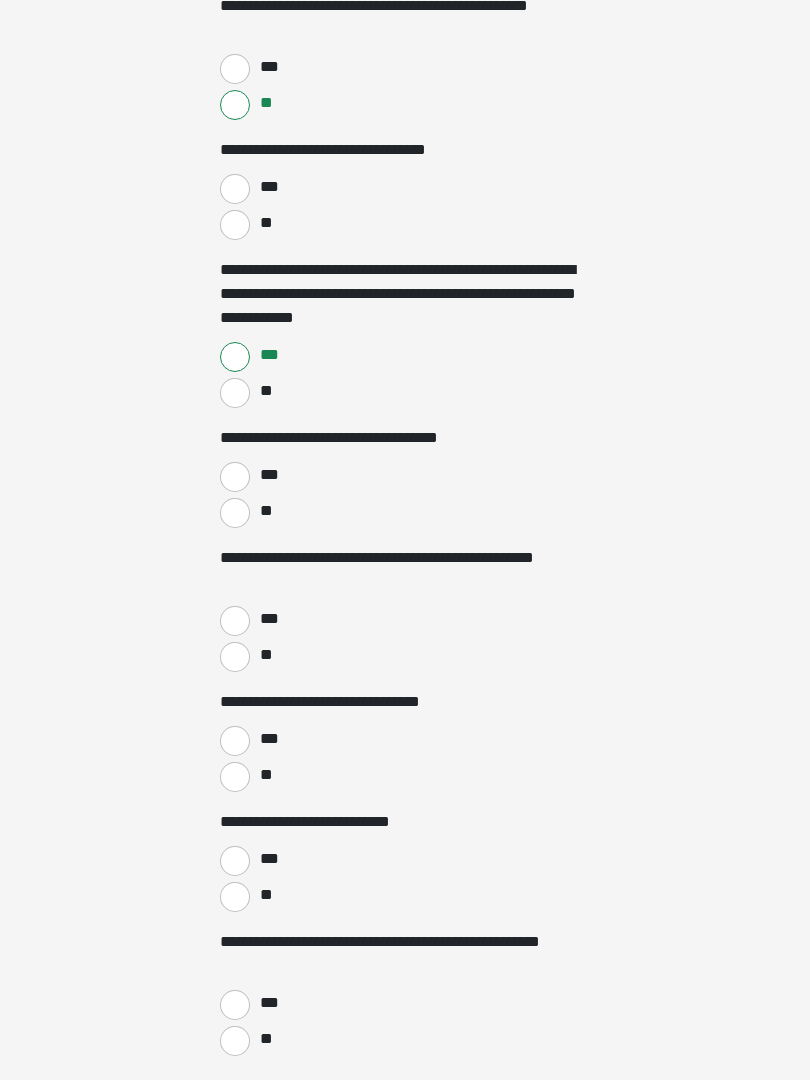 click on "***" at bounding box center [235, 477] 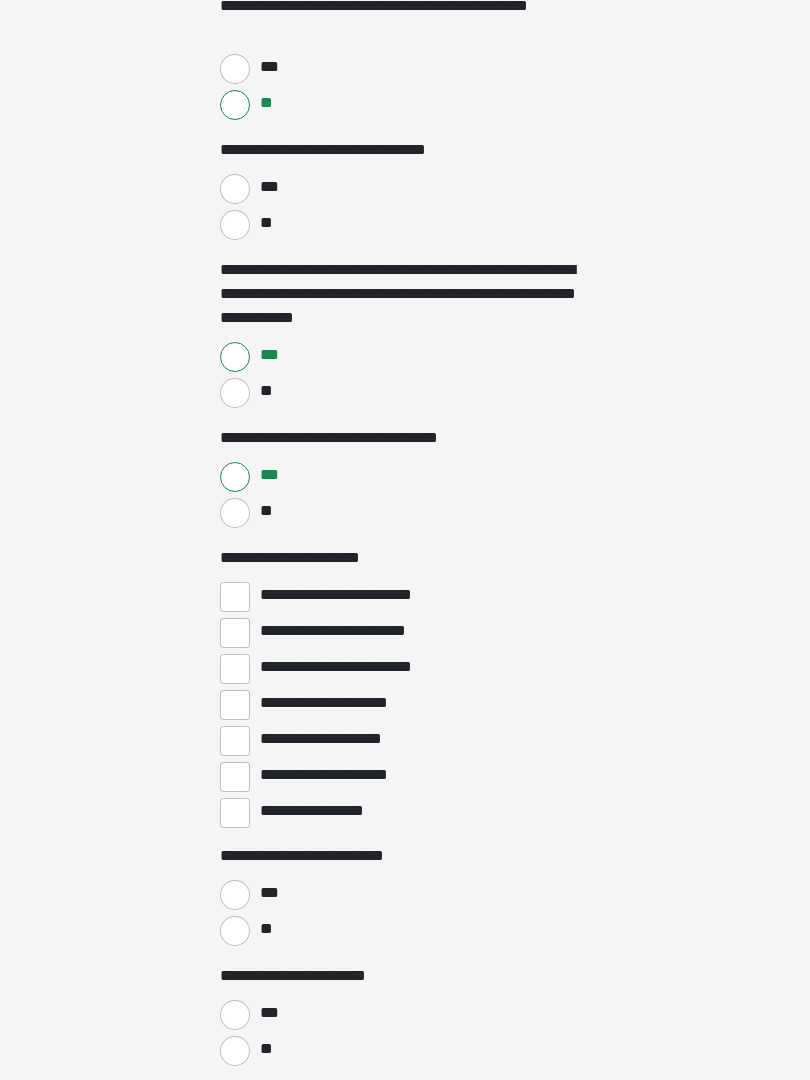click on "**********" at bounding box center (235, 669) 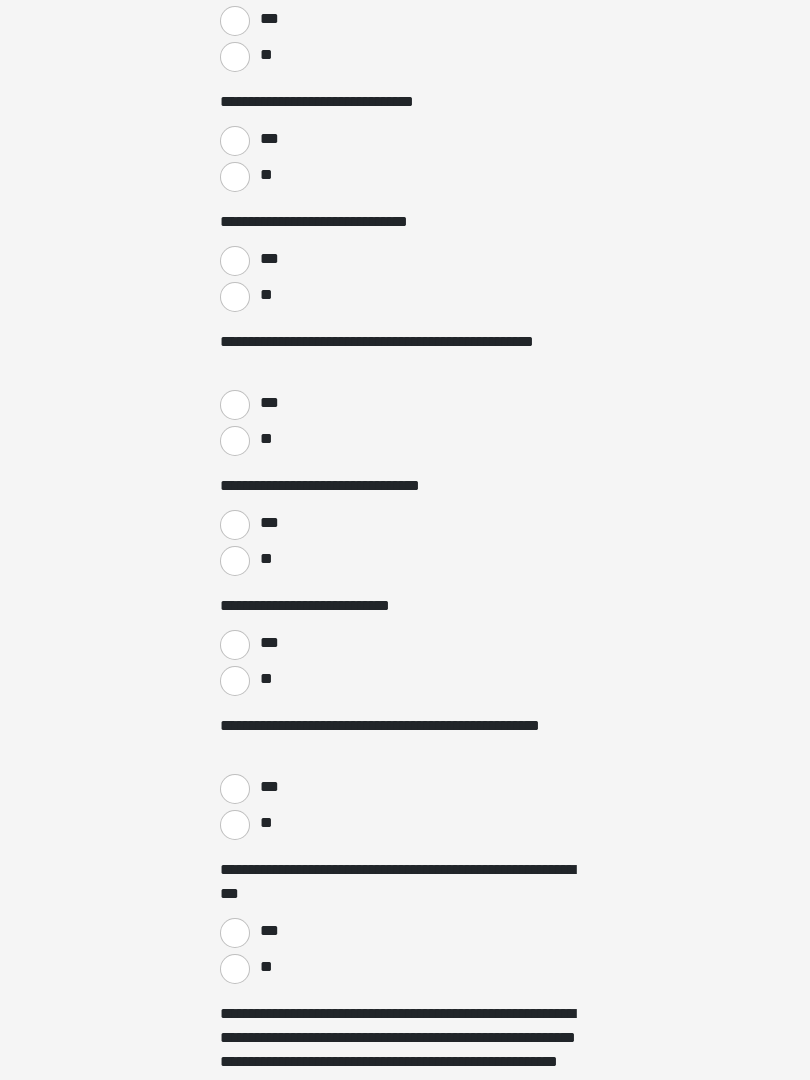 scroll, scrollTop: 3951, scrollLeft: 0, axis: vertical 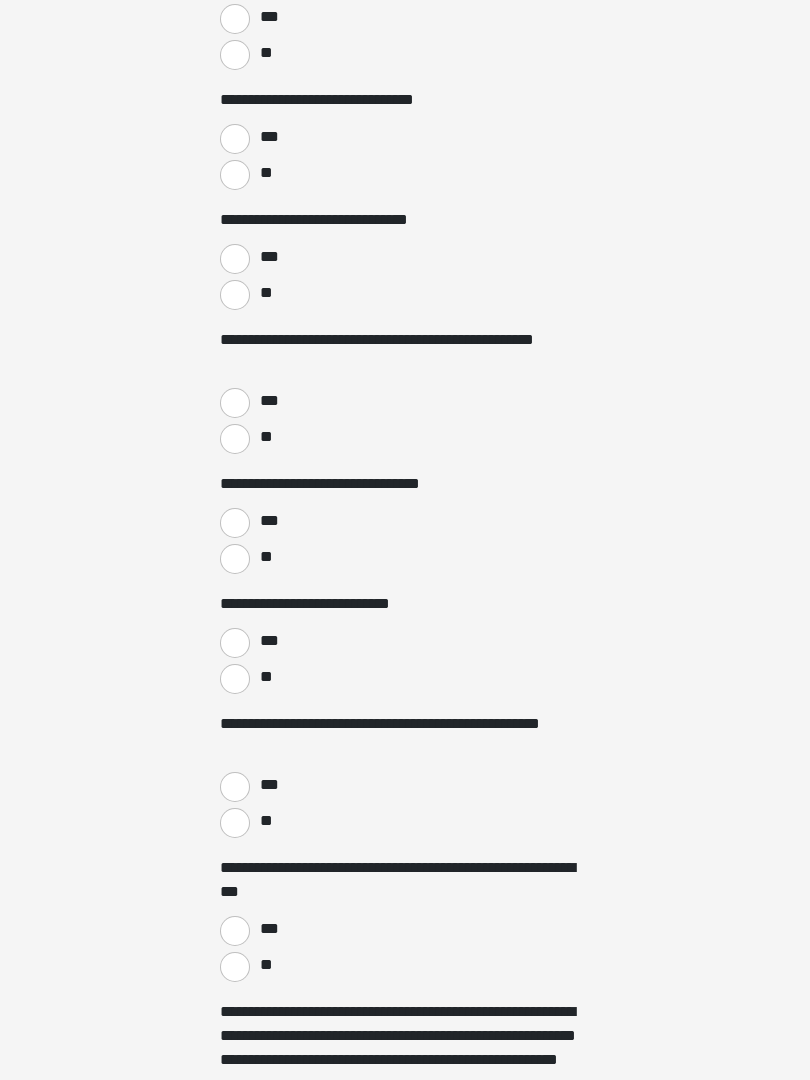 click on "**" at bounding box center (235, 440) 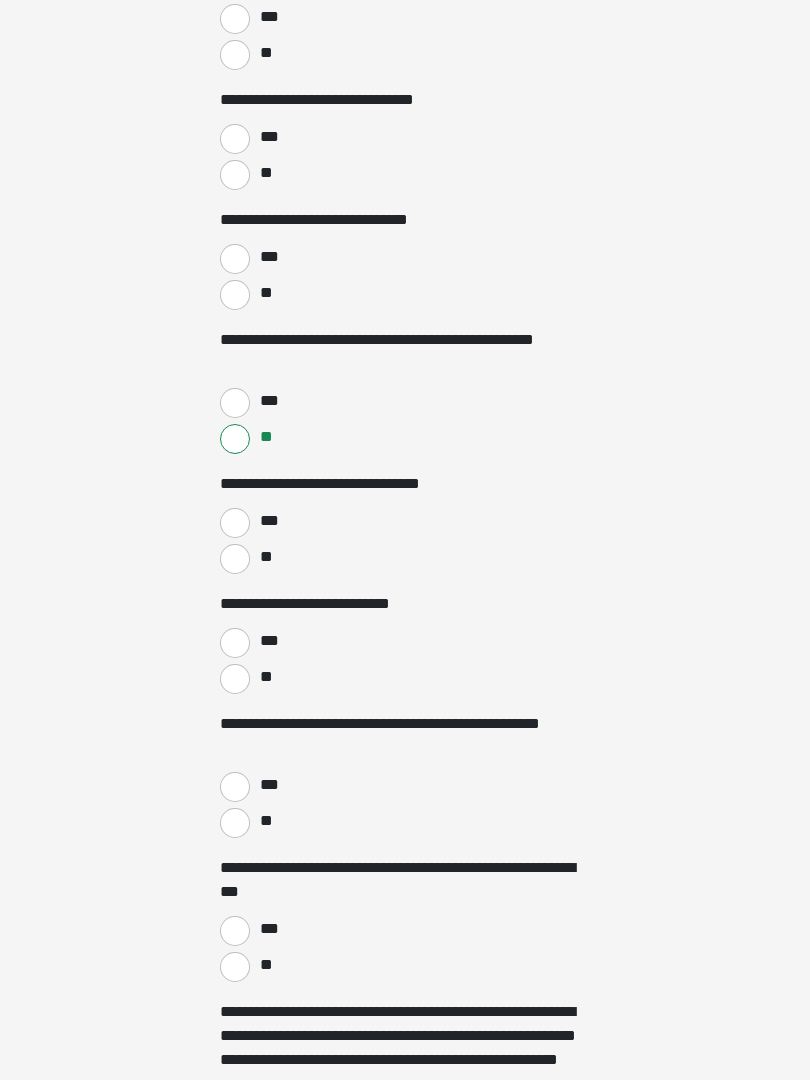 scroll, scrollTop: 3952, scrollLeft: 0, axis: vertical 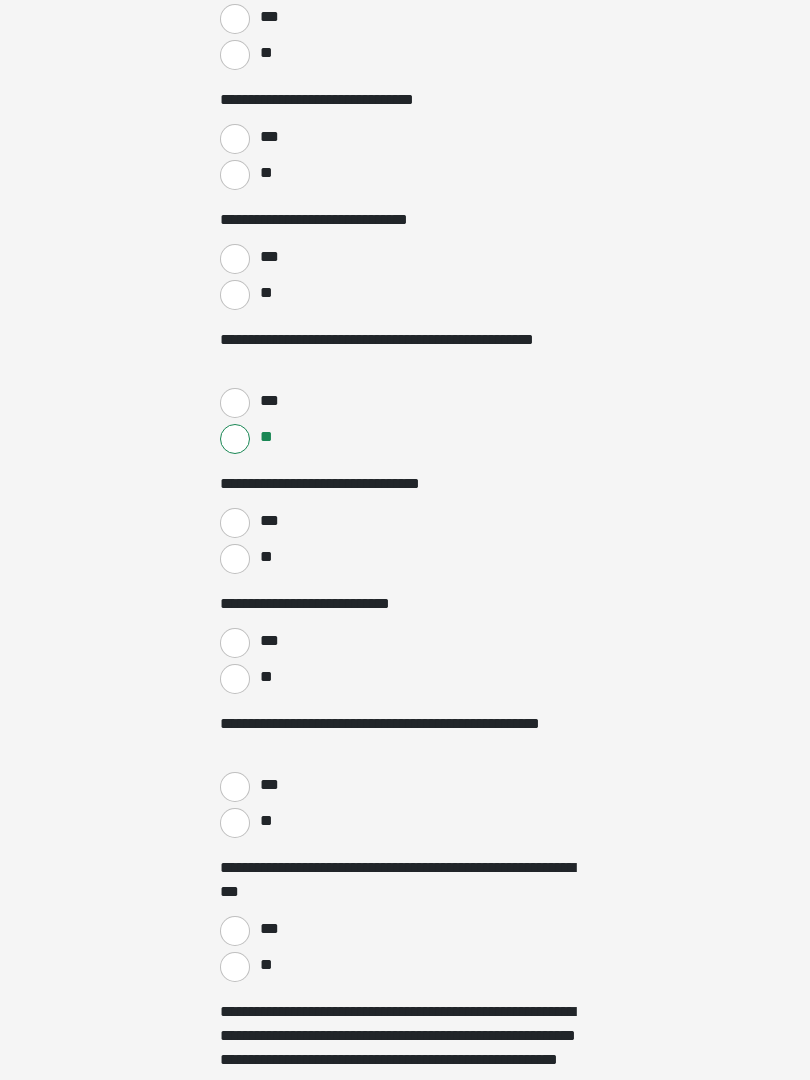 click on "***" at bounding box center [235, 523] 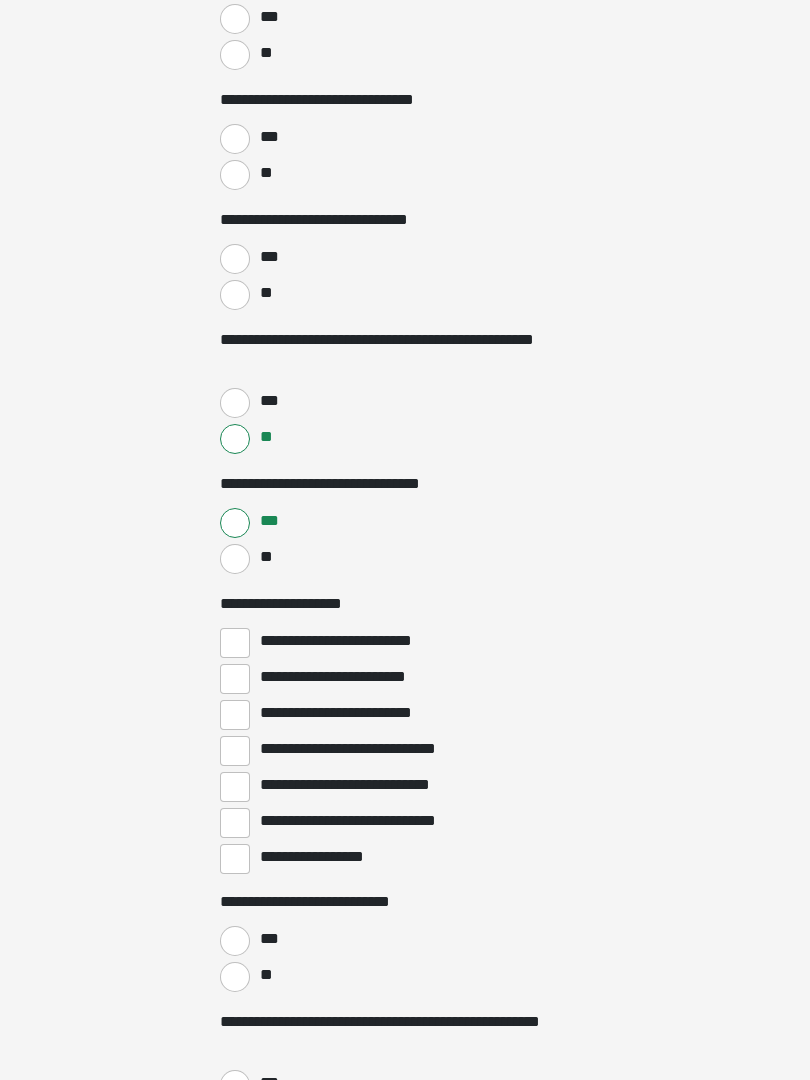 click on "**********" at bounding box center [235, 715] 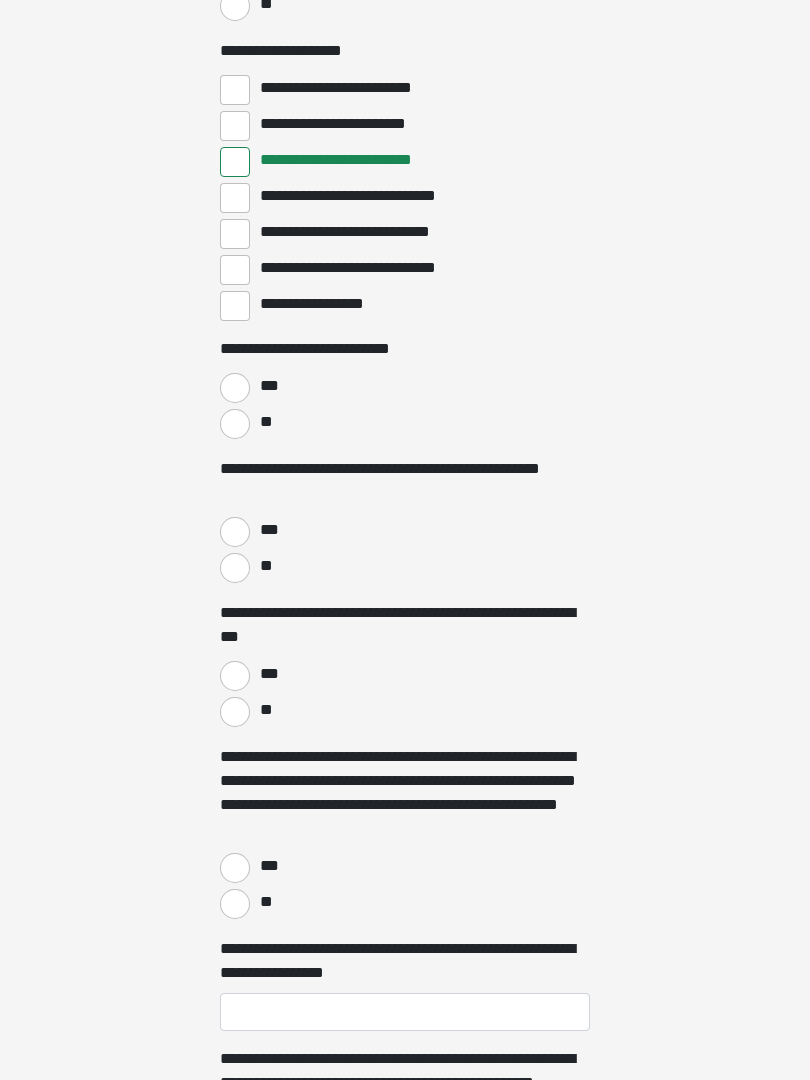 scroll, scrollTop: 4509, scrollLeft: 0, axis: vertical 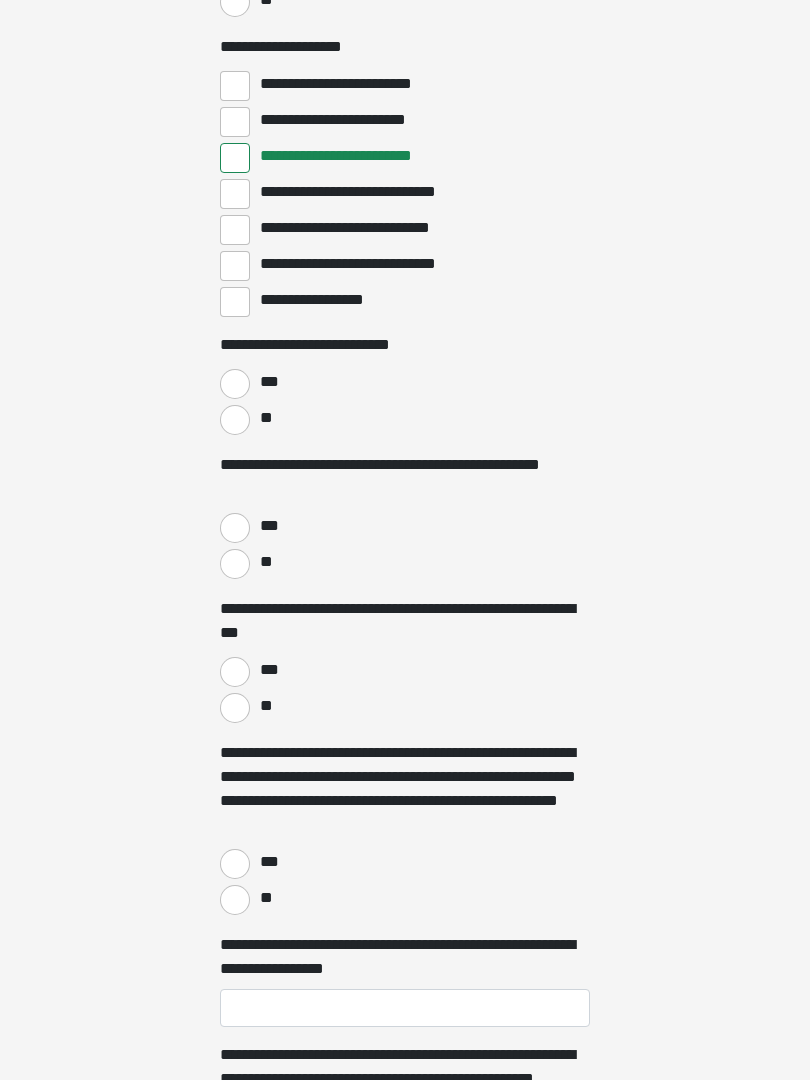 click on "**" at bounding box center [235, 420] 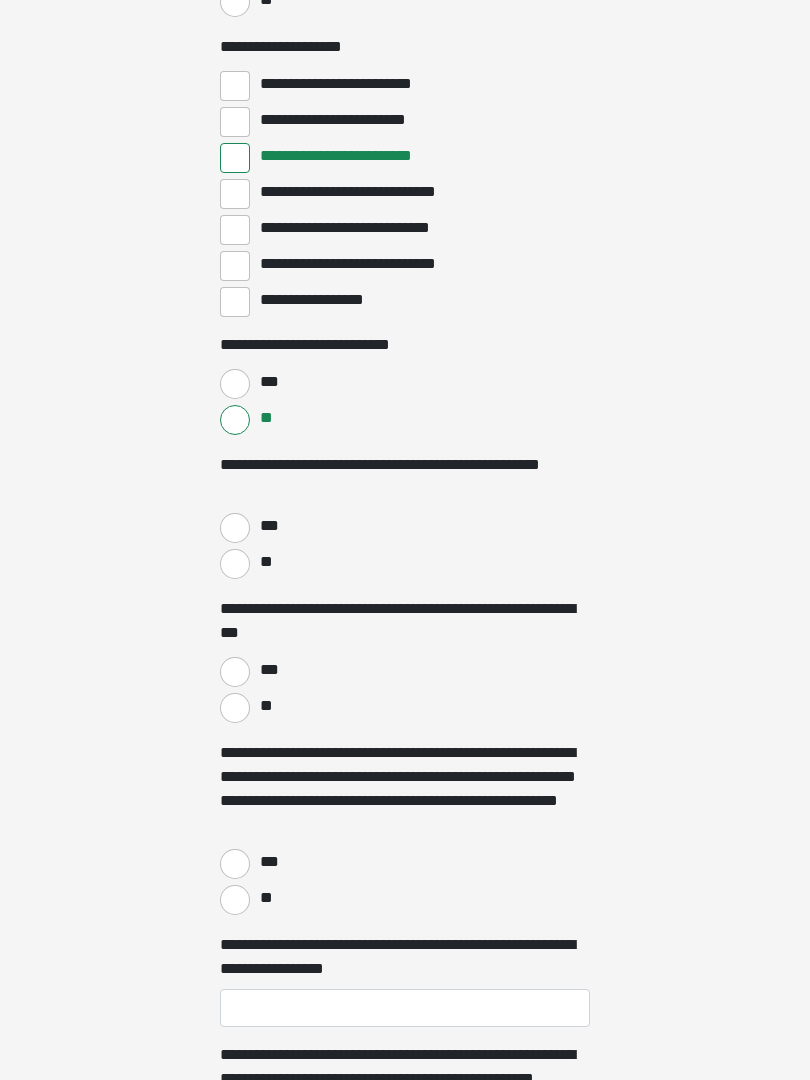 click on "**" at bounding box center [235, 564] 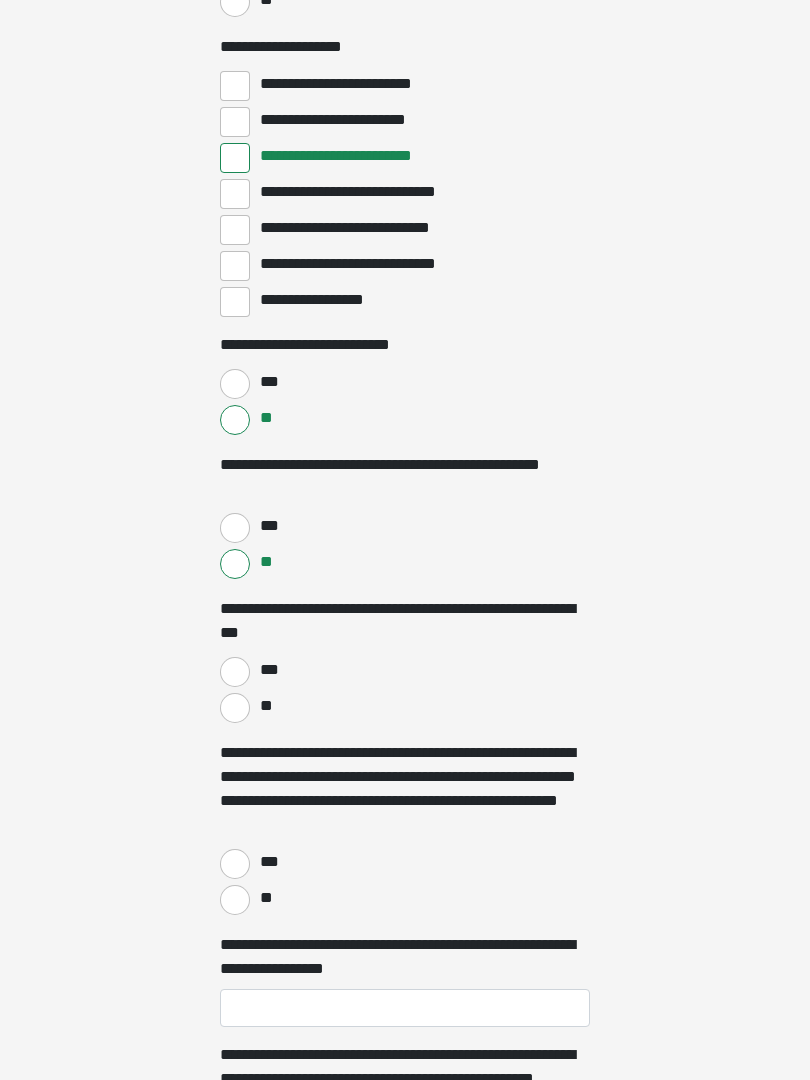 click on "***" at bounding box center (235, 672) 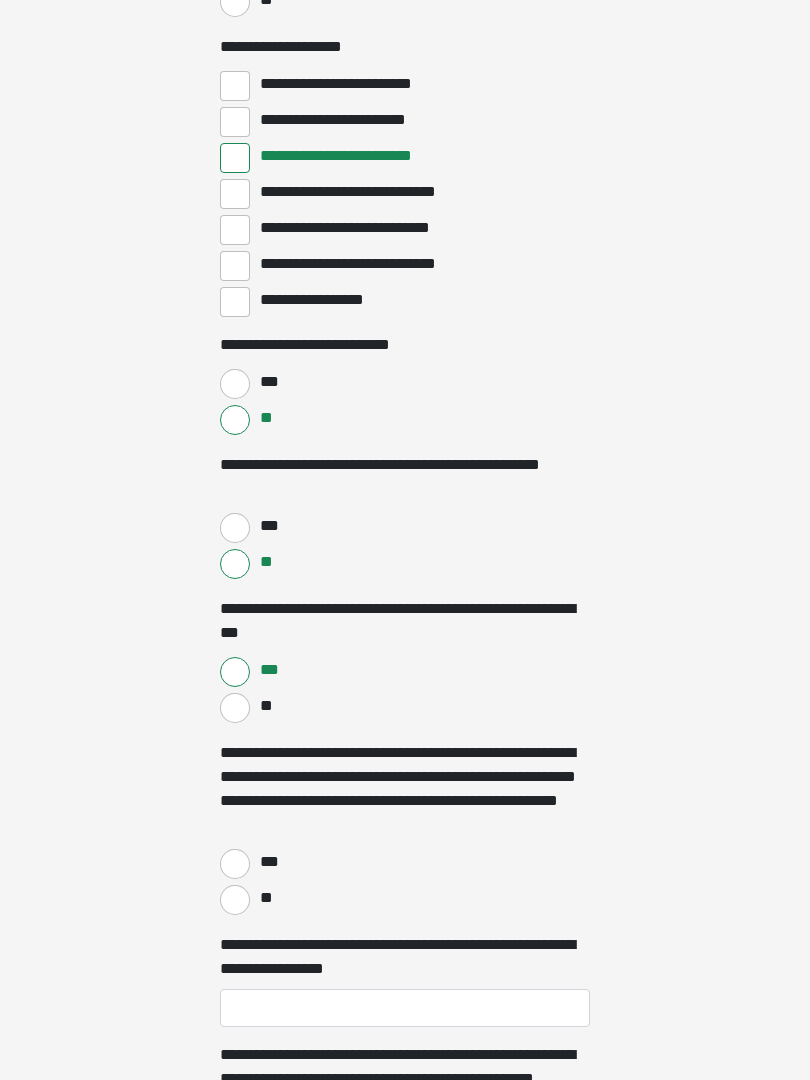 click on "**" at bounding box center [235, 900] 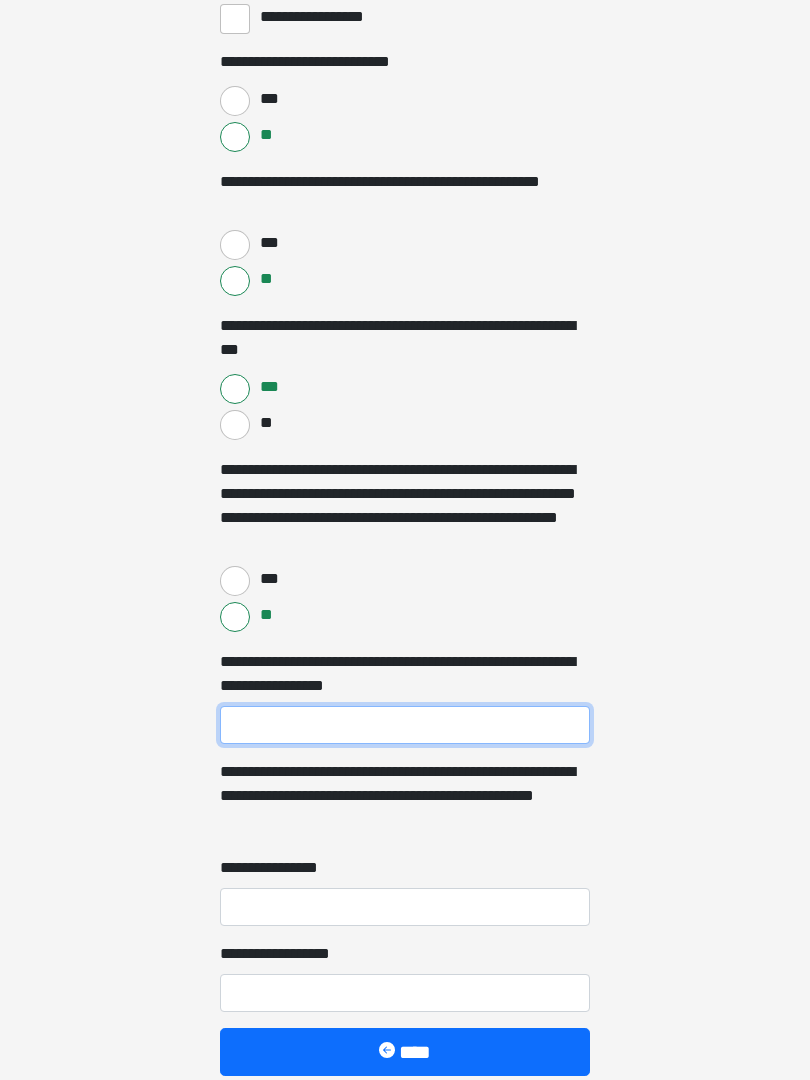 click on "**********" at bounding box center [405, 725] 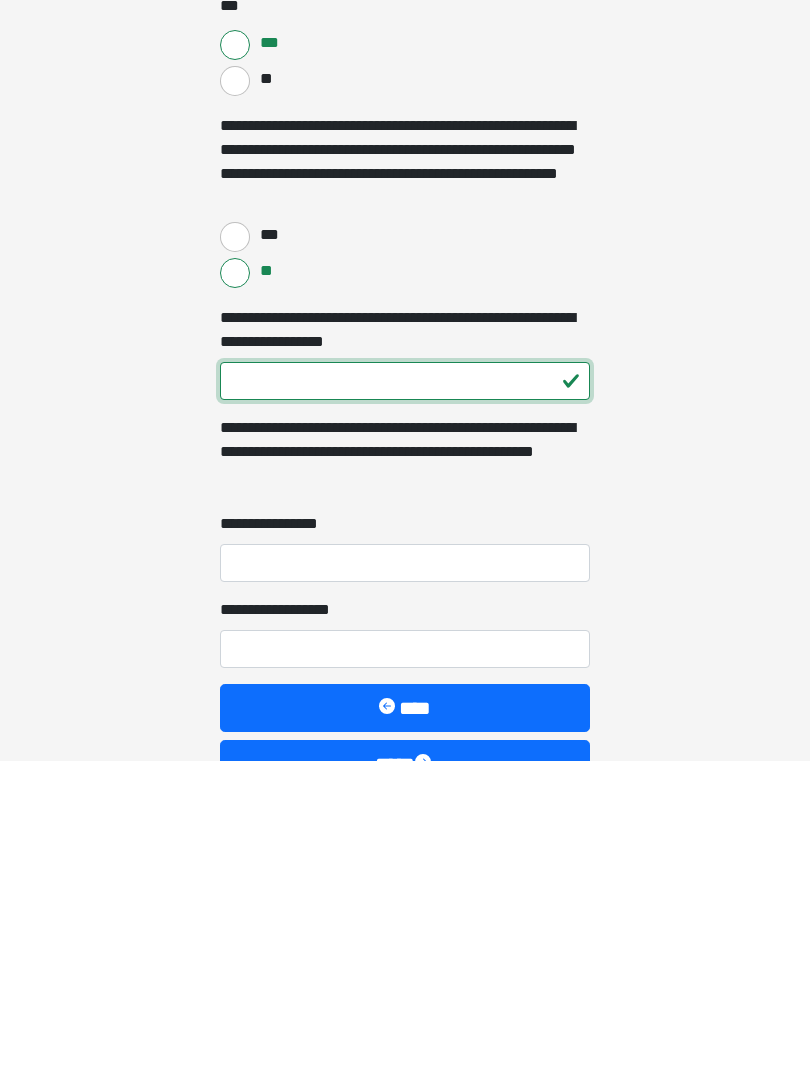 type on "***" 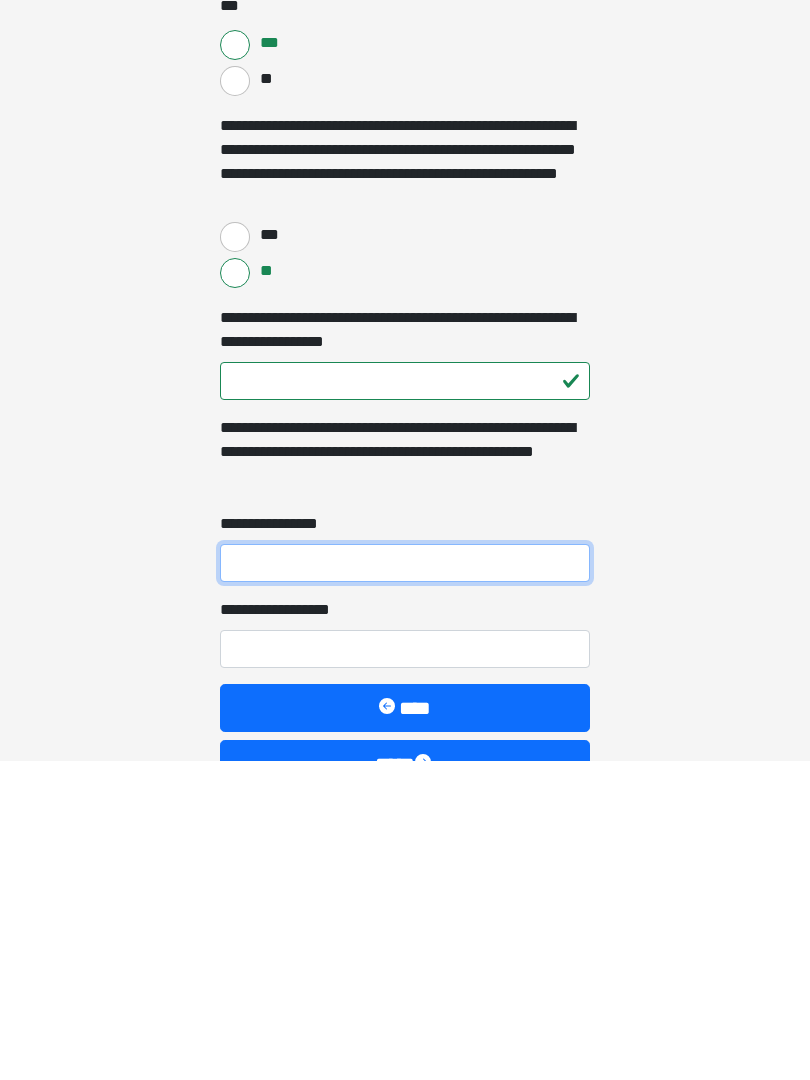 click on "**********" at bounding box center [405, 883] 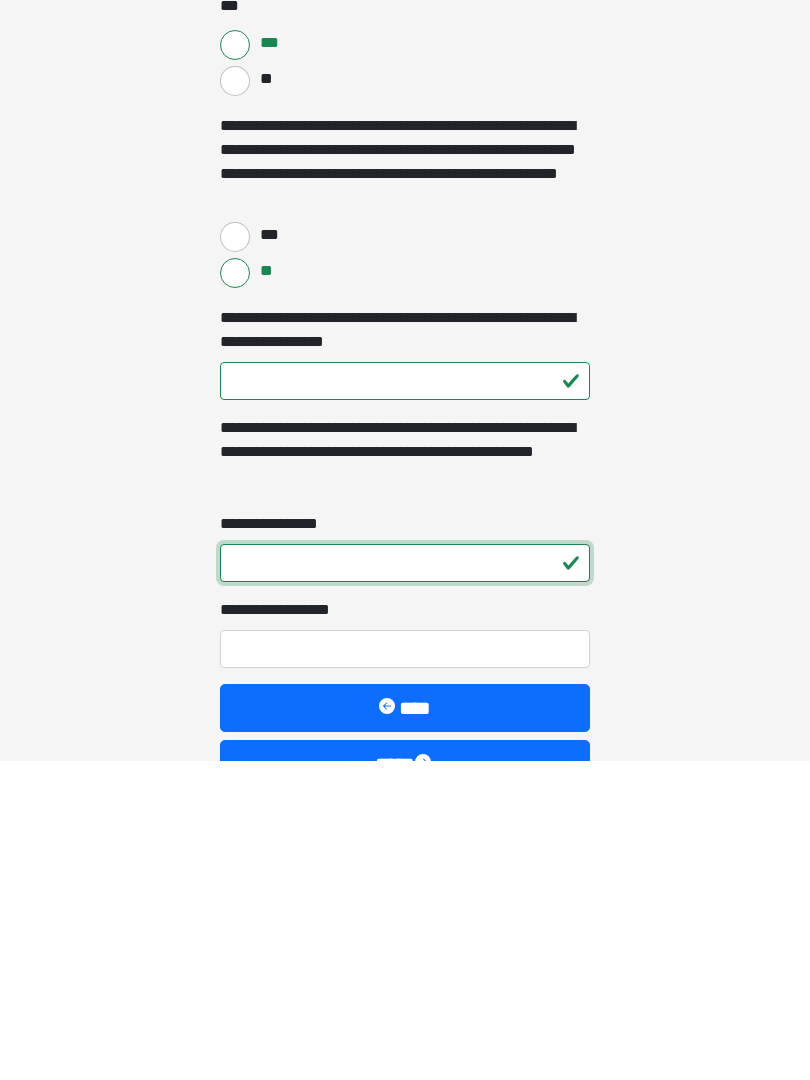 type on "*" 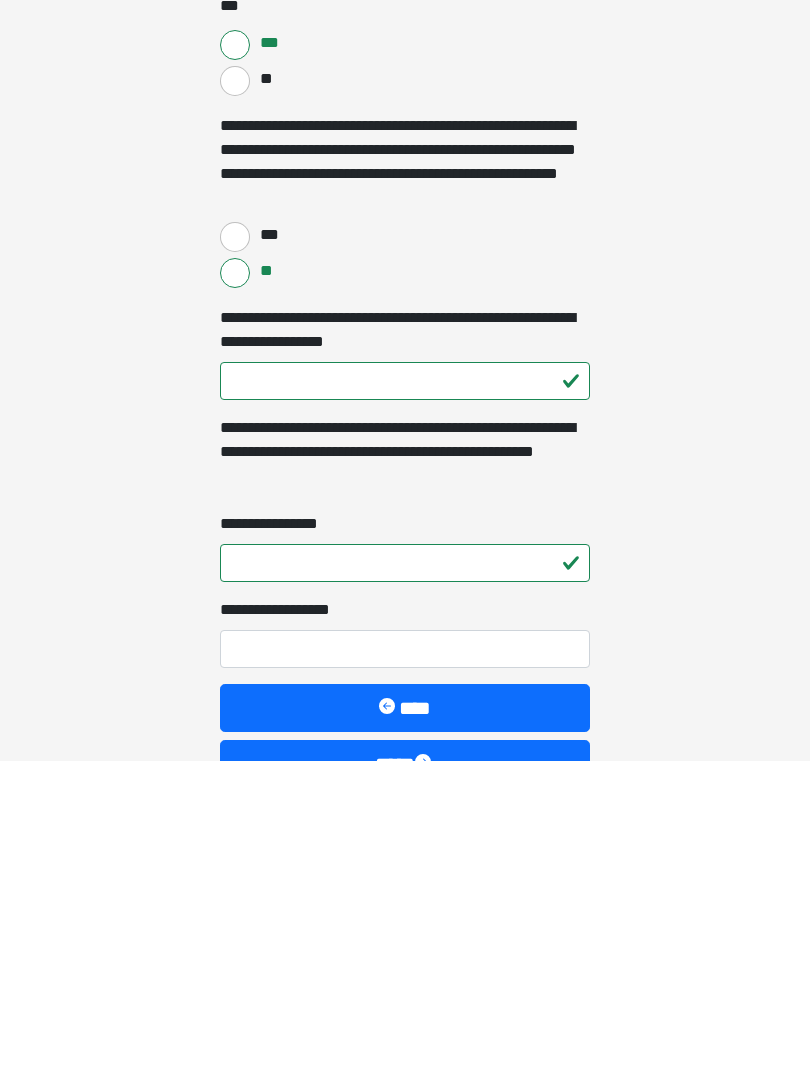 click on "**********" at bounding box center [405, 969] 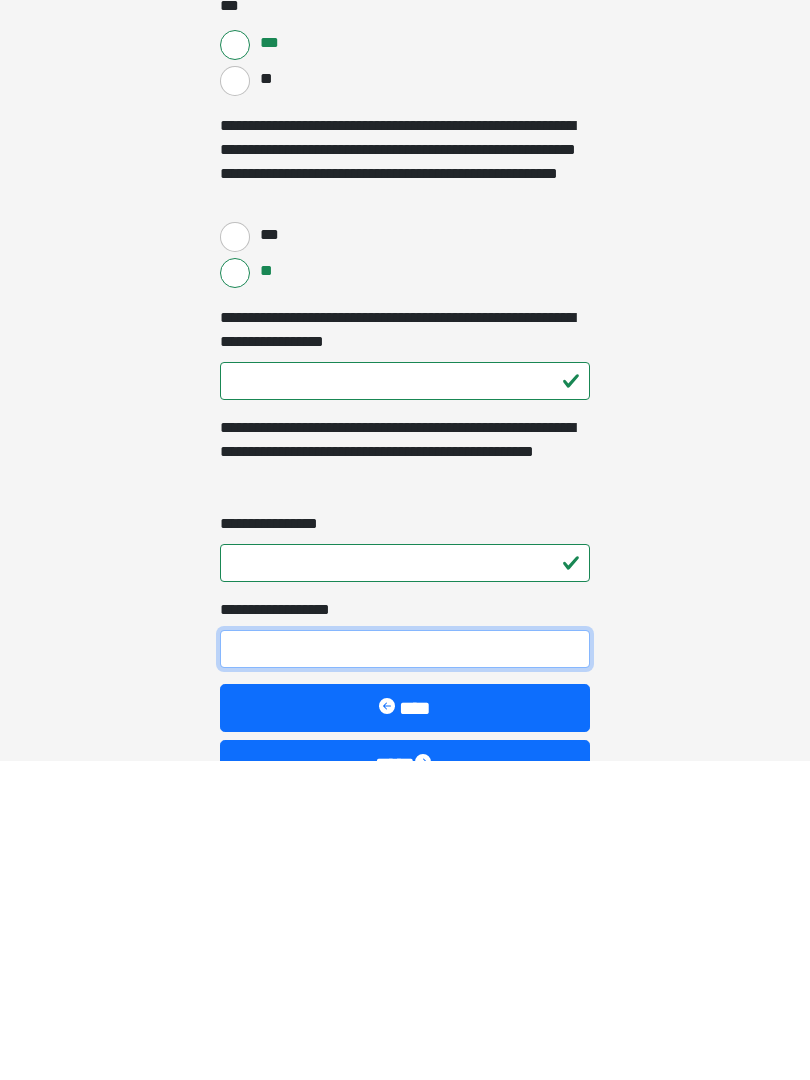 type on "*" 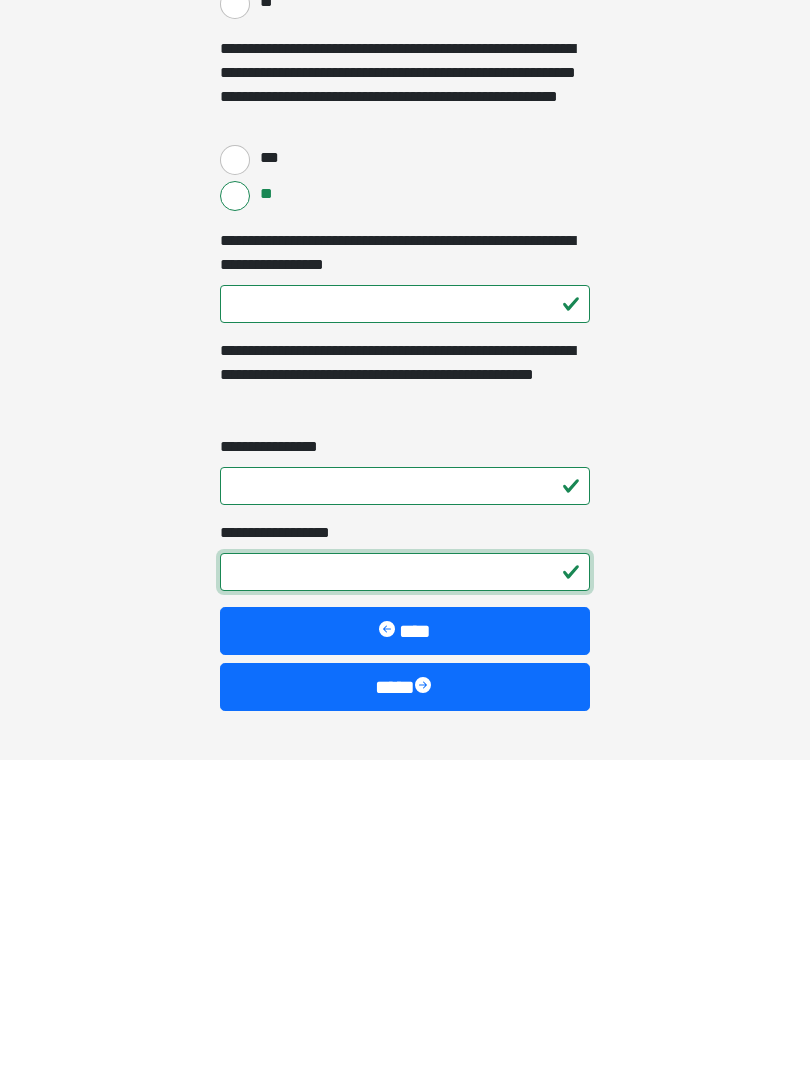 scroll, scrollTop: 4947, scrollLeft: 0, axis: vertical 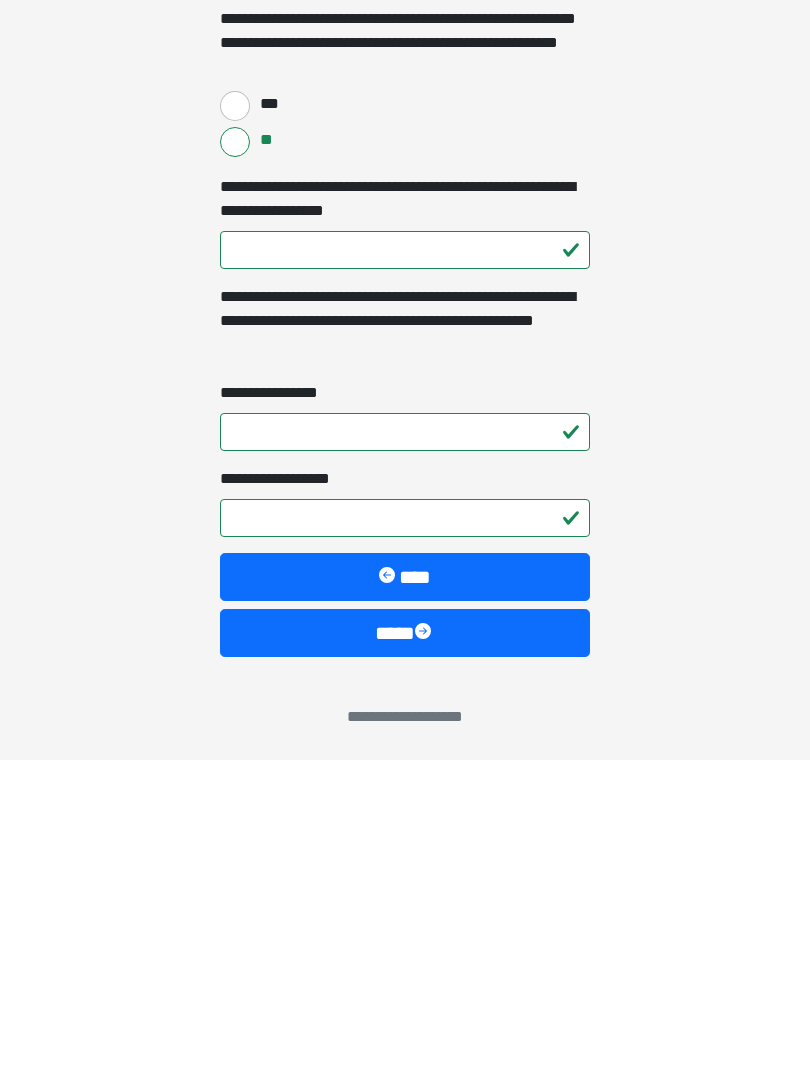 click on "****" at bounding box center [405, 953] 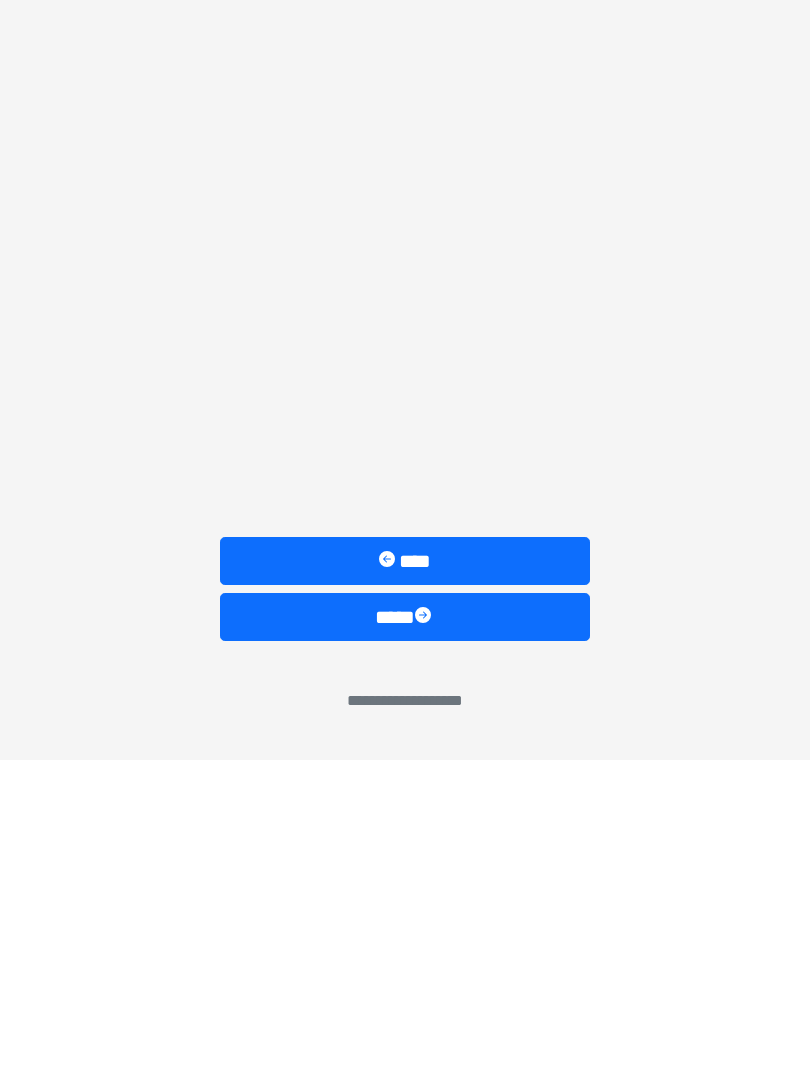 scroll, scrollTop: 1367, scrollLeft: 0, axis: vertical 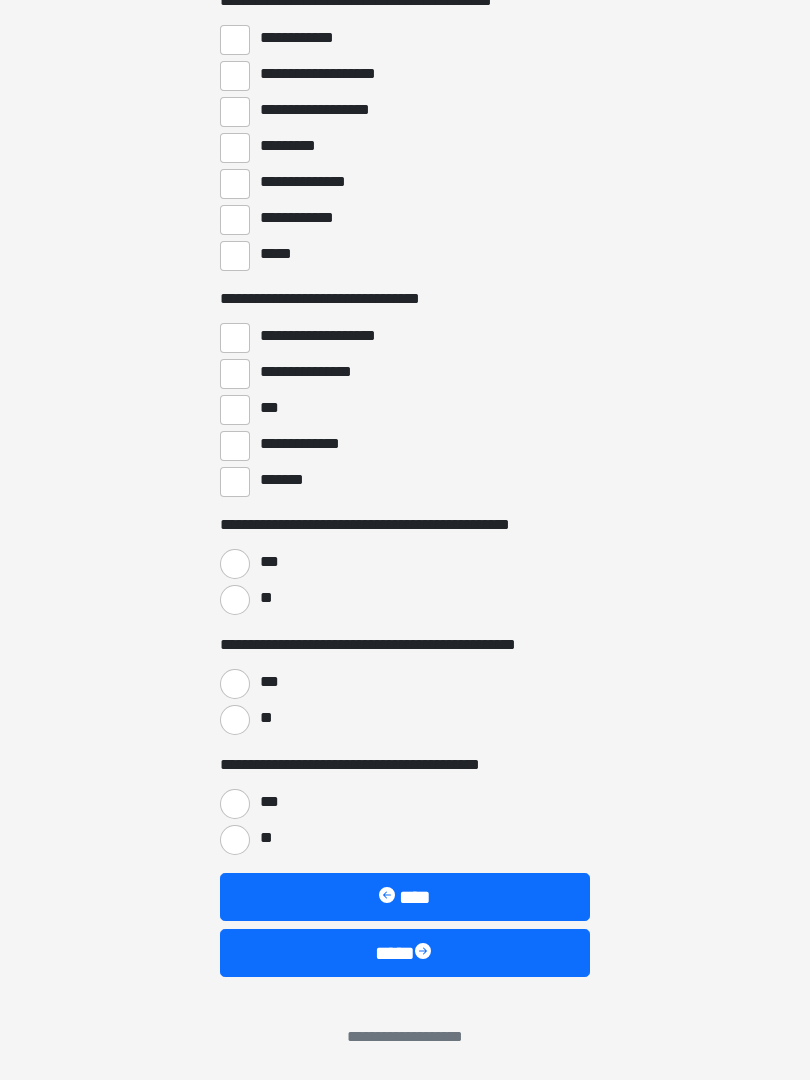 click on "****" at bounding box center (405, 953) 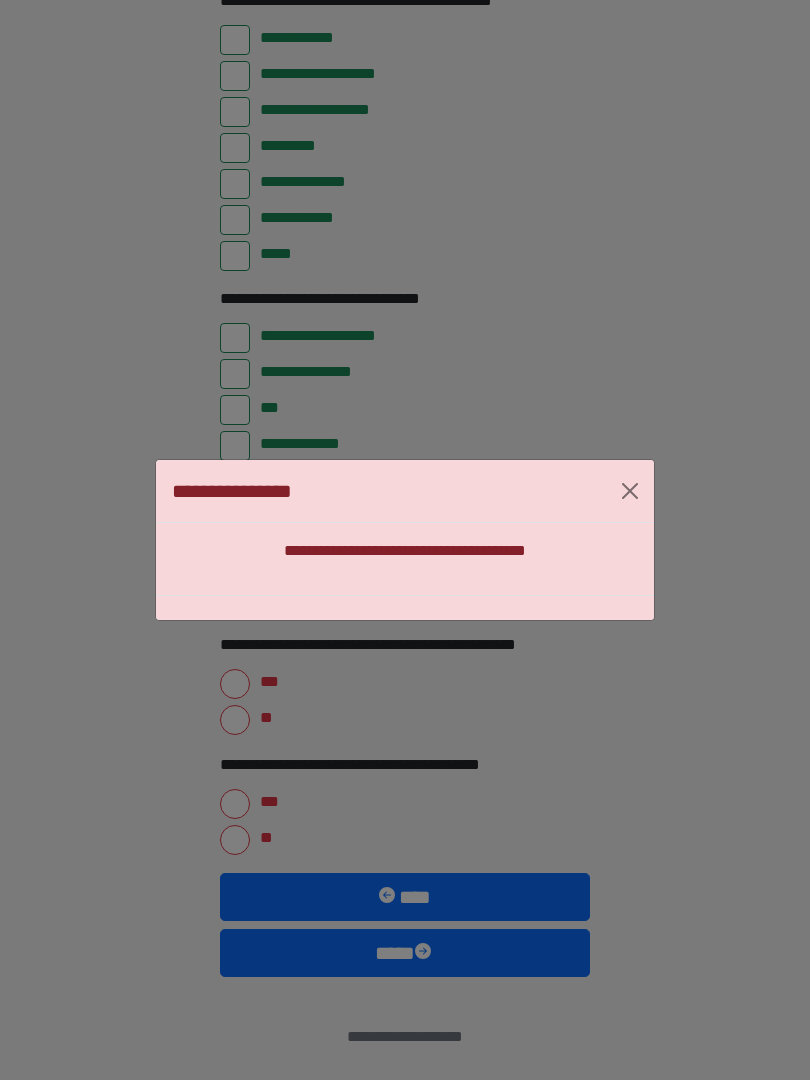 click at bounding box center [630, 491] 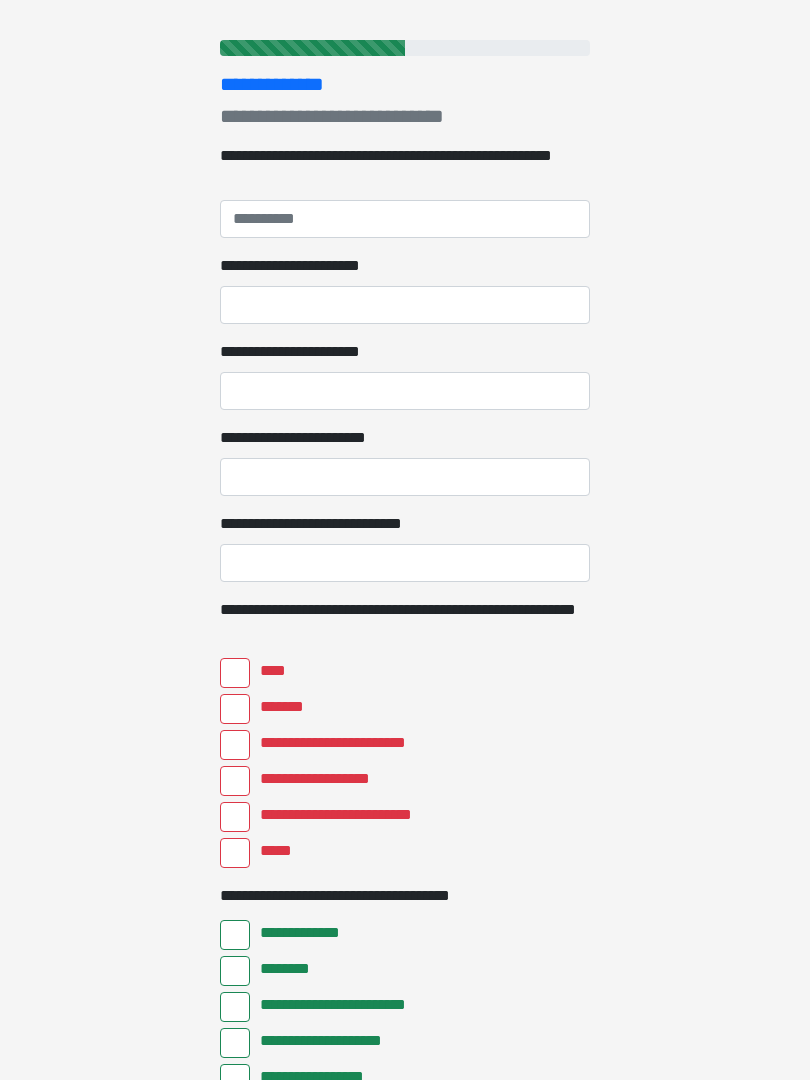 scroll, scrollTop: 208, scrollLeft: 0, axis: vertical 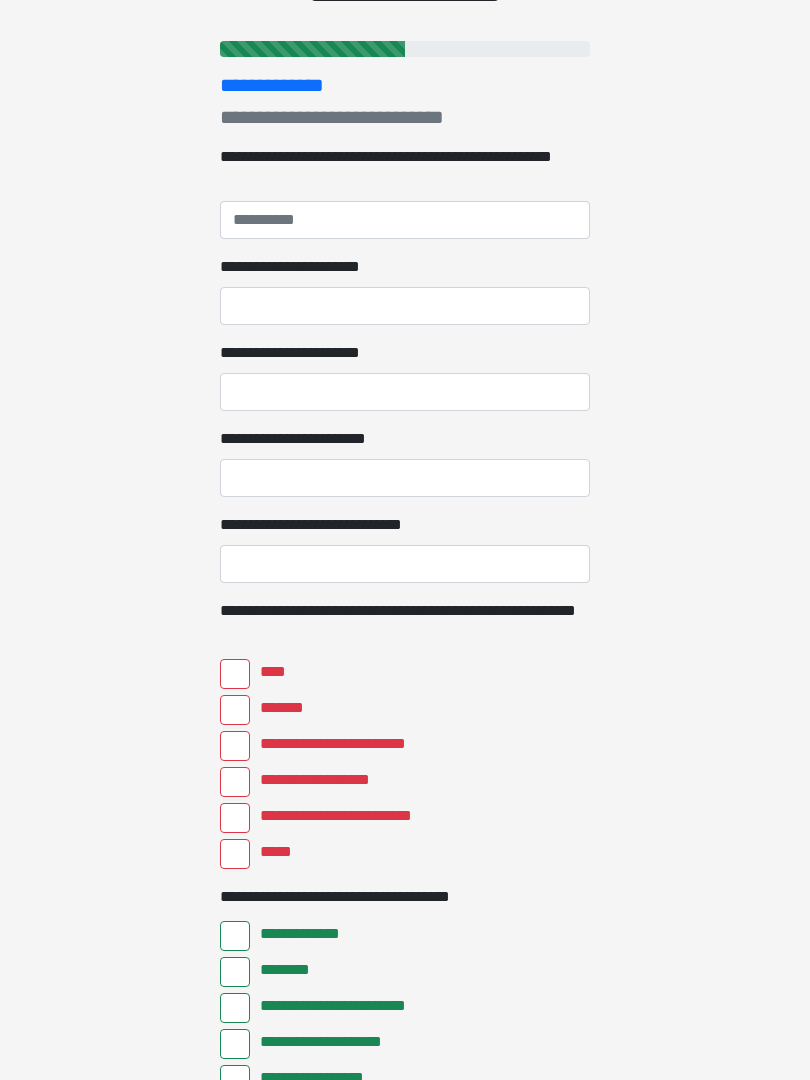 click on "**********" at bounding box center [405, 169] 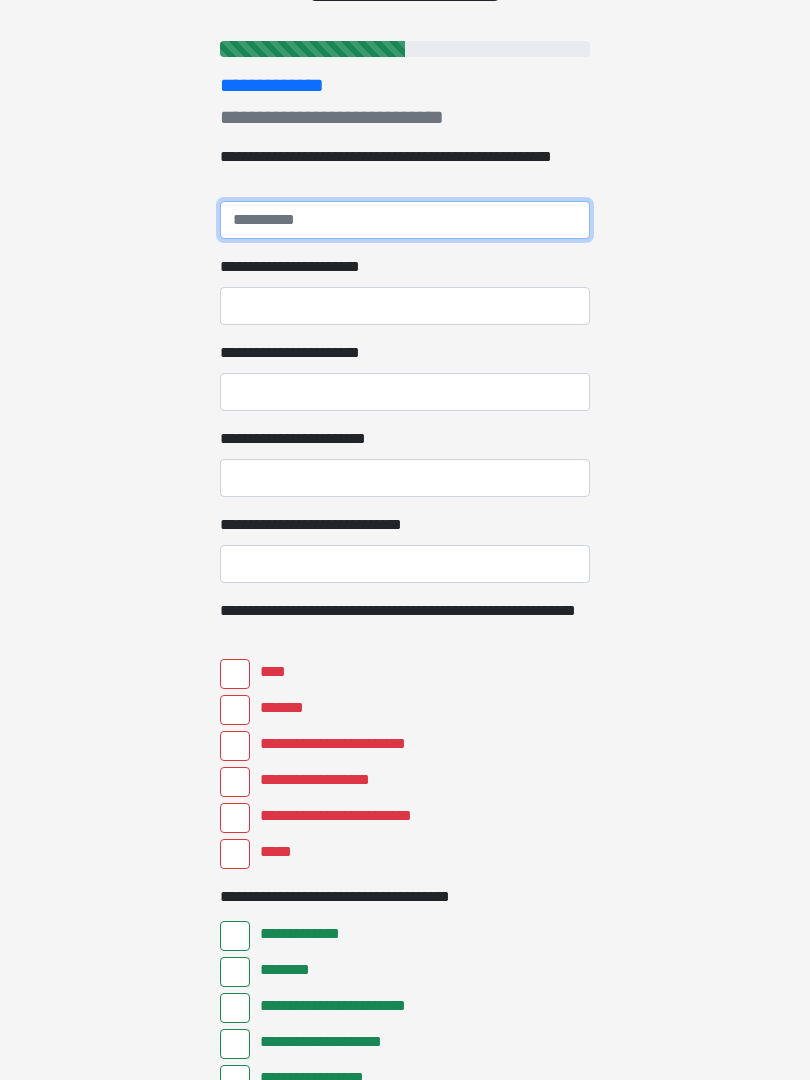 scroll, scrollTop: 208, scrollLeft: 0, axis: vertical 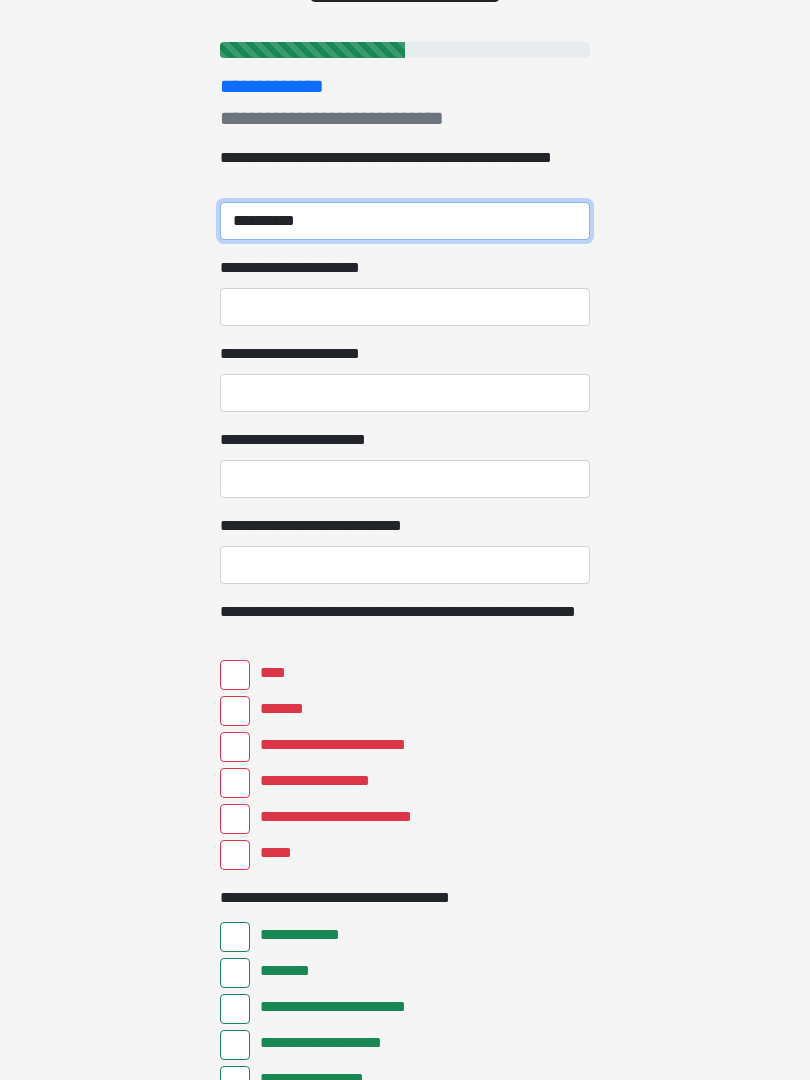 type on "**********" 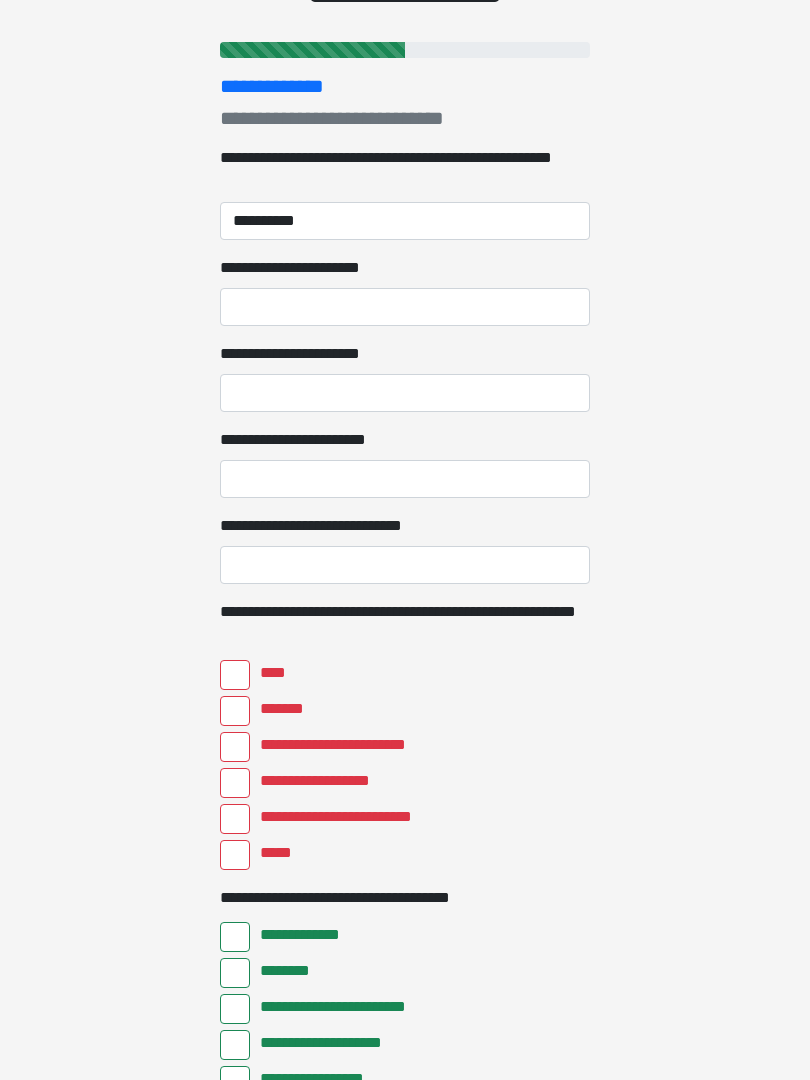 click on "**********" at bounding box center [405, 307] 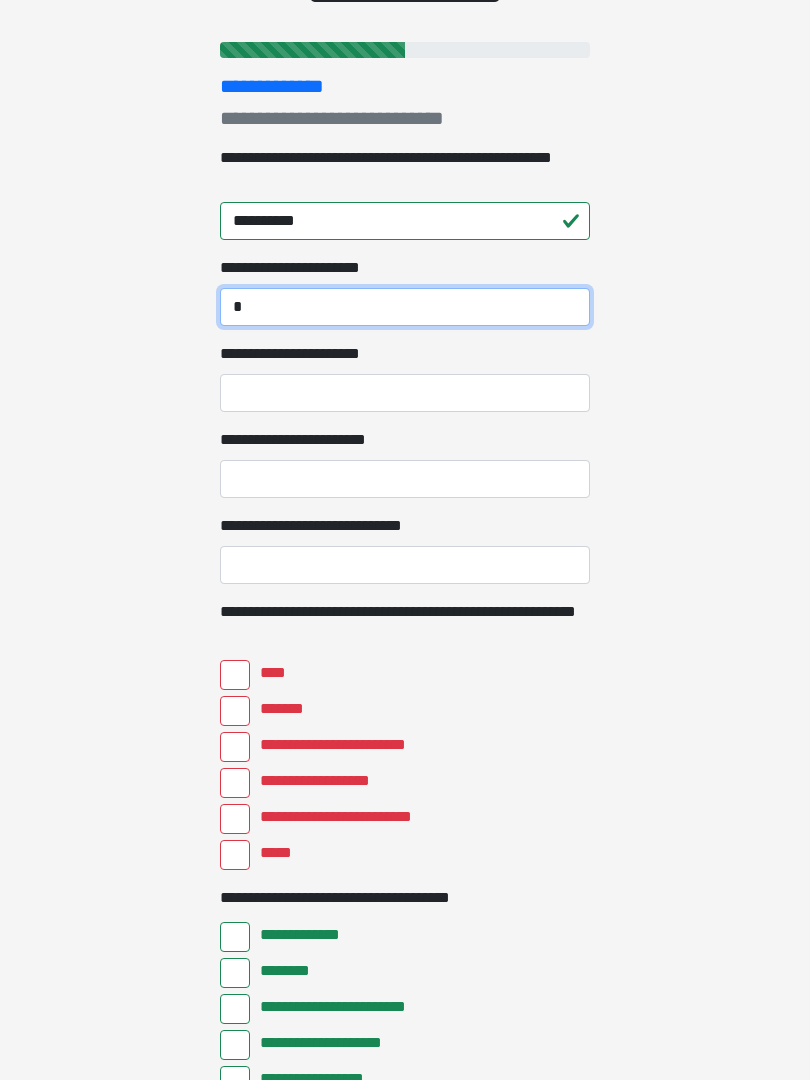 type on "*" 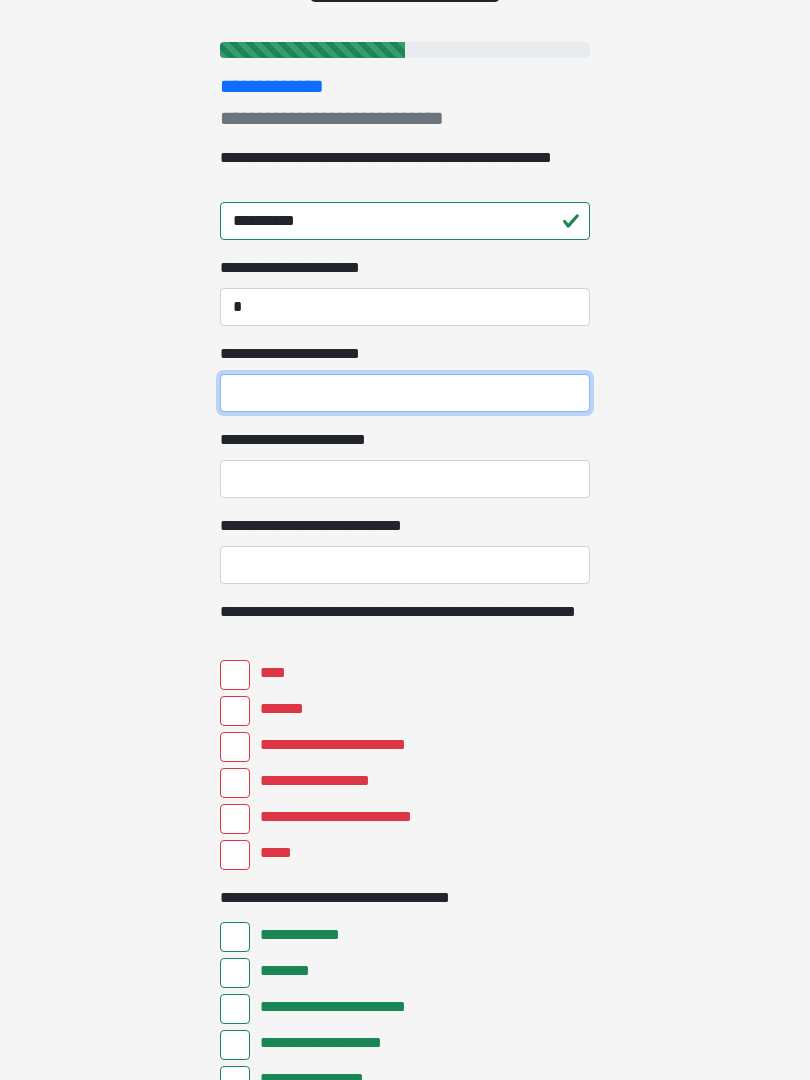 click on "**********" at bounding box center (405, 393) 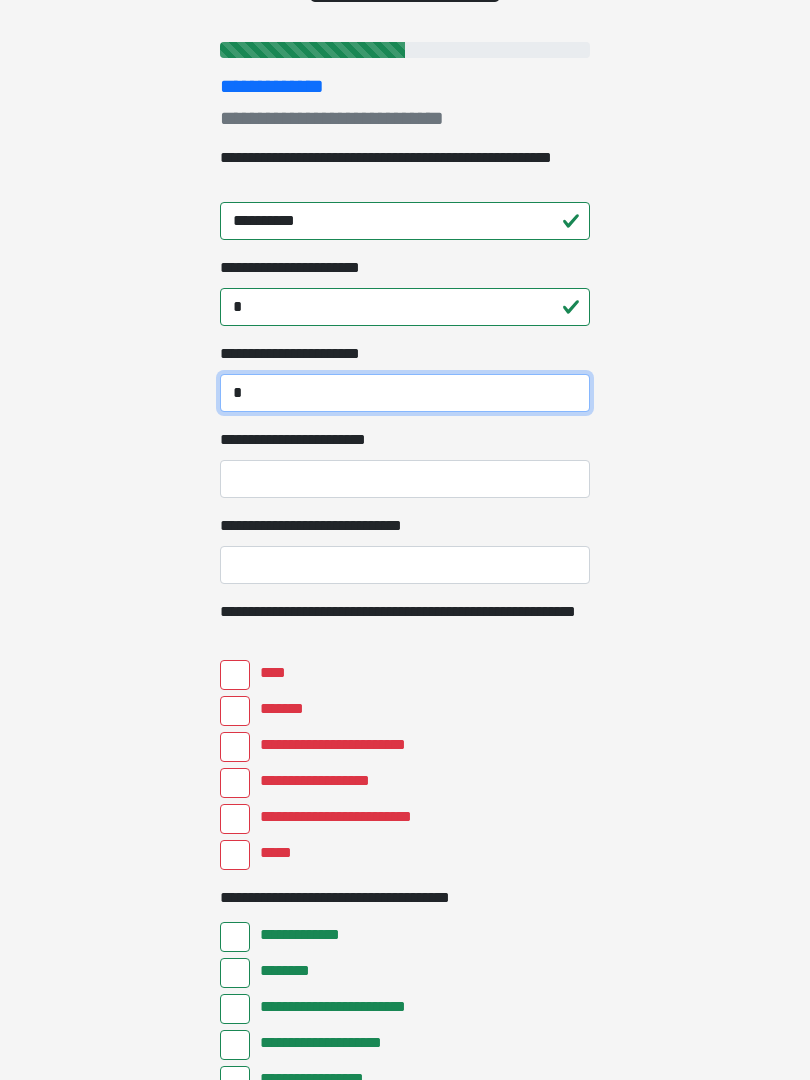 type on "*" 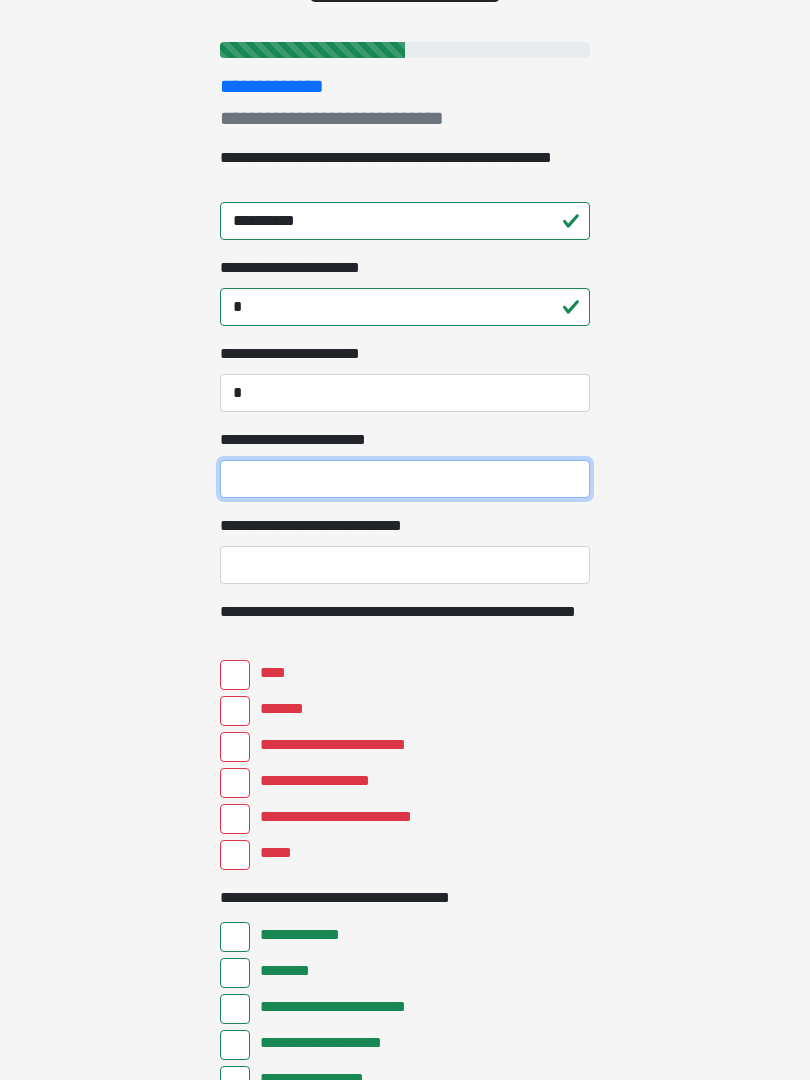 click on "**********" at bounding box center (405, 479) 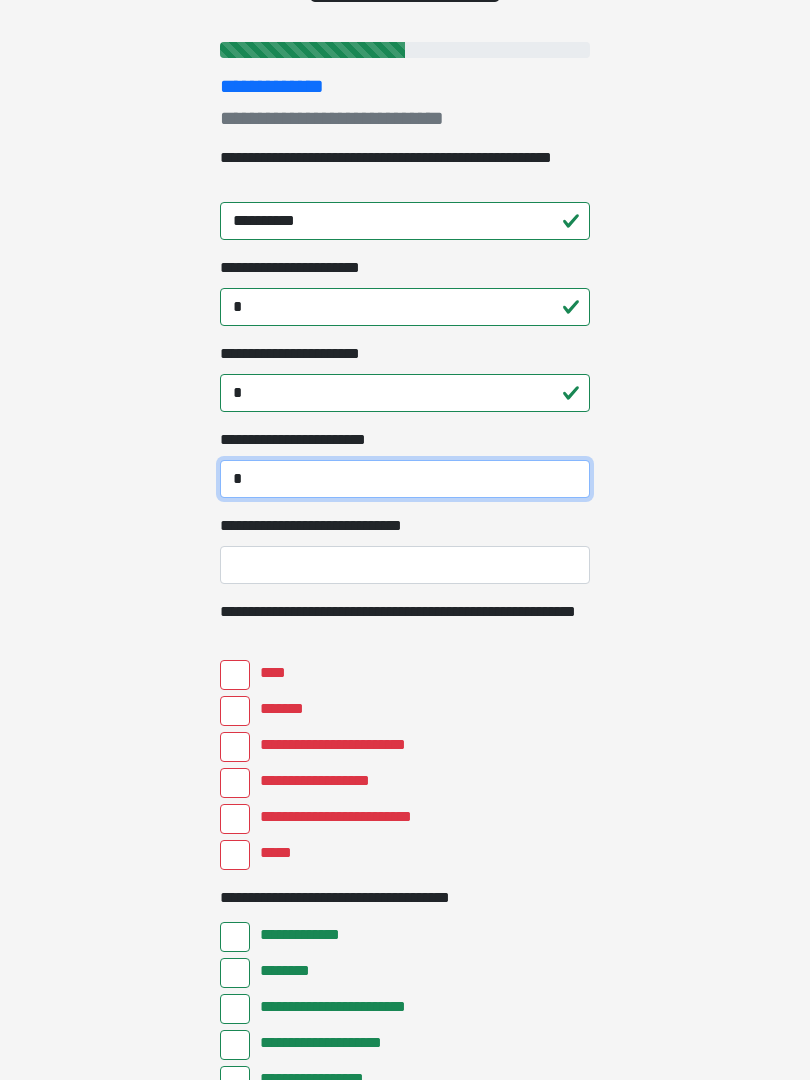 type on "*" 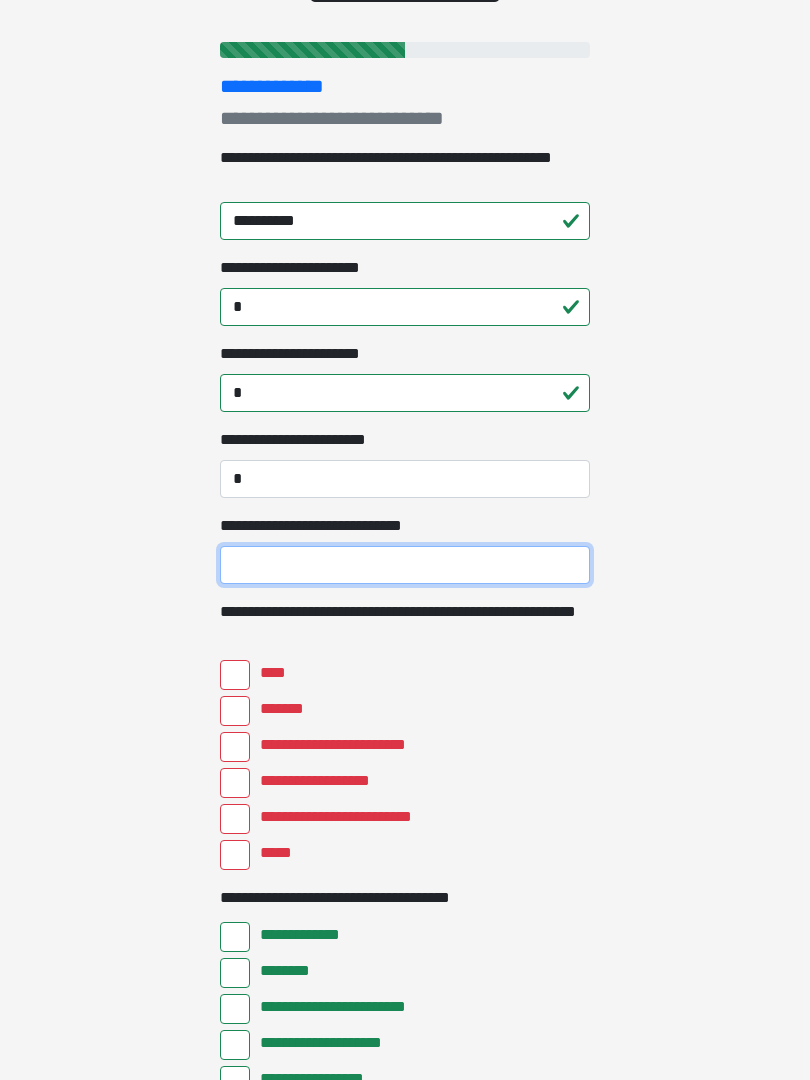 click on "**********" at bounding box center (405, 565) 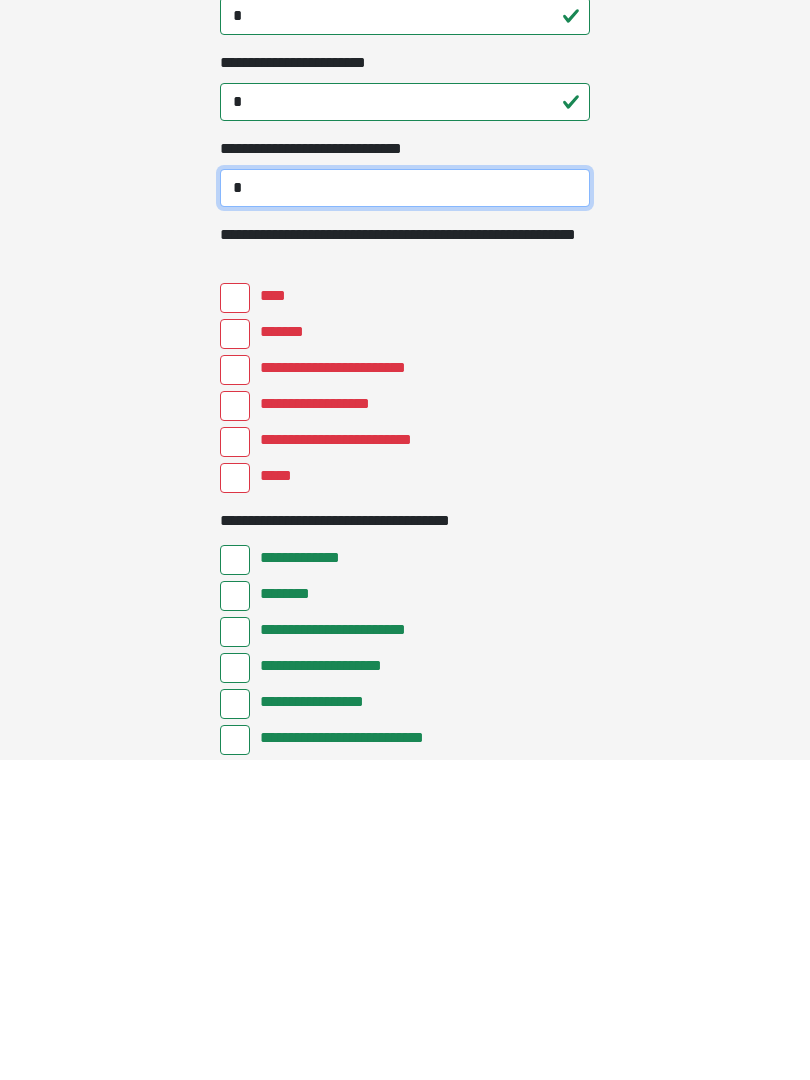 scroll, scrollTop: 271, scrollLeft: 0, axis: vertical 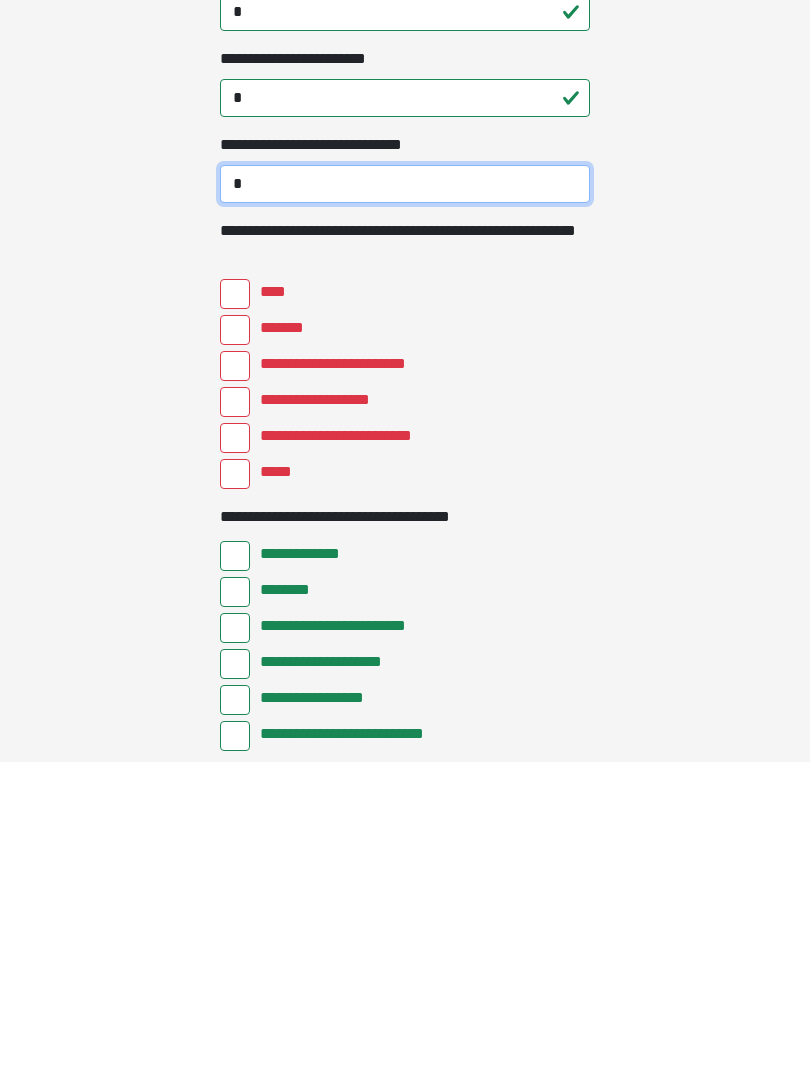 type on "*" 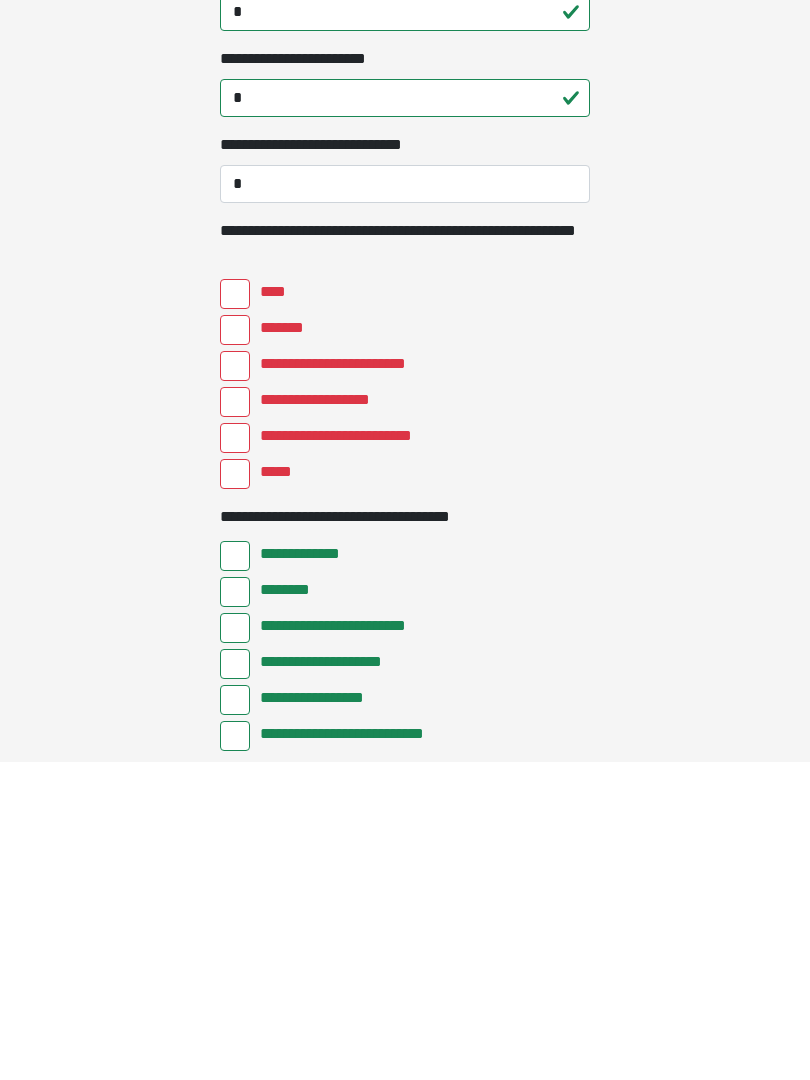 click on "*****" at bounding box center (235, 792) 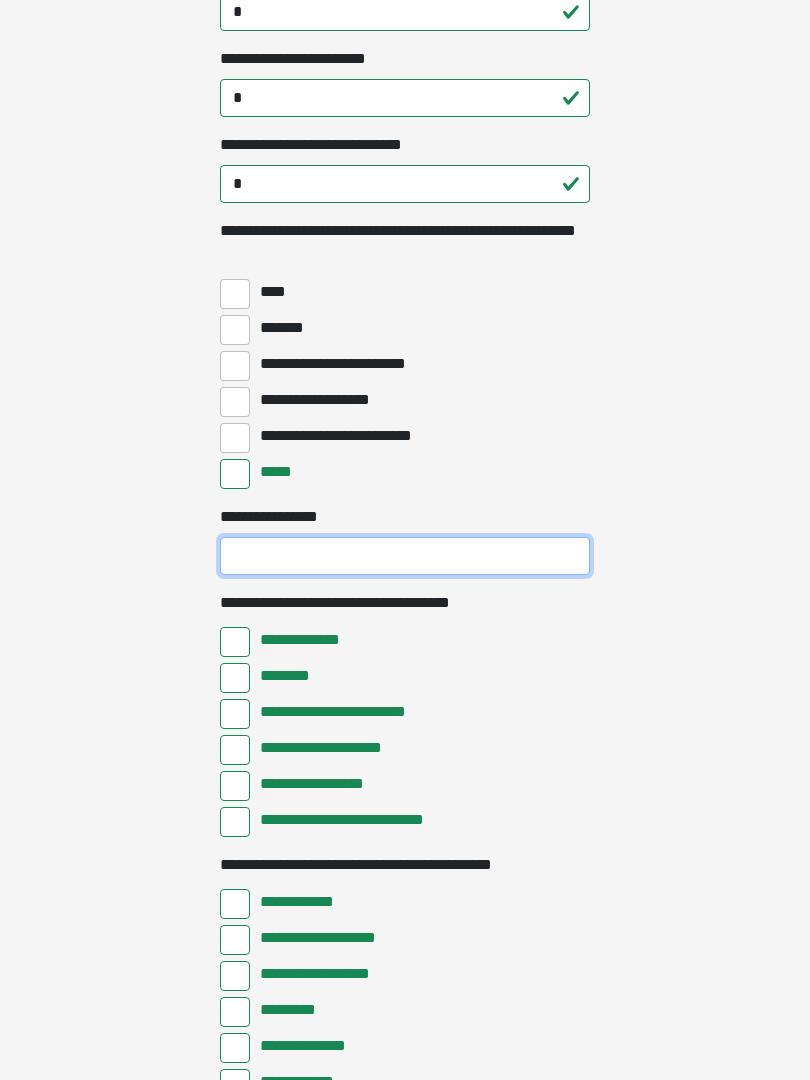 click on "**********" at bounding box center (405, 556) 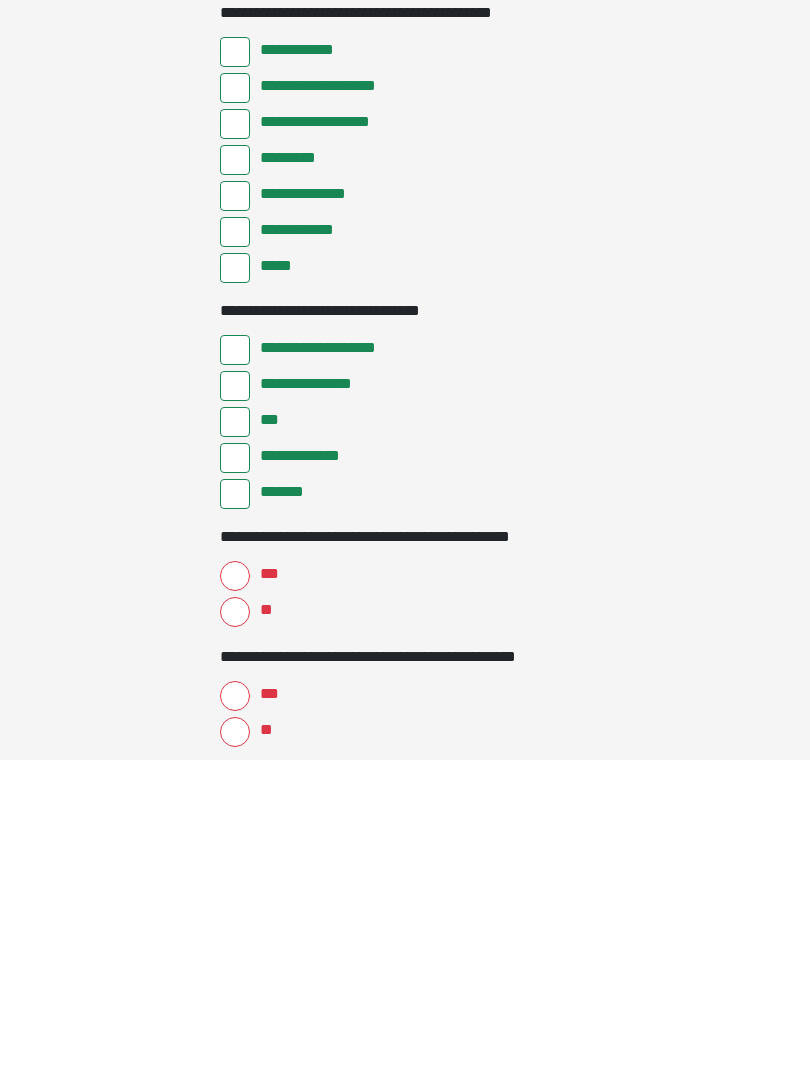 scroll, scrollTop: 1180, scrollLeft: 0, axis: vertical 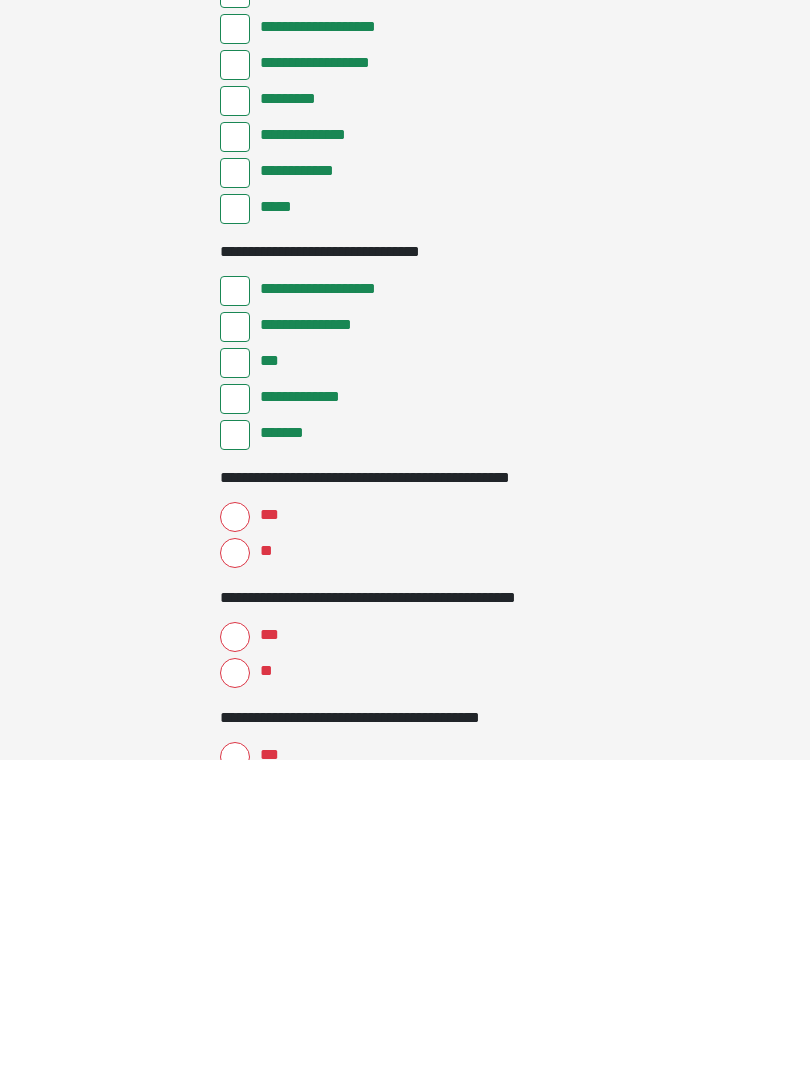 type on "**********" 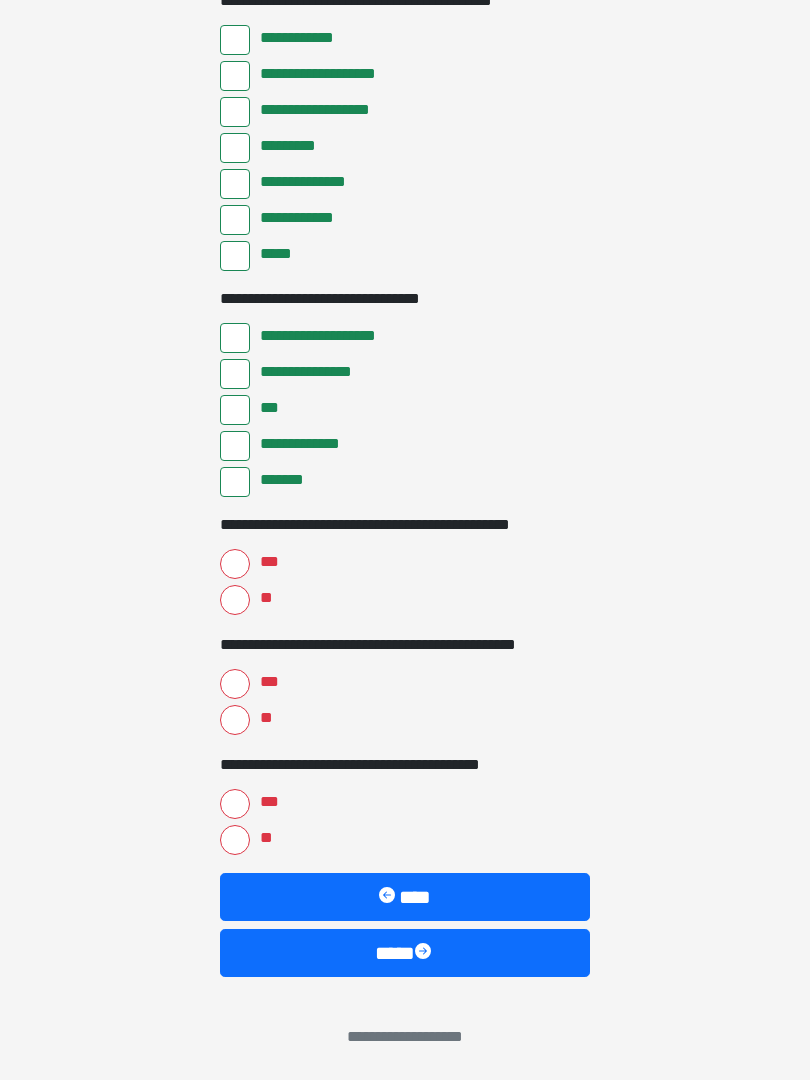 click on "**" at bounding box center (235, 600) 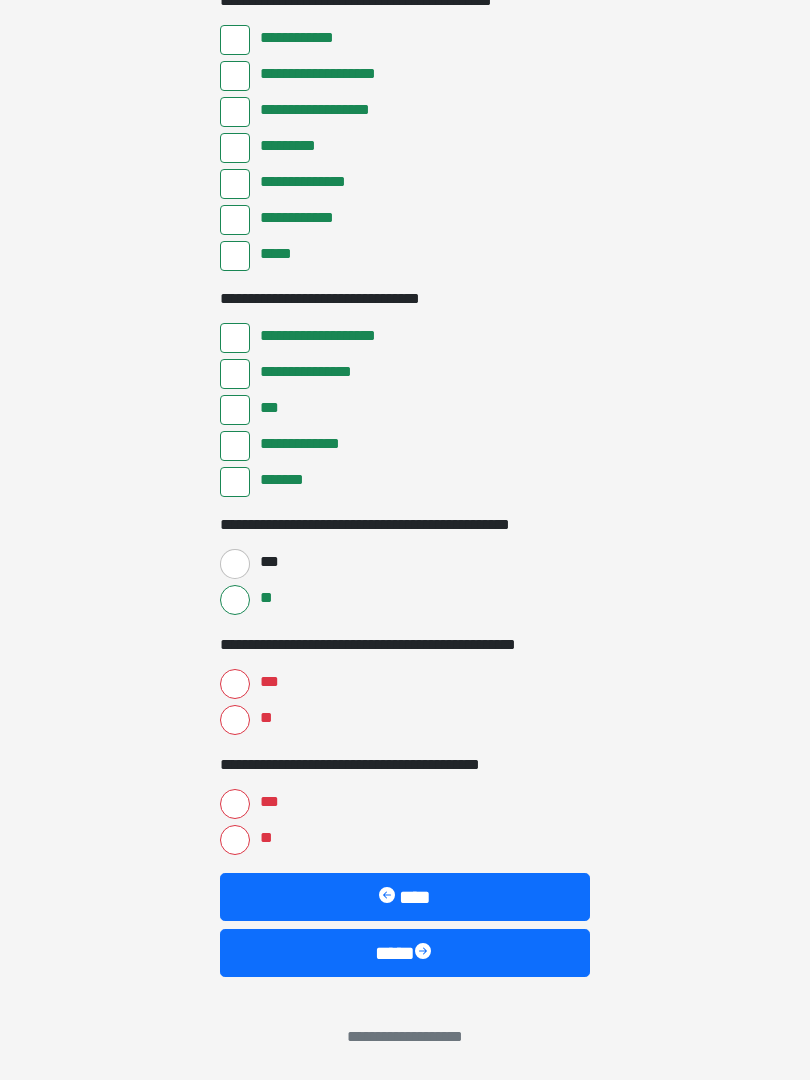 click on "**" at bounding box center (235, 720) 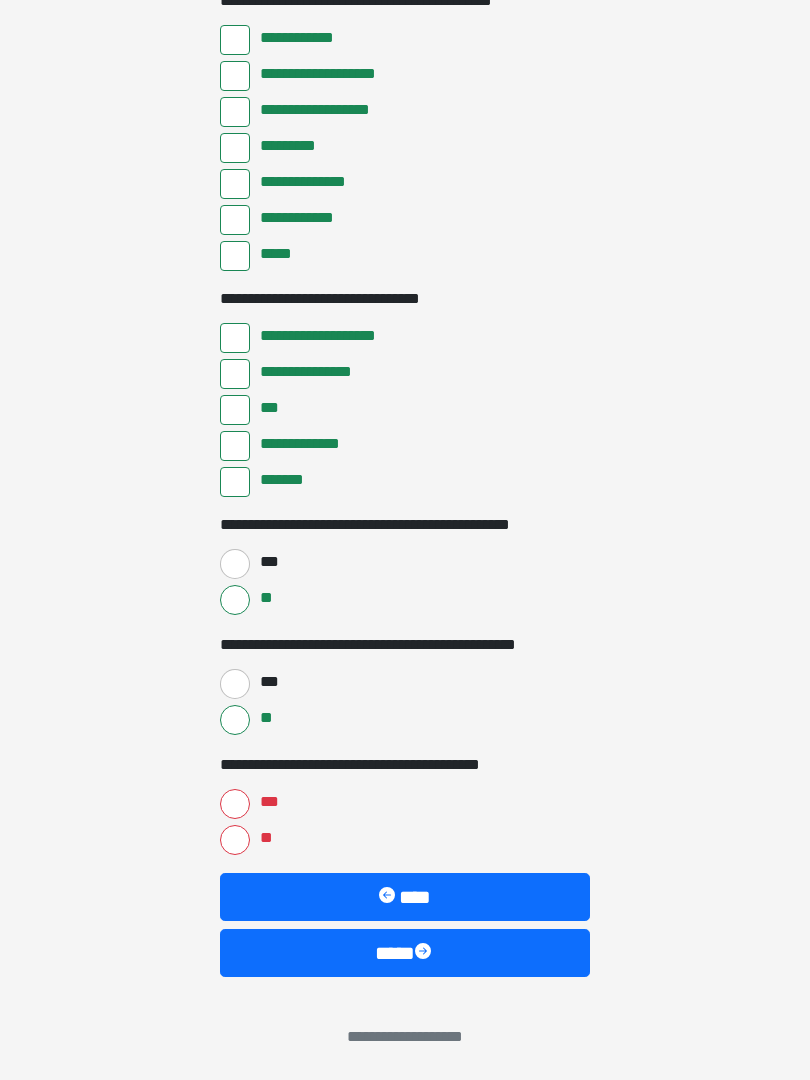 click on "**" at bounding box center (235, 840) 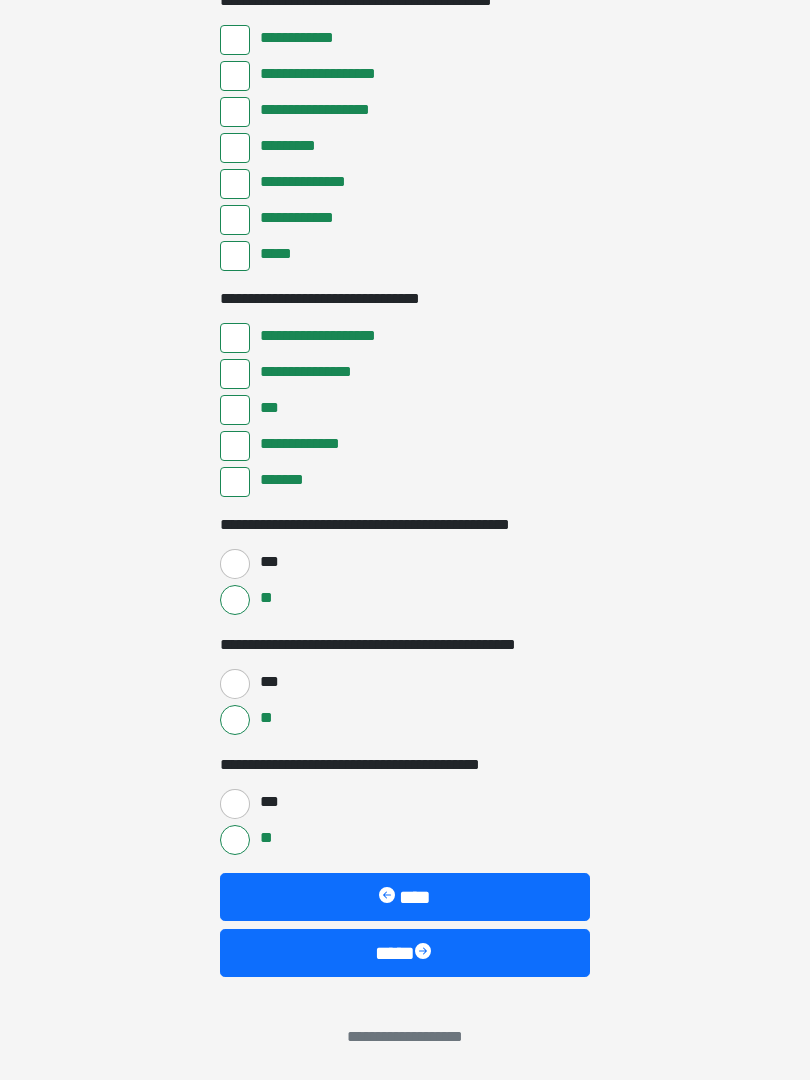click on "****" at bounding box center [405, 953] 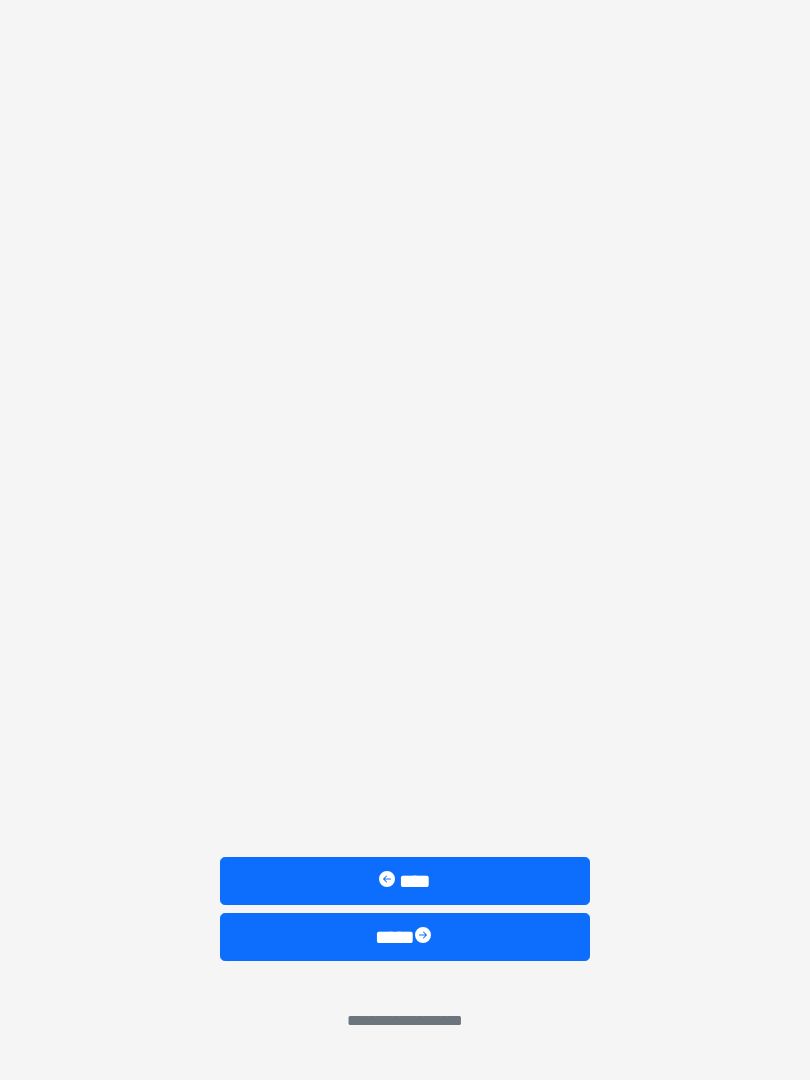 scroll, scrollTop: 0, scrollLeft: 0, axis: both 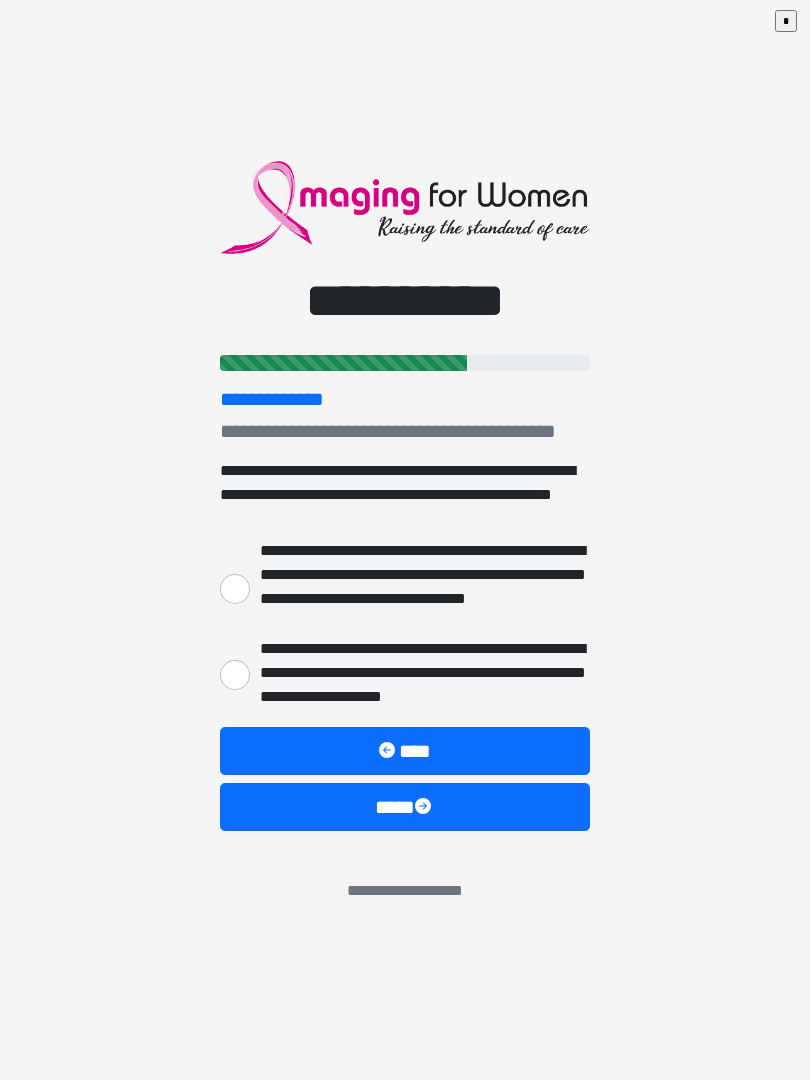 click on "**********" at bounding box center [235, 589] 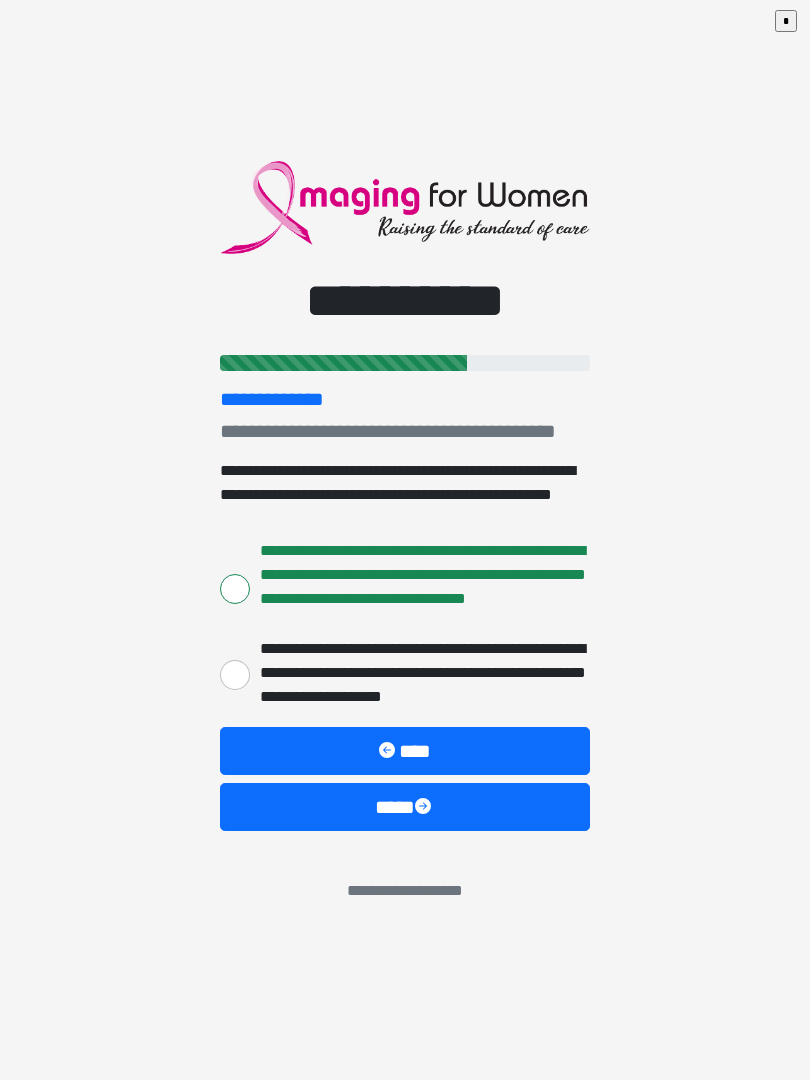 click at bounding box center [425, 808] 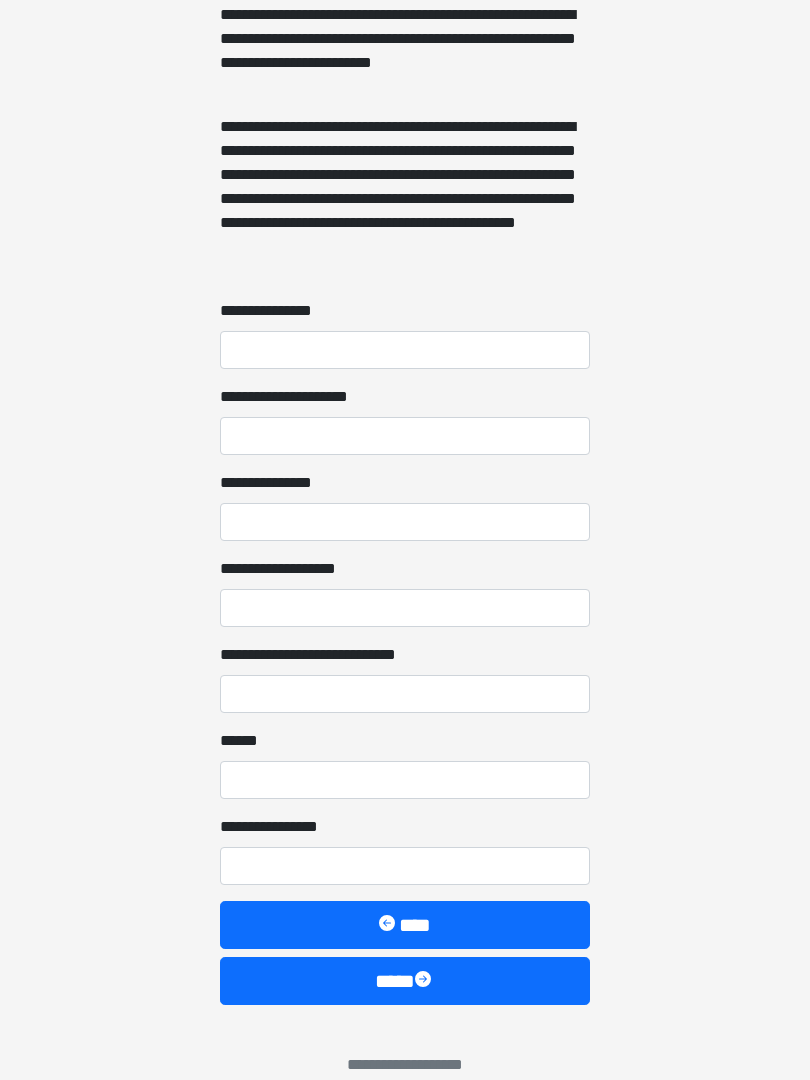 scroll, scrollTop: 1439, scrollLeft: 0, axis: vertical 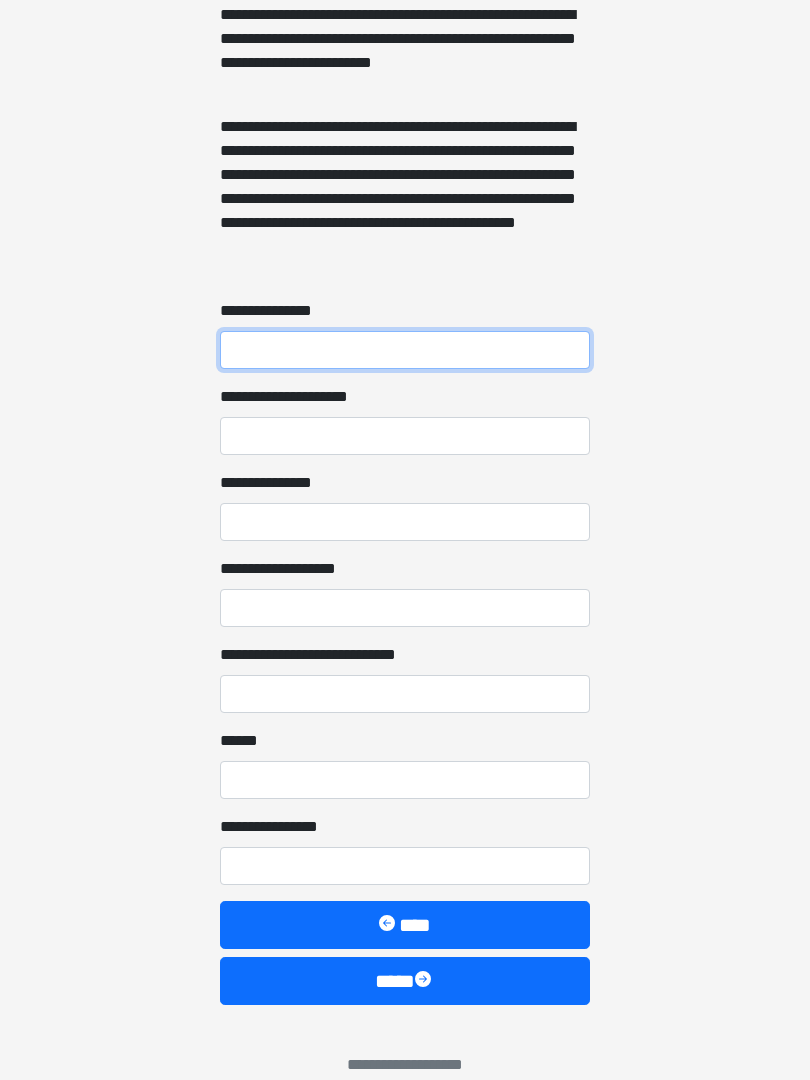 click on "**********" at bounding box center [405, 350] 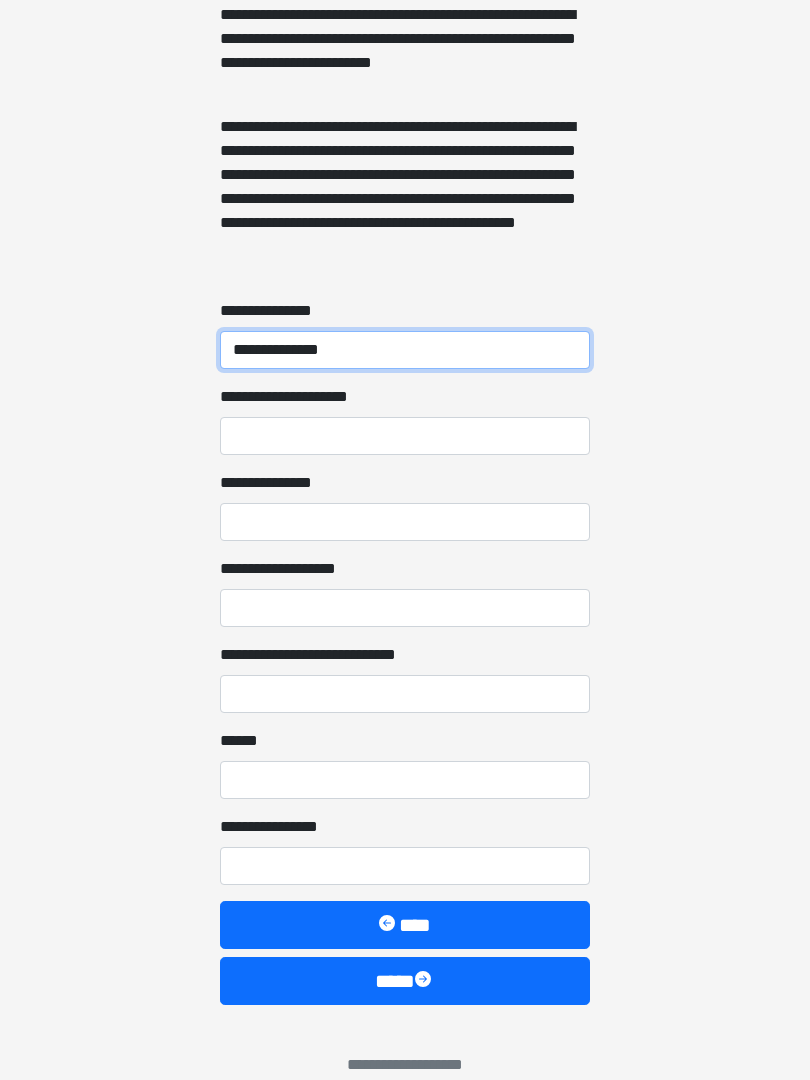 type on "**********" 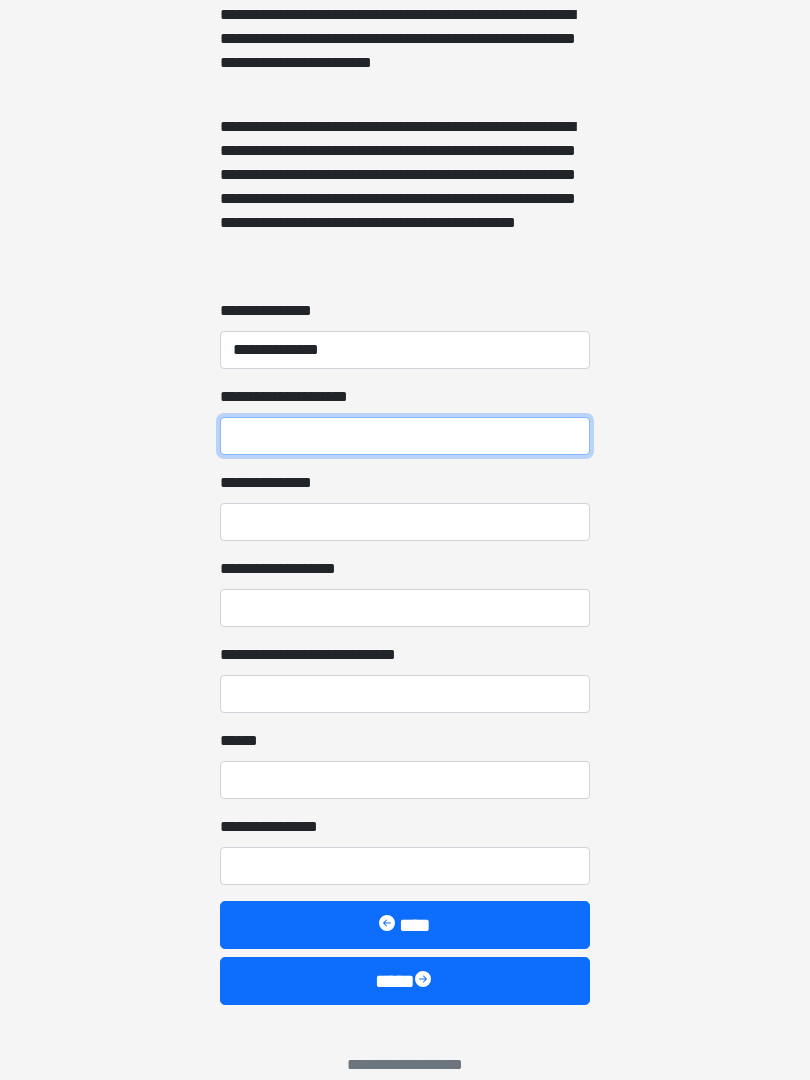 click on "**********" at bounding box center (405, 436) 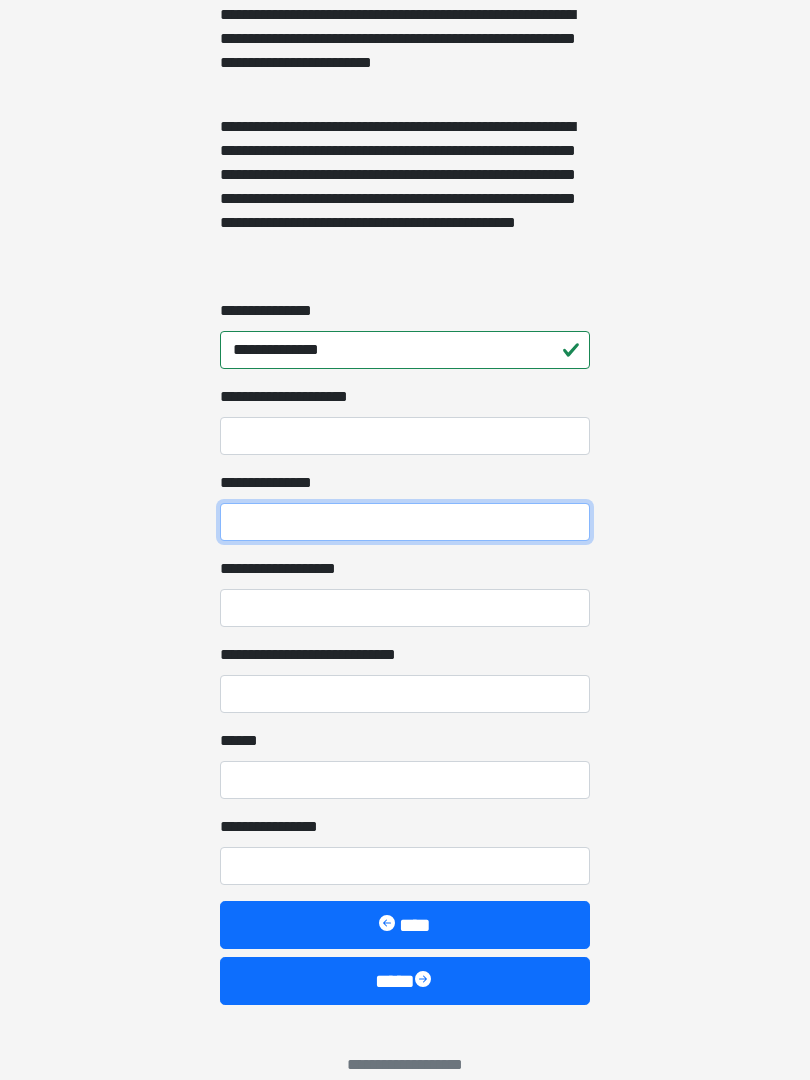 click on "**********" at bounding box center [405, 522] 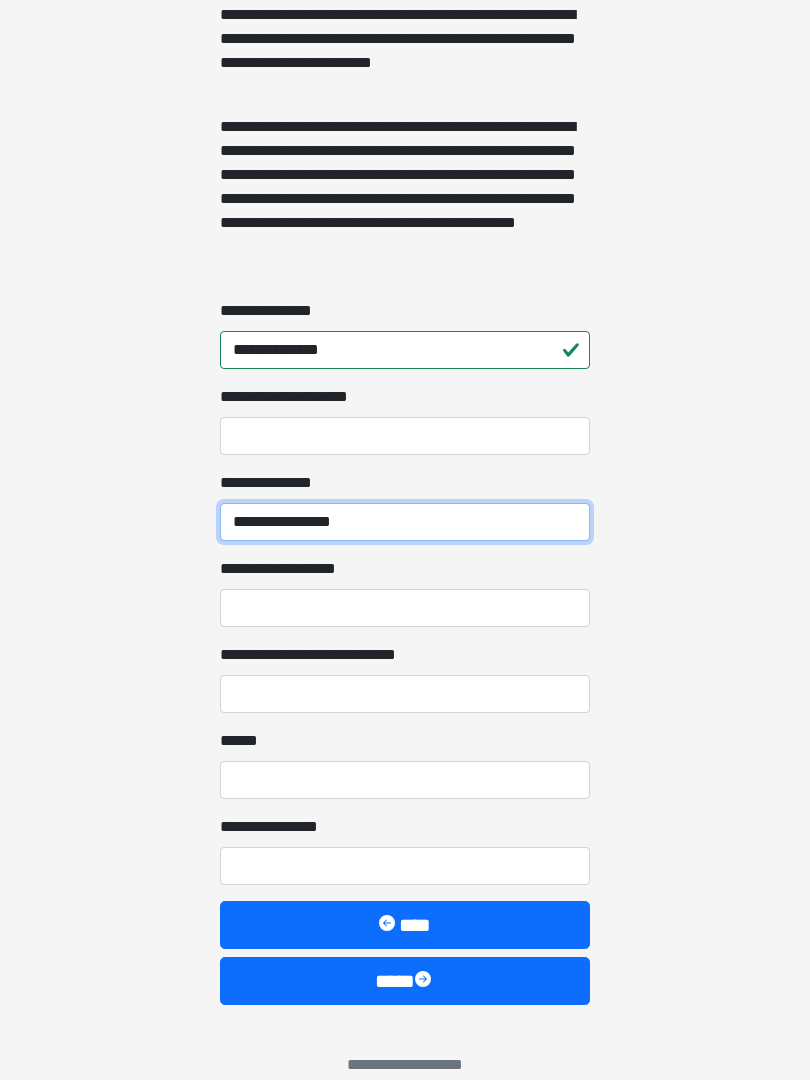 type on "**********" 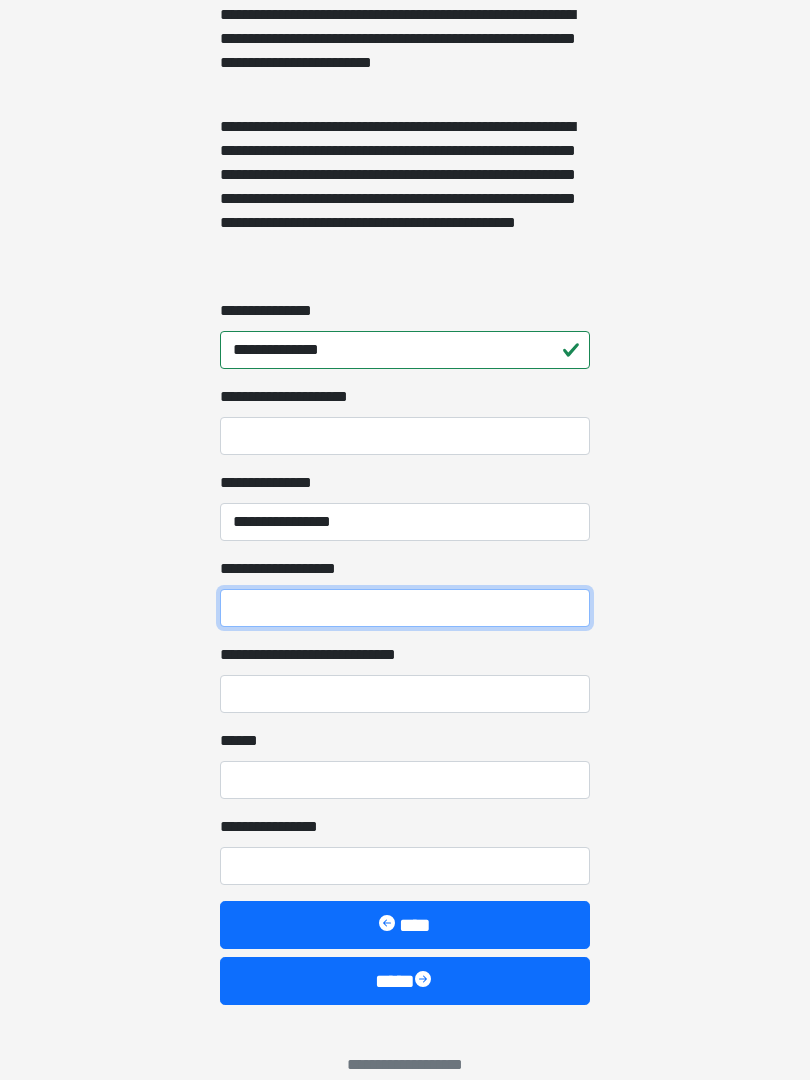click on "**********" at bounding box center (405, 608) 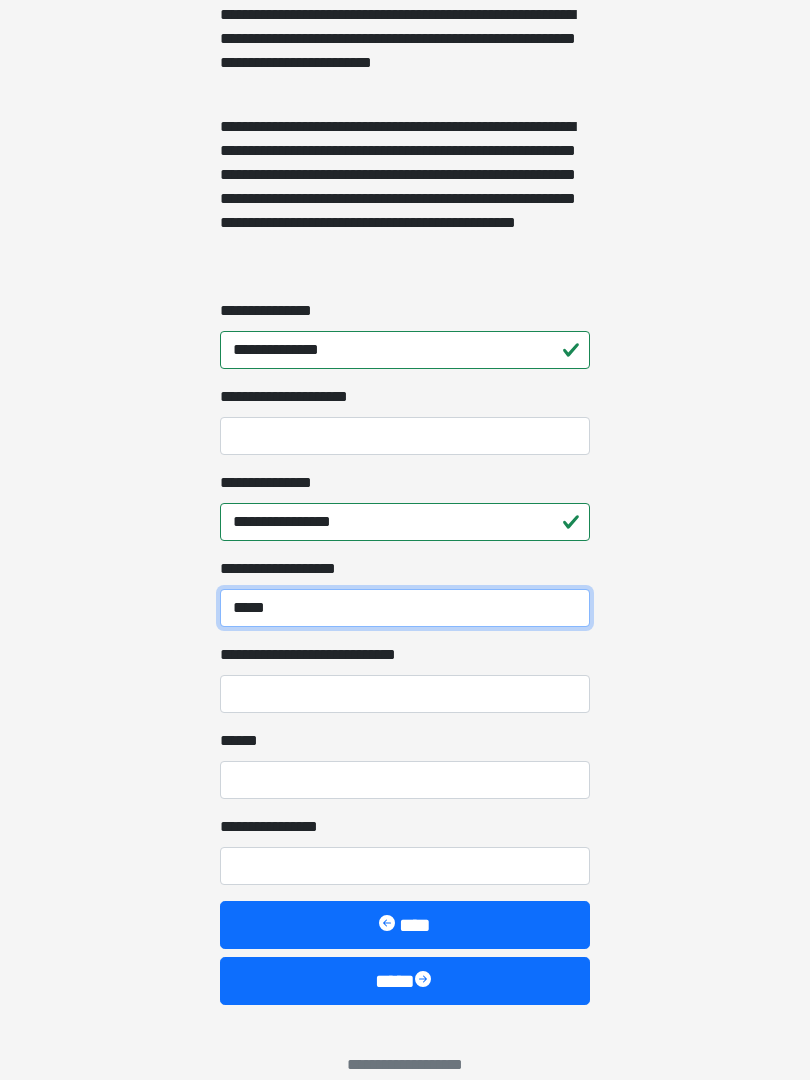 type on "*****" 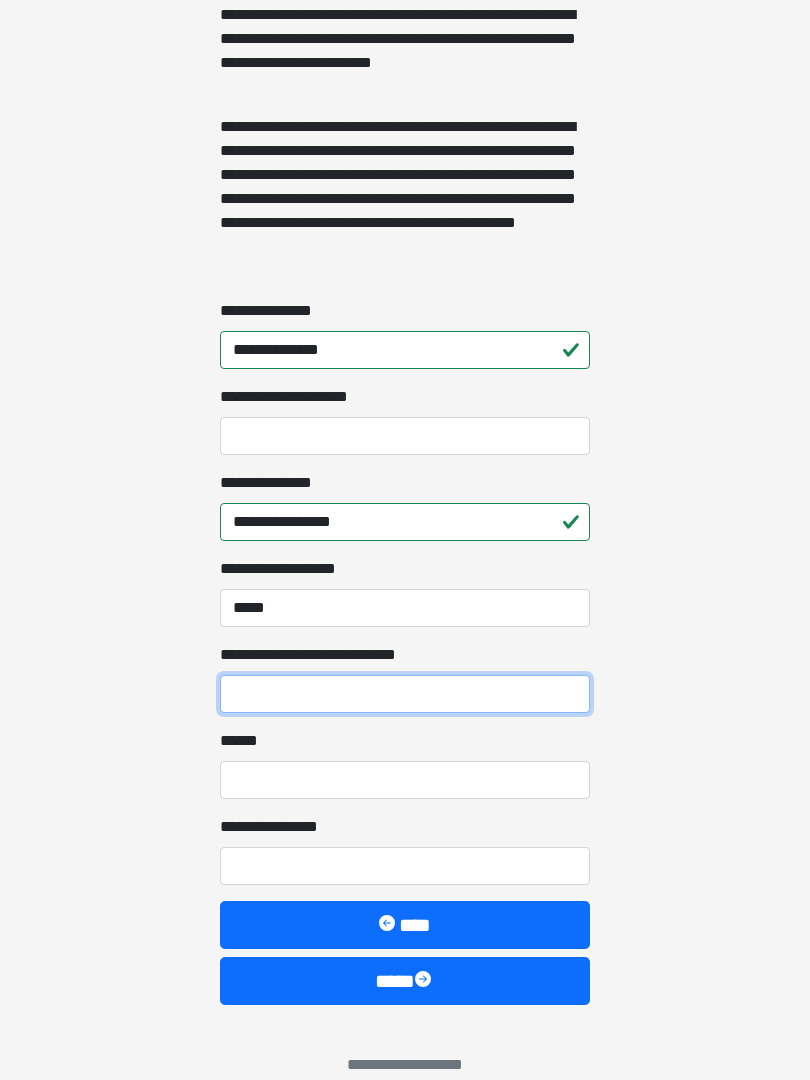 click on "**********" at bounding box center (405, 694) 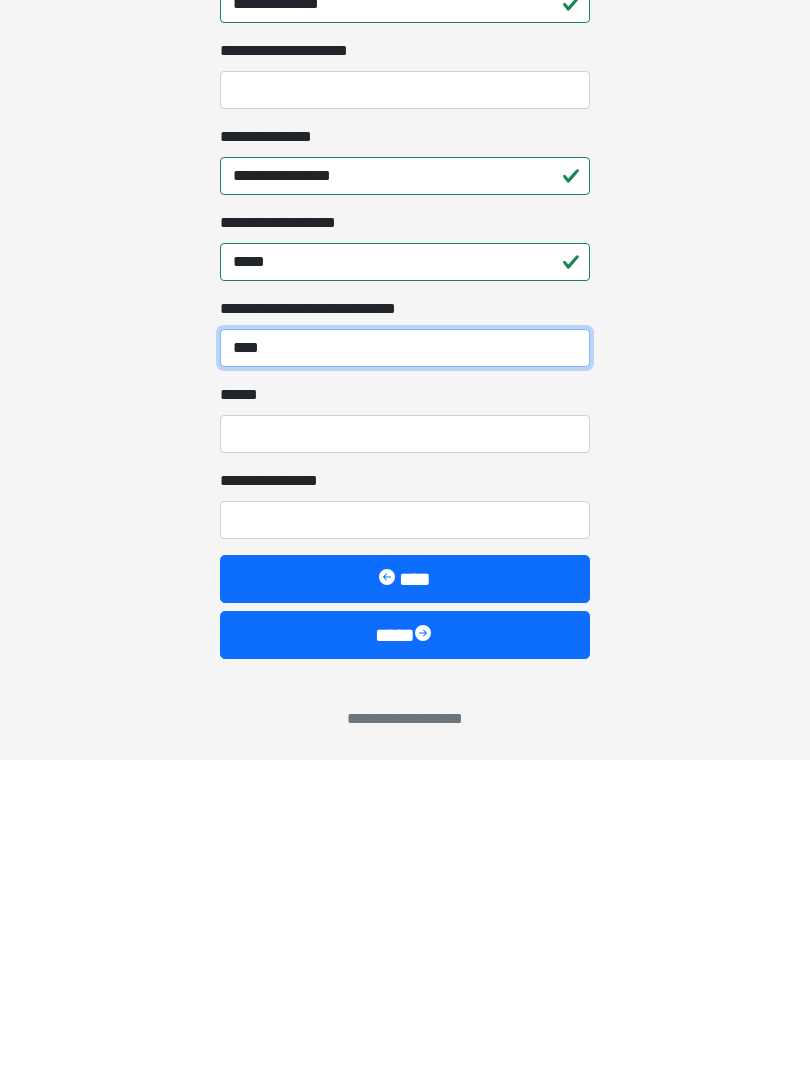 scroll, scrollTop: 1467, scrollLeft: 0, axis: vertical 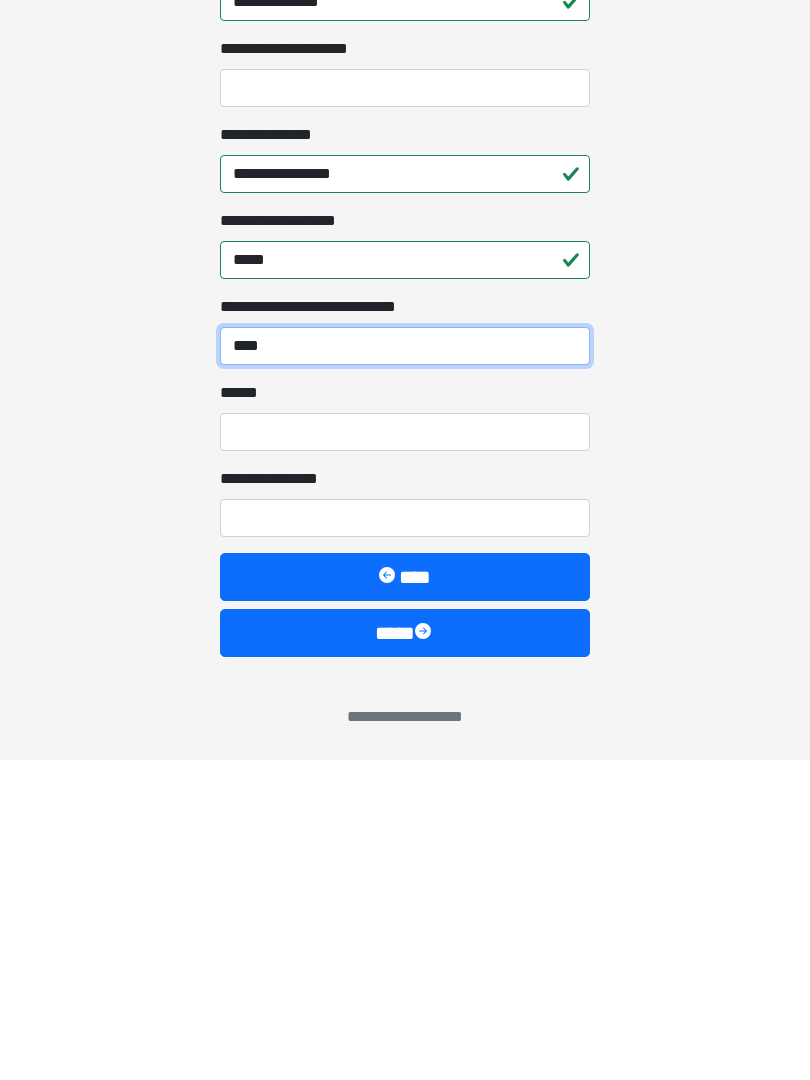 type on "****" 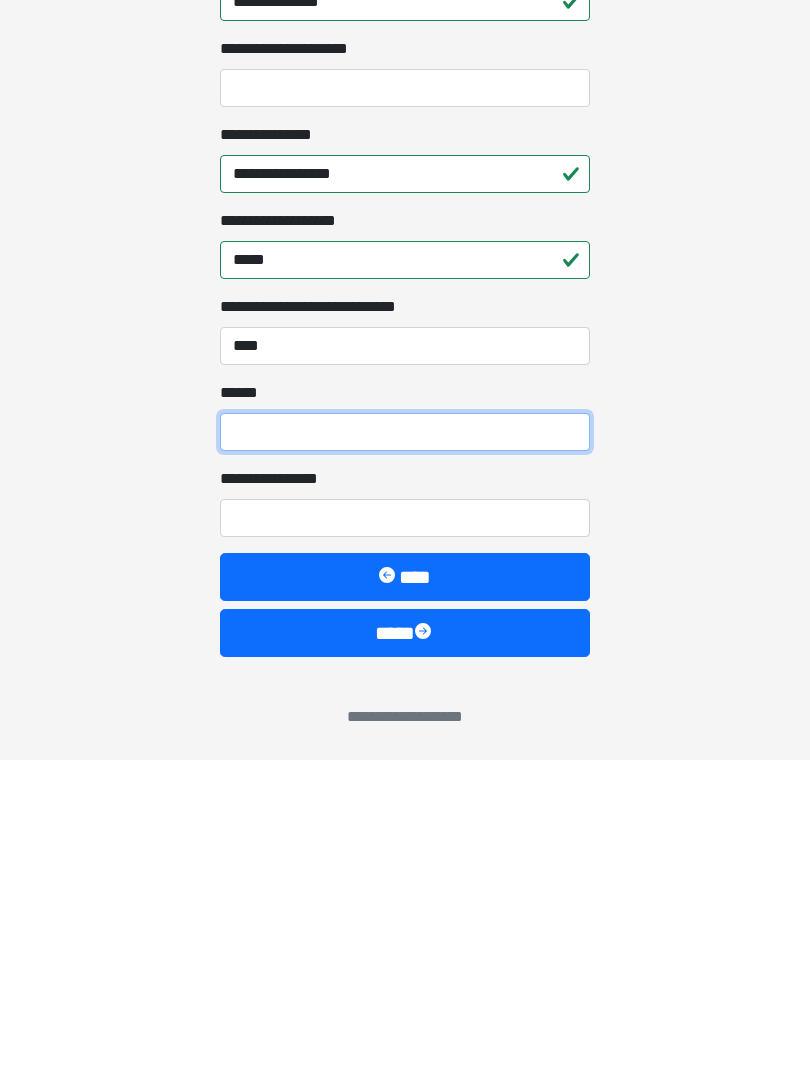 click on "**** *" at bounding box center [405, 752] 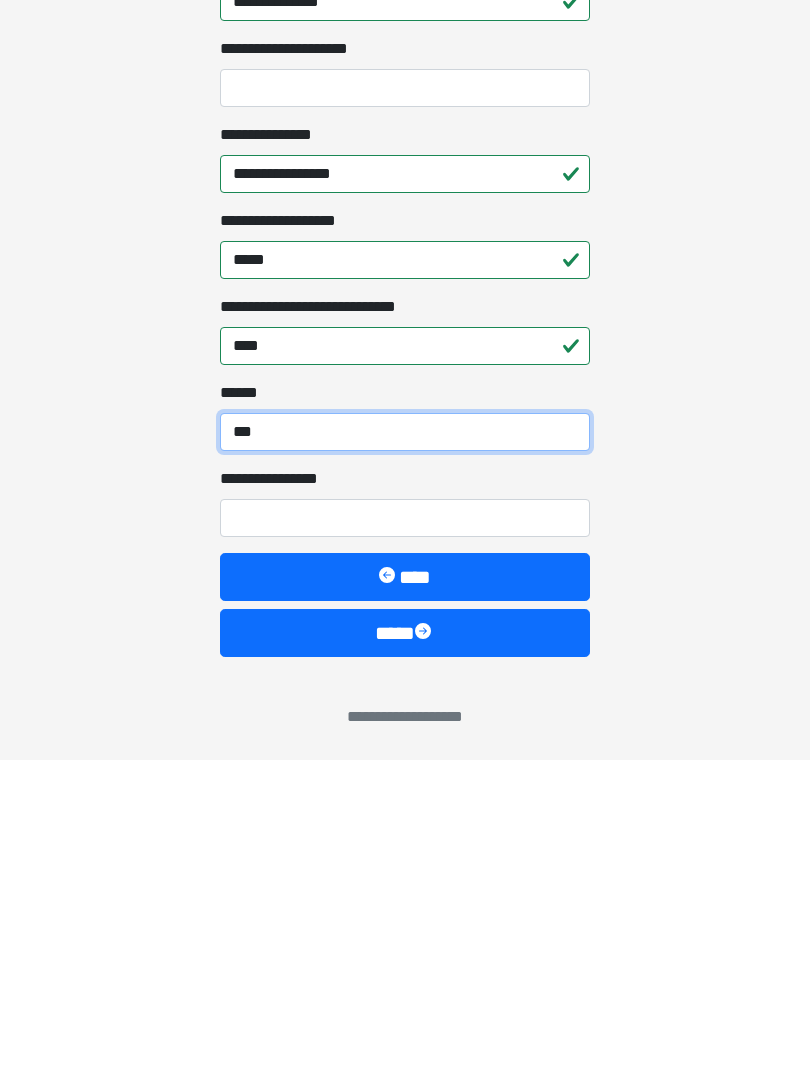 type on "***" 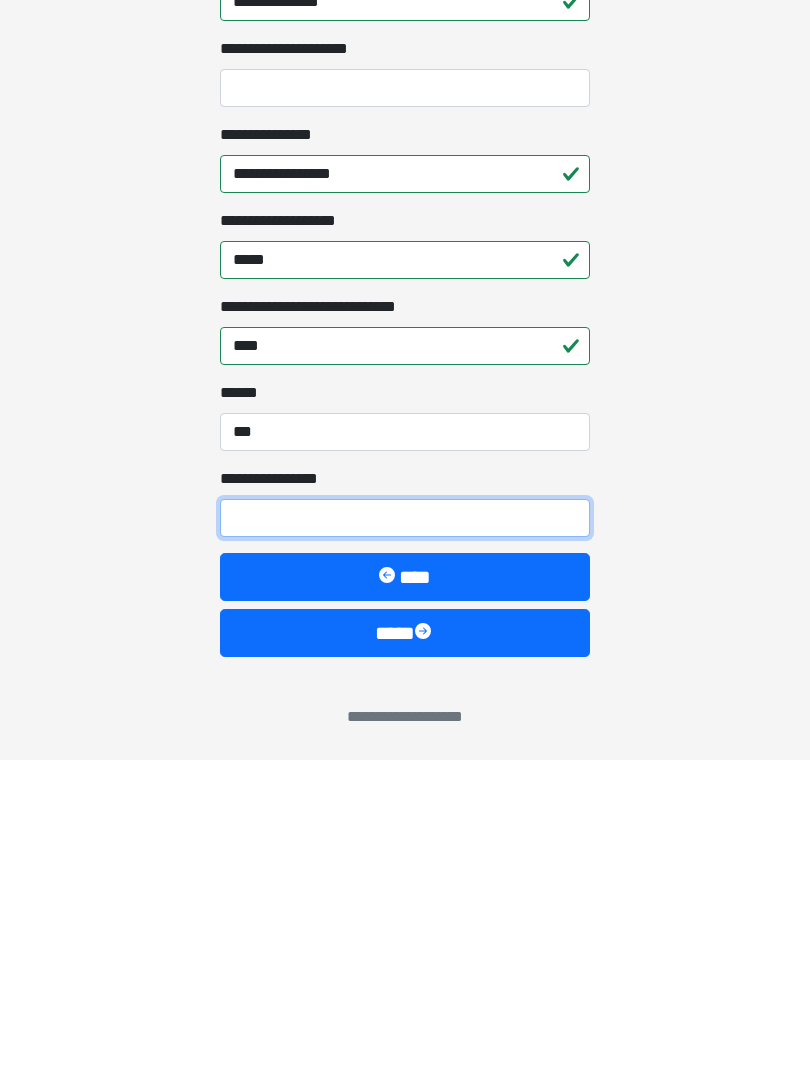 click on "**********" at bounding box center [405, 838] 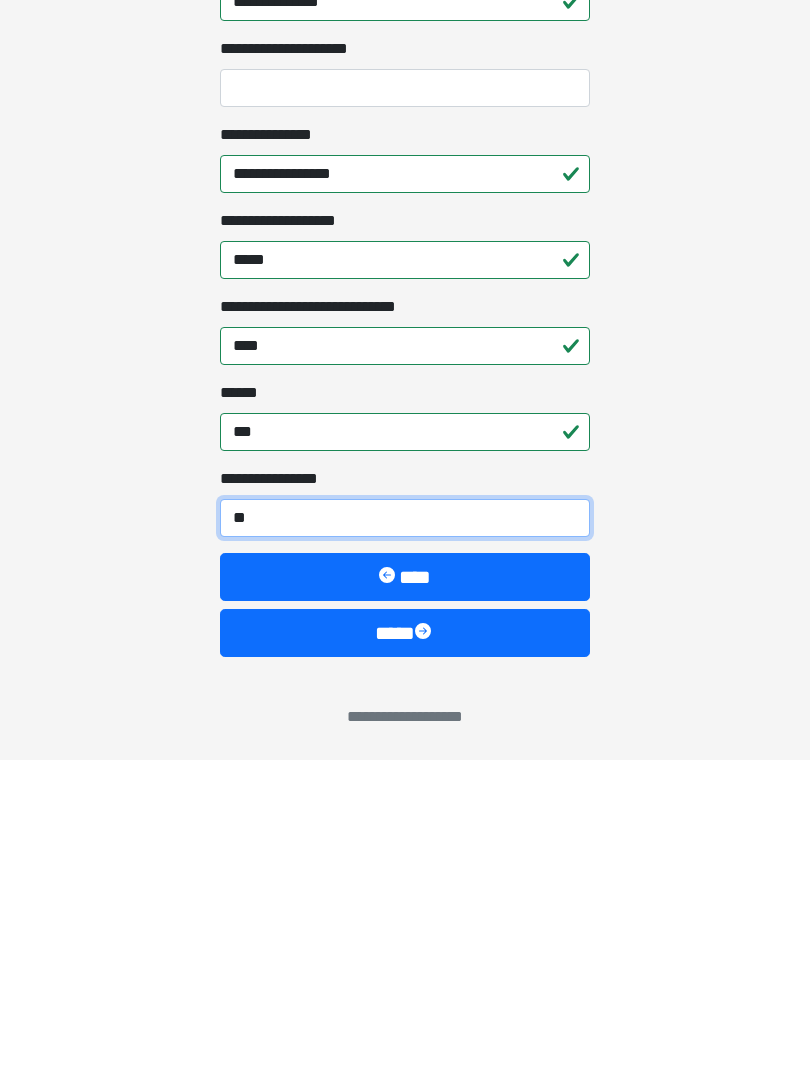 type on "*" 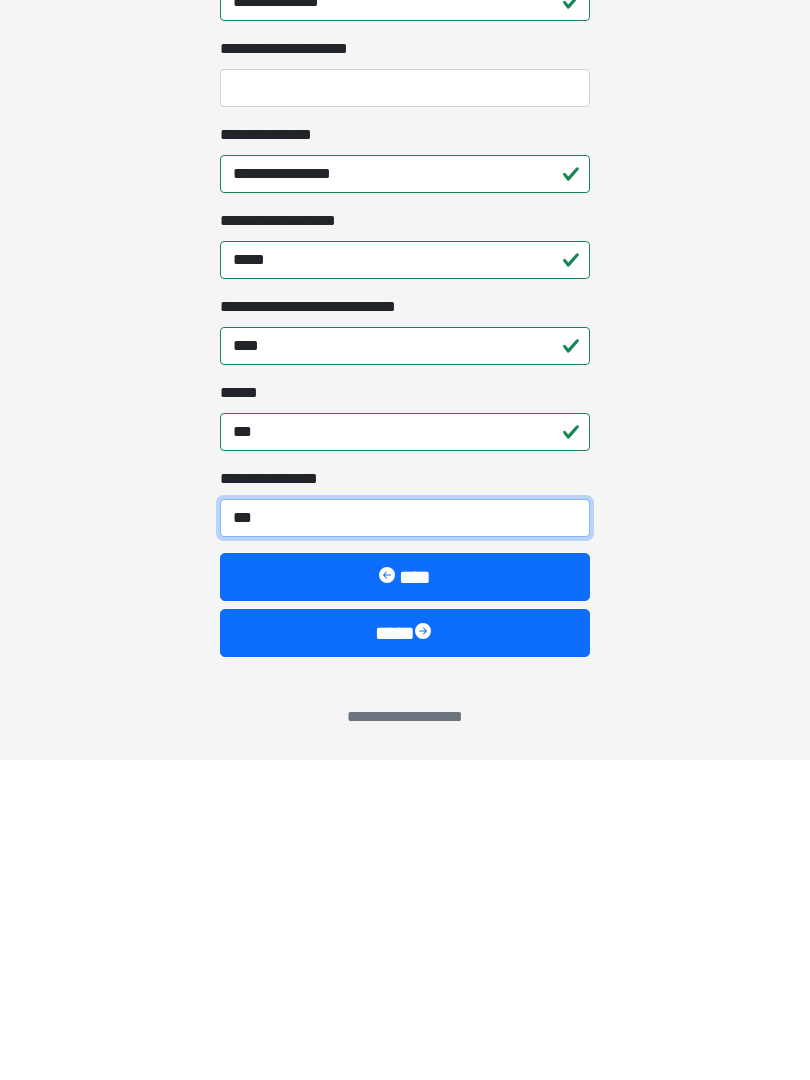 type on "****" 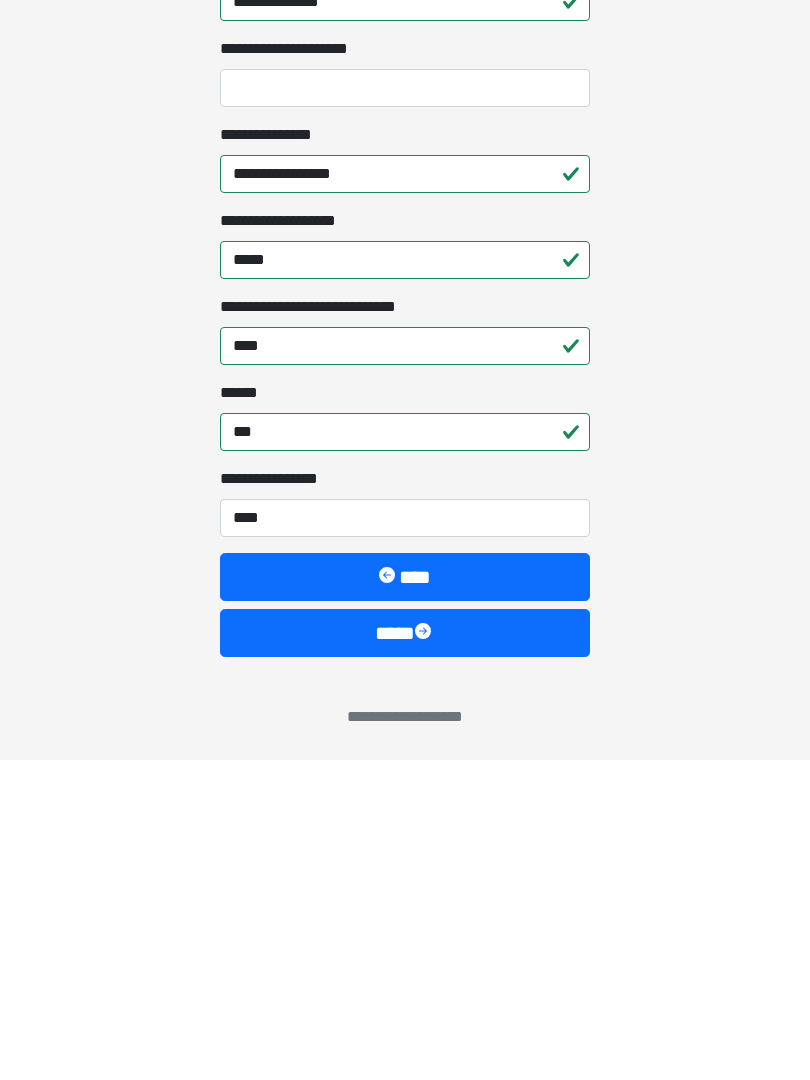 click on "****" at bounding box center [405, 953] 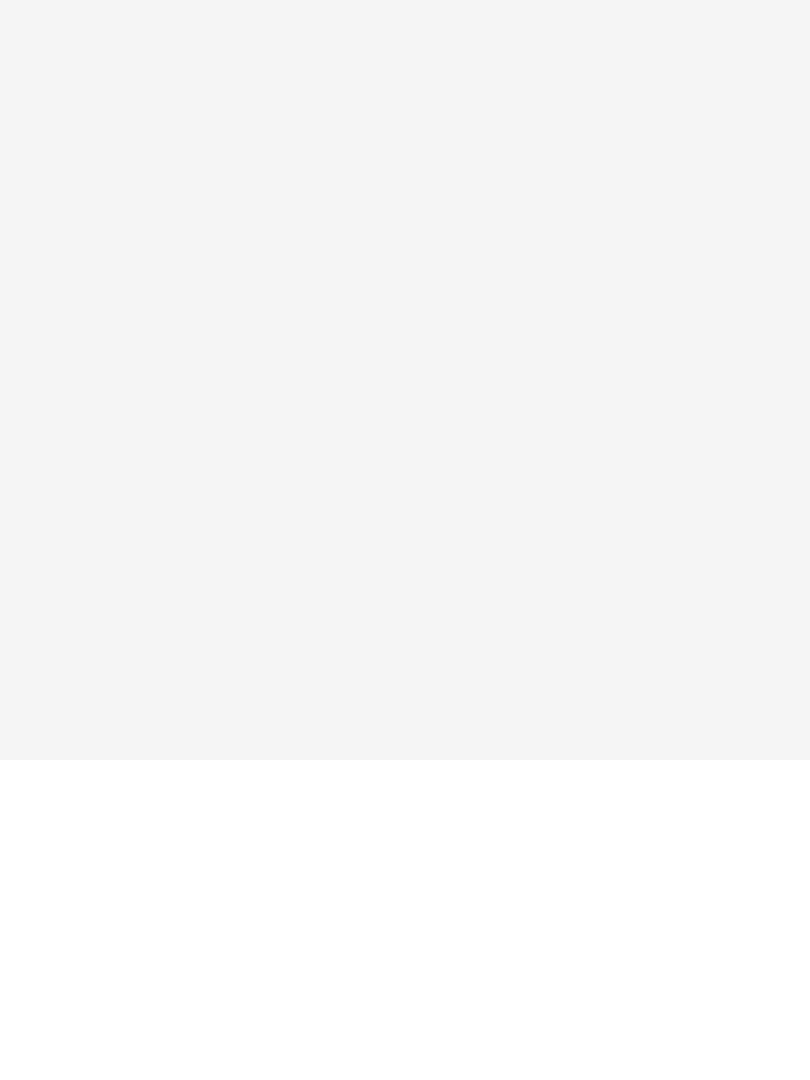 scroll, scrollTop: 0, scrollLeft: 0, axis: both 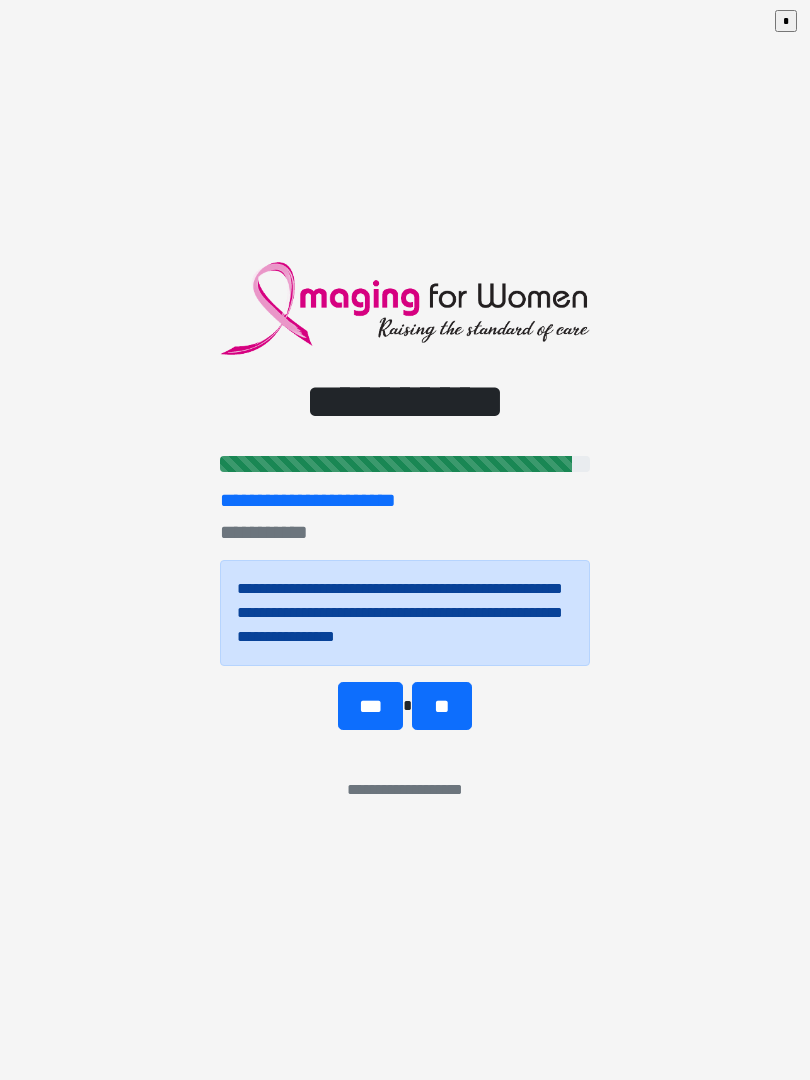 click on "**" at bounding box center (441, 706) 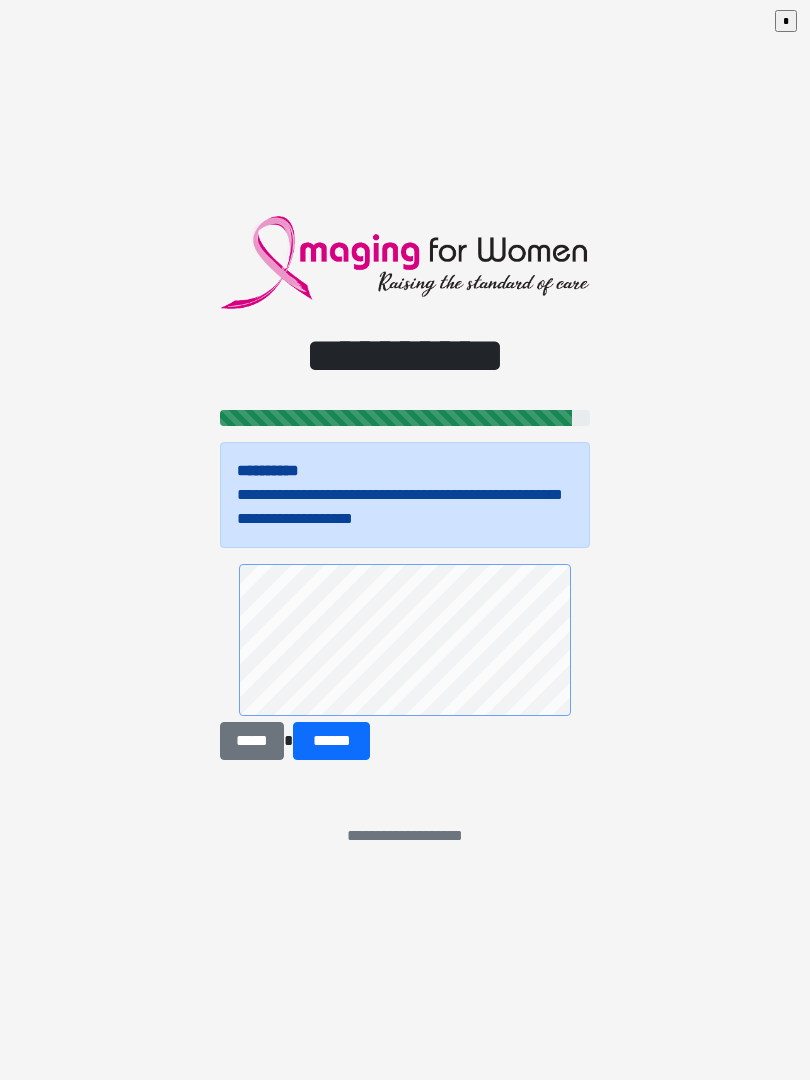 click on "******" at bounding box center [331, 741] 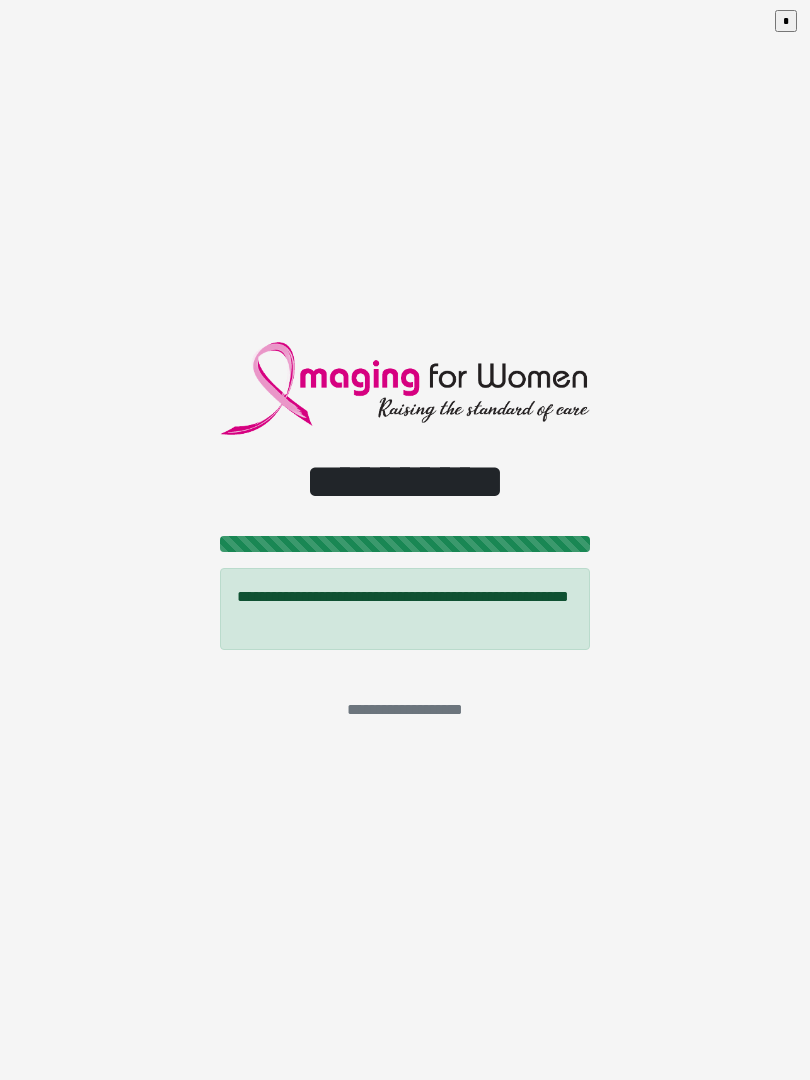 click on "**********" at bounding box center [405, 540] 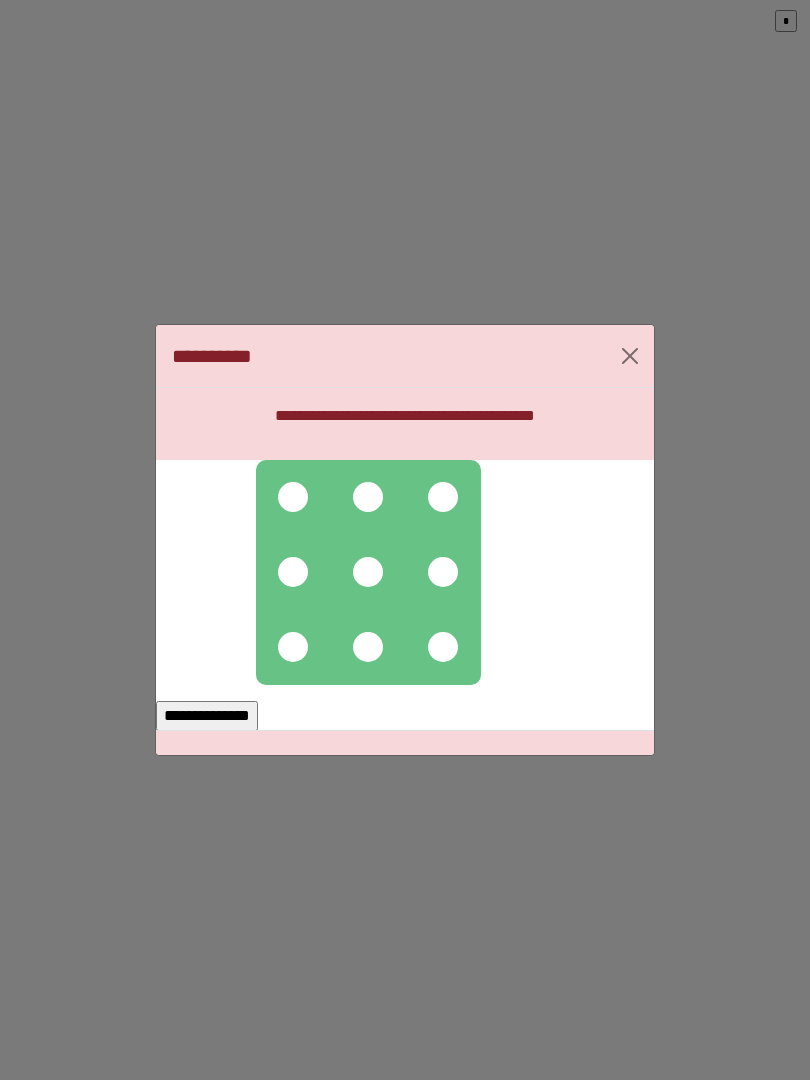 click at bounding box center (293, 497) 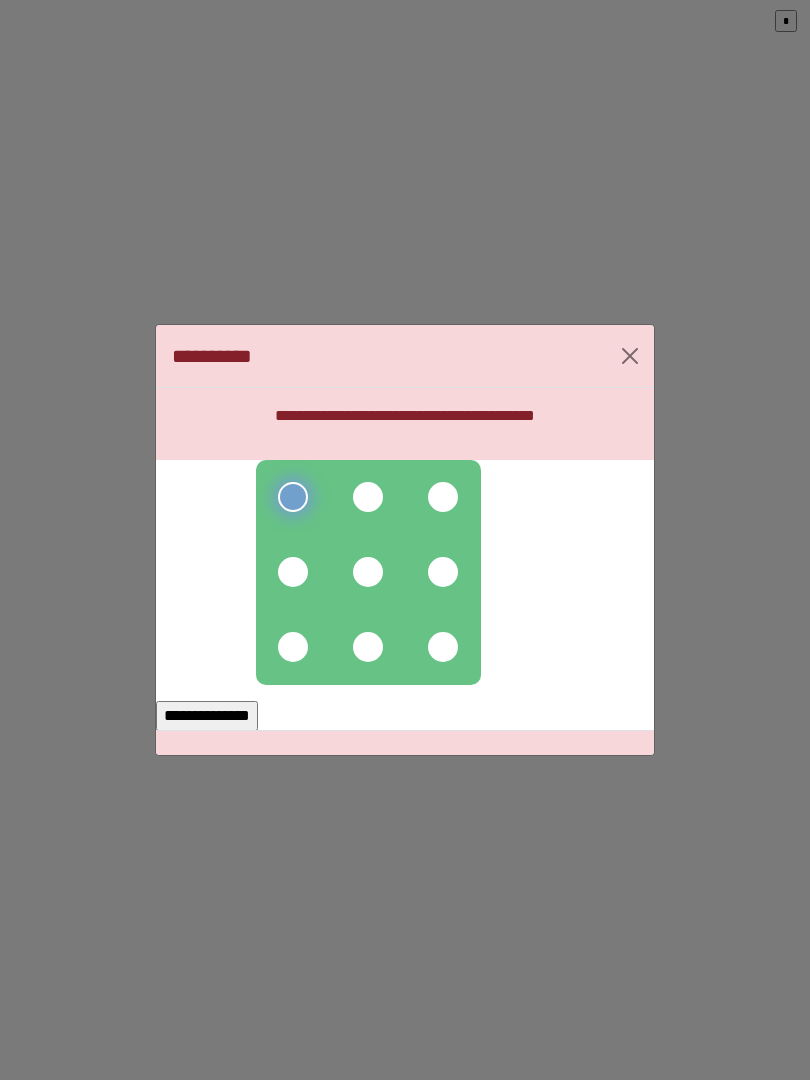 click at bounding box center (368, 497) 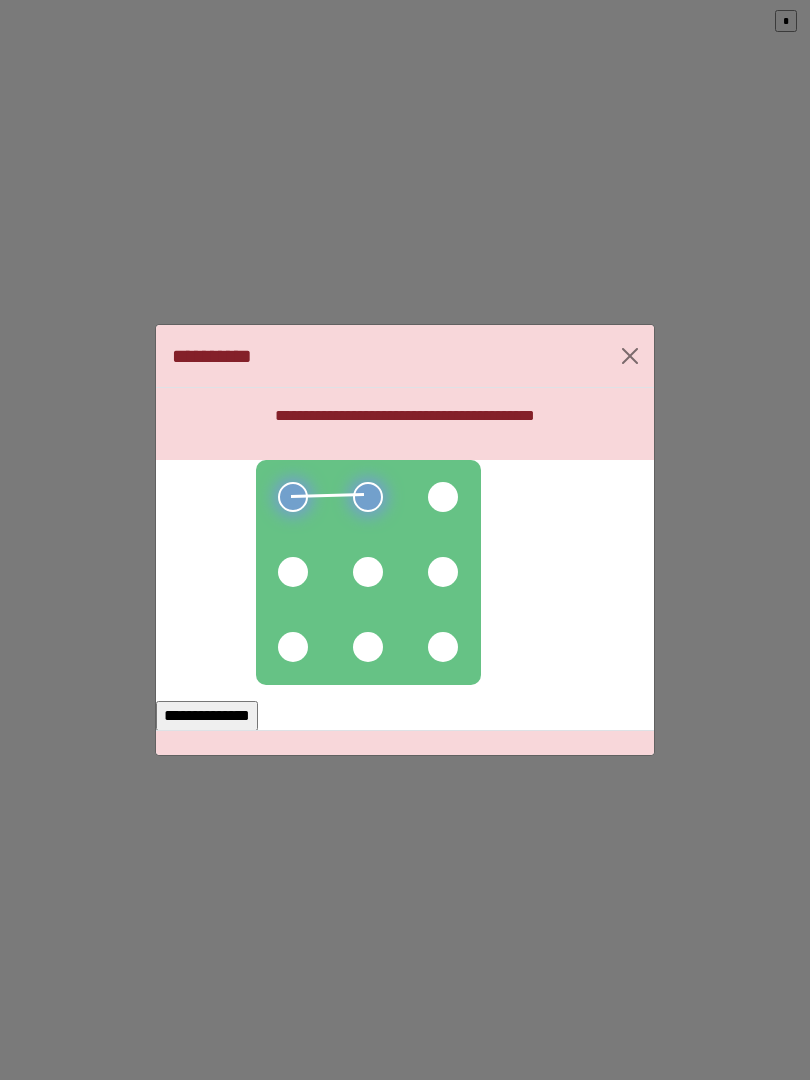 click at bounding box center [443, 497] 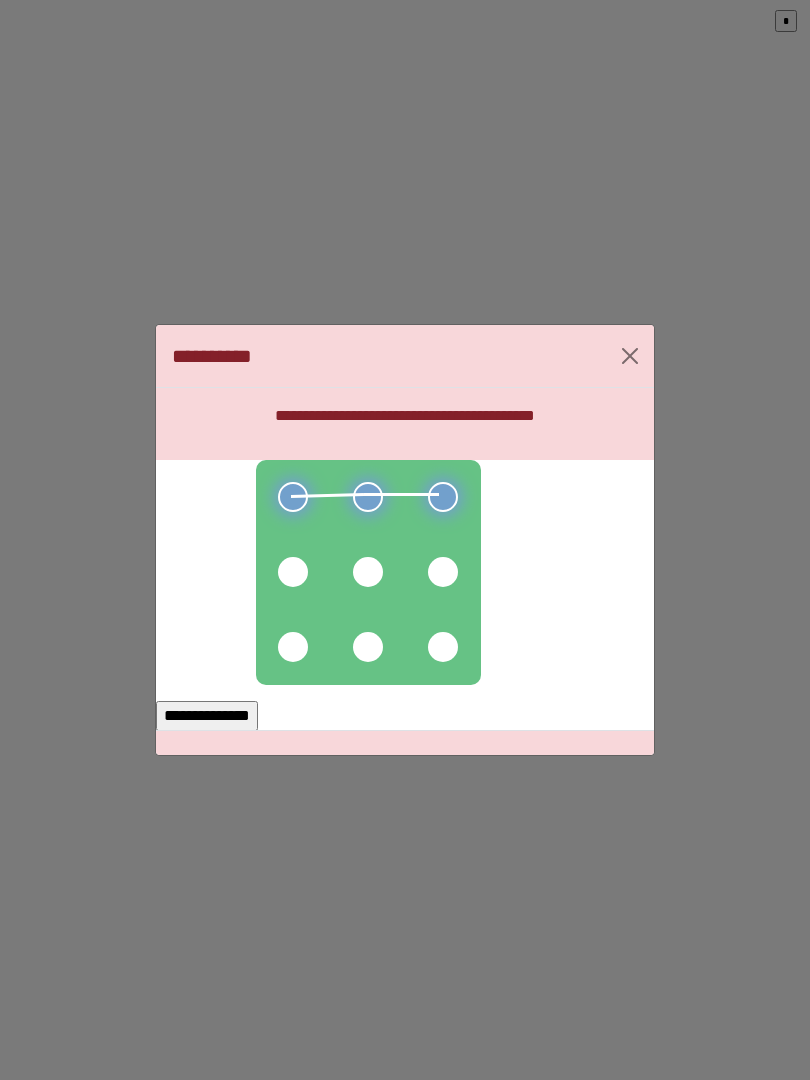 click at bounding box center [443, 572] 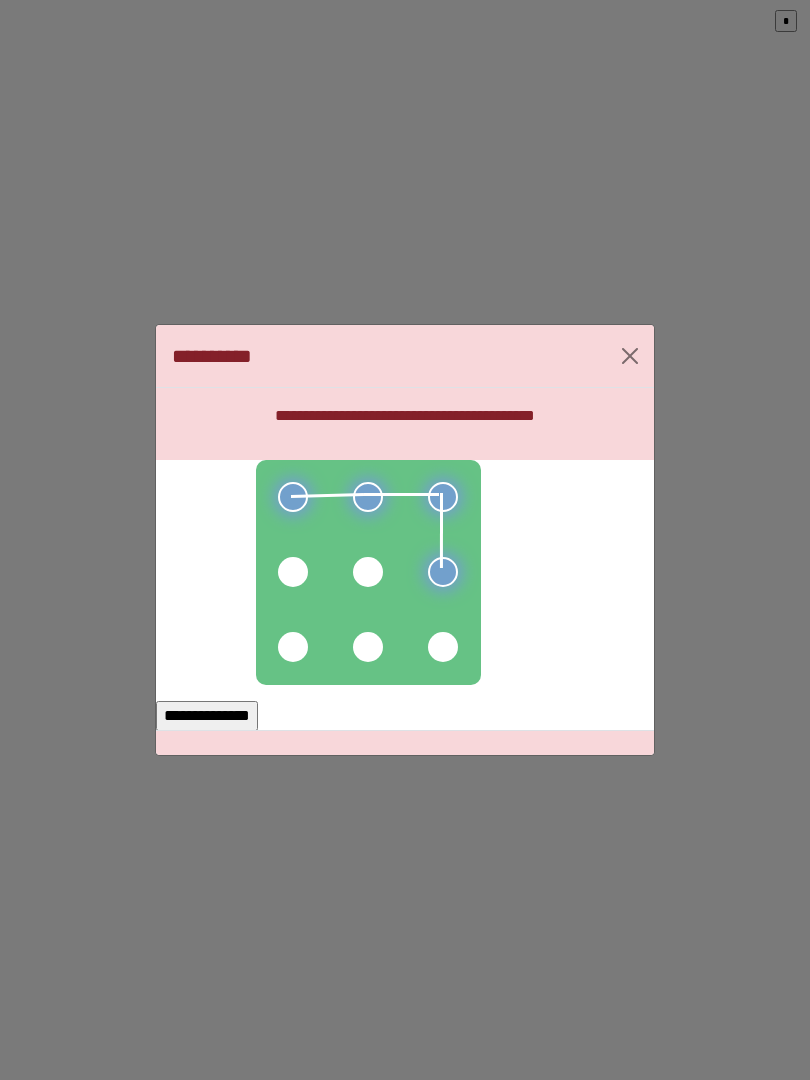 click at bounding box center [368, 572] 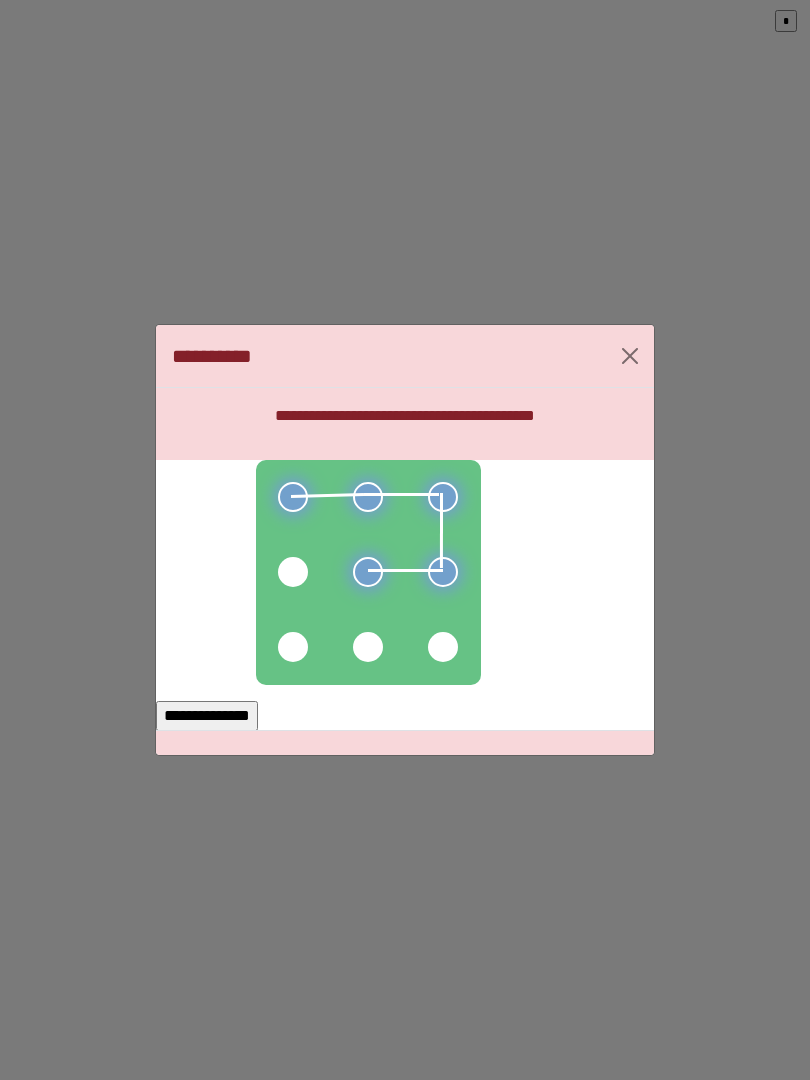 click at bounding box center (293, 572) 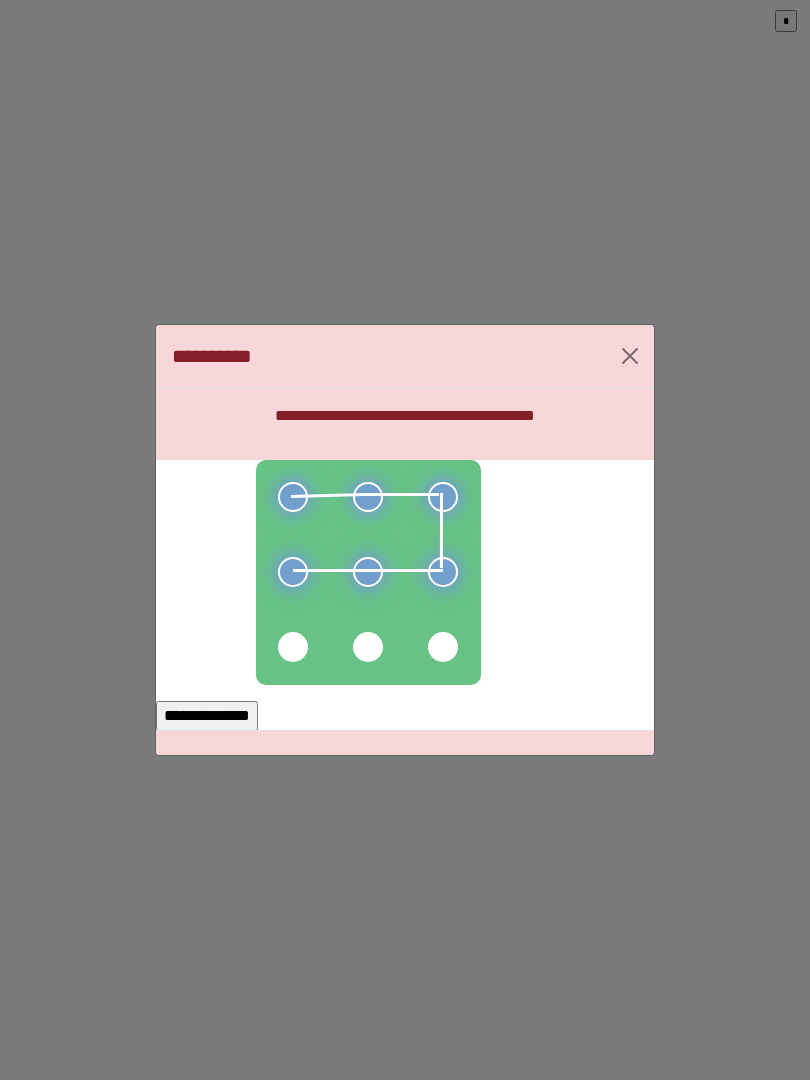 click on "**********" at bounding box center (207, 716) 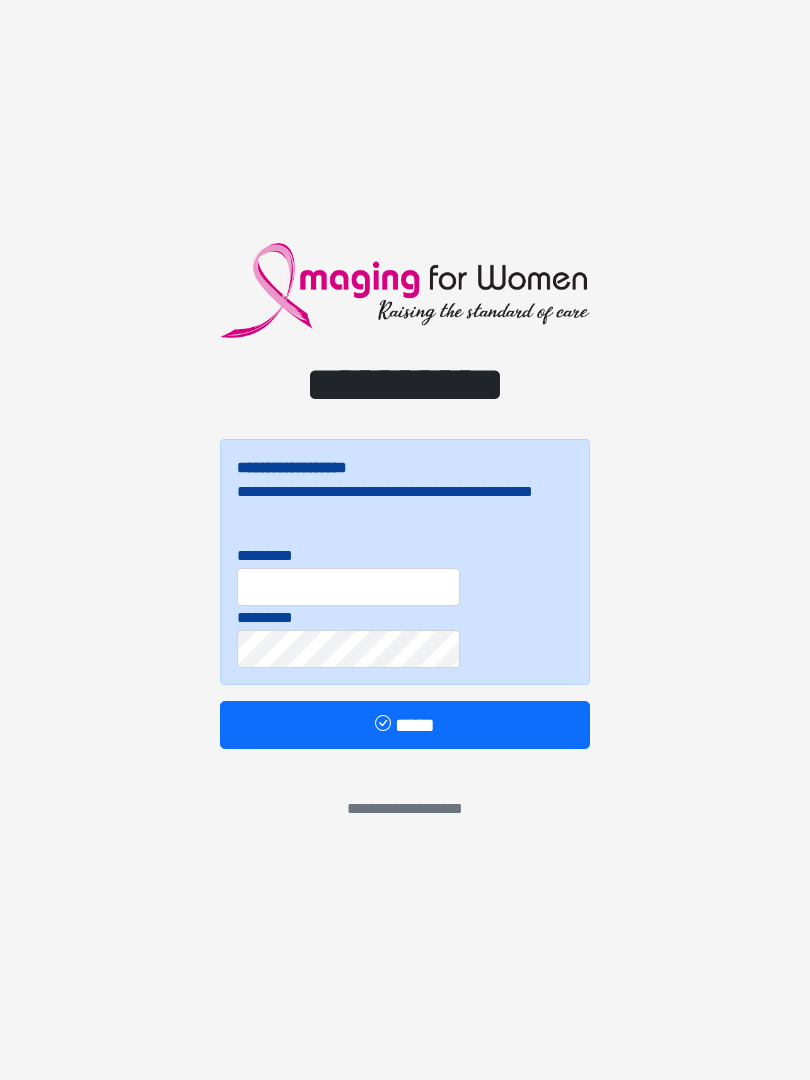 scroll, scrollTop: 0, scrollLeft: 0, axis: both 